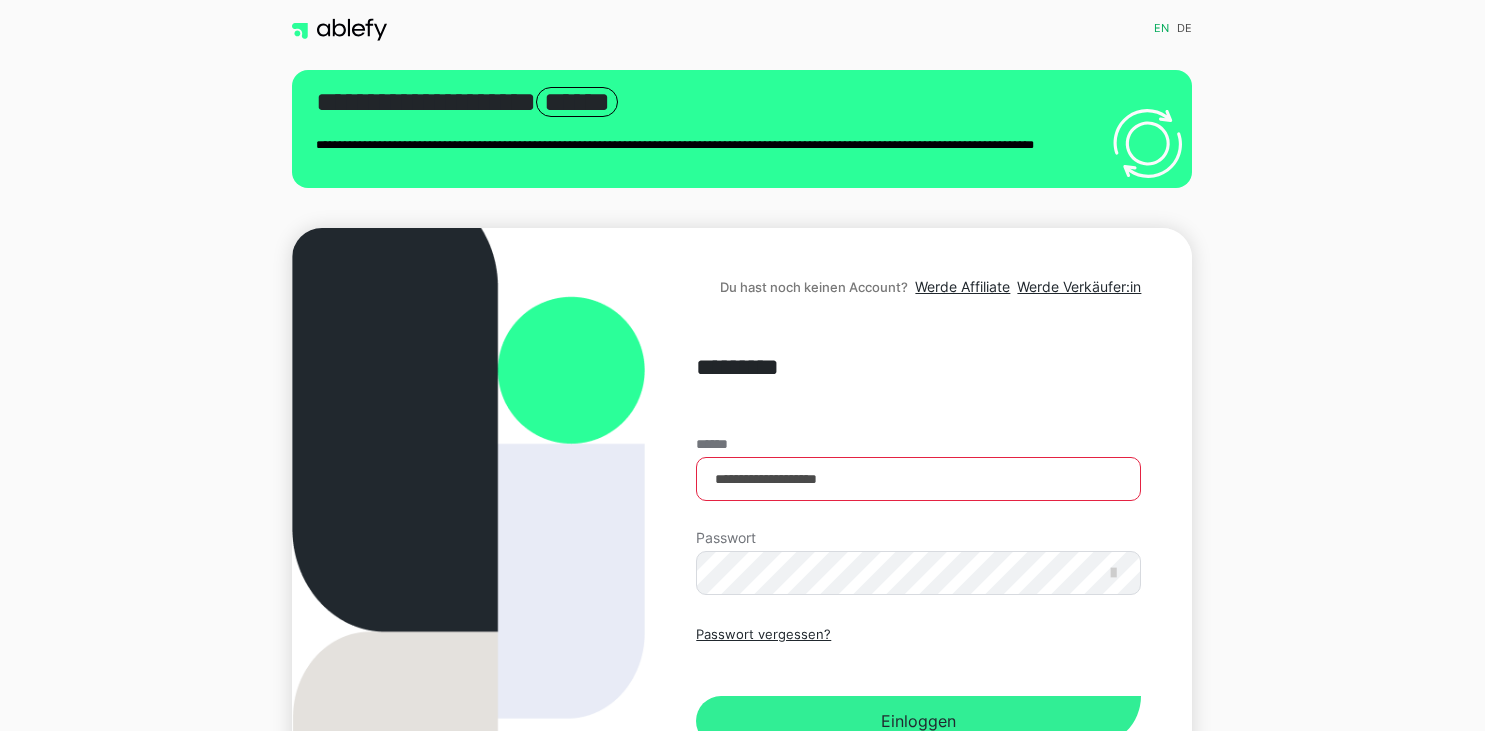 scroll, scrollTop: 0, scrollLeft: 0, axis: both 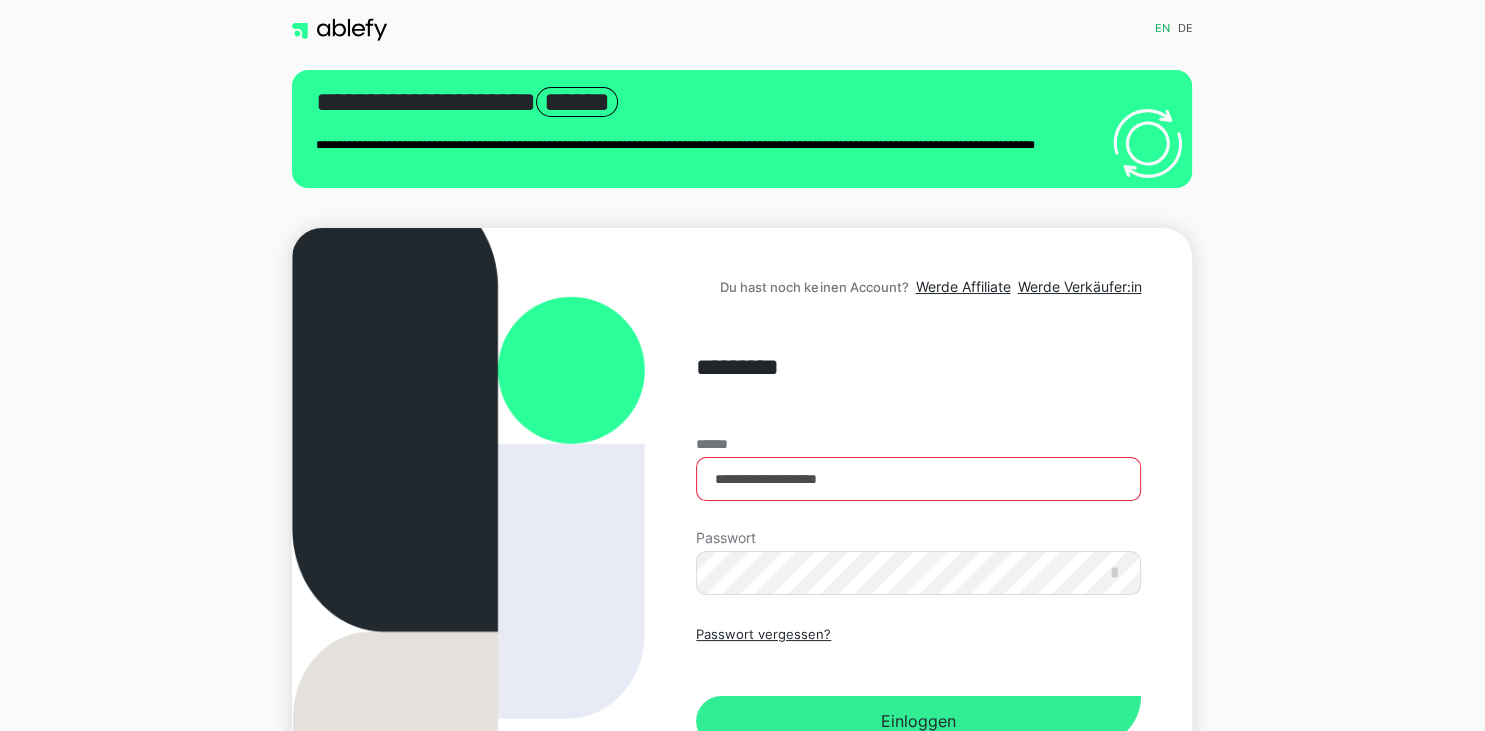 click on "Einloggen" at bounding box center [918, 721] 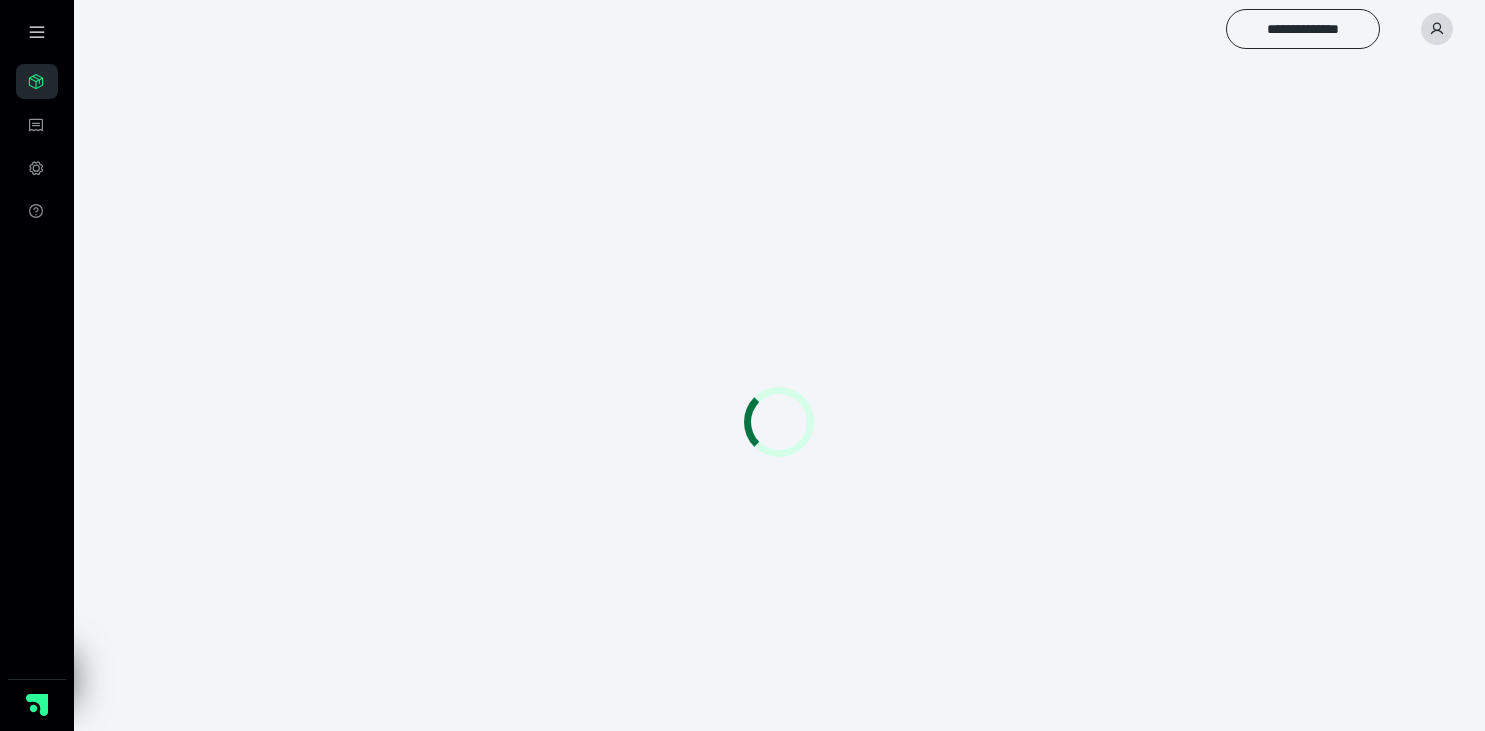scroll, scrollTop: 0, scrollLeft: 0, axis: both 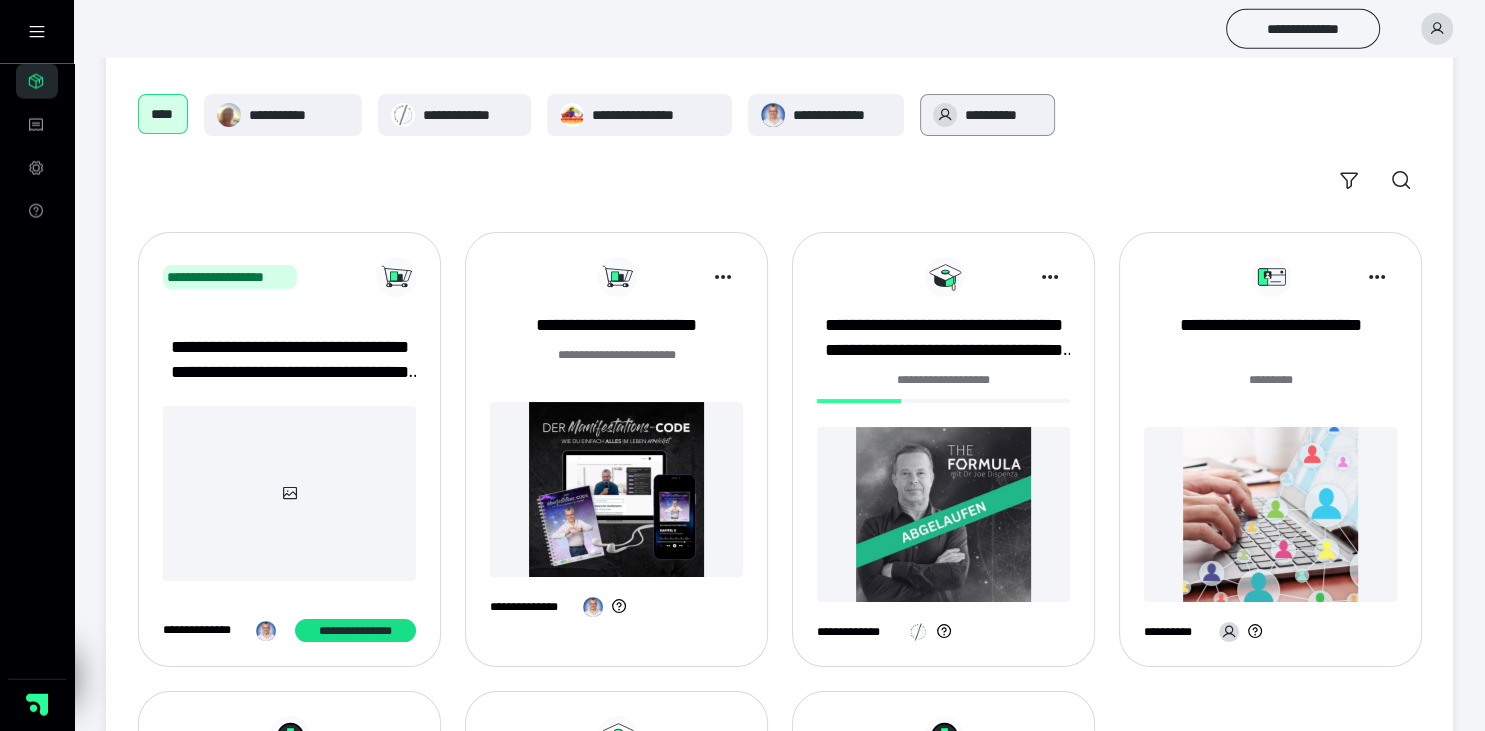 click on "**********" at bounding box center [1003, 115] 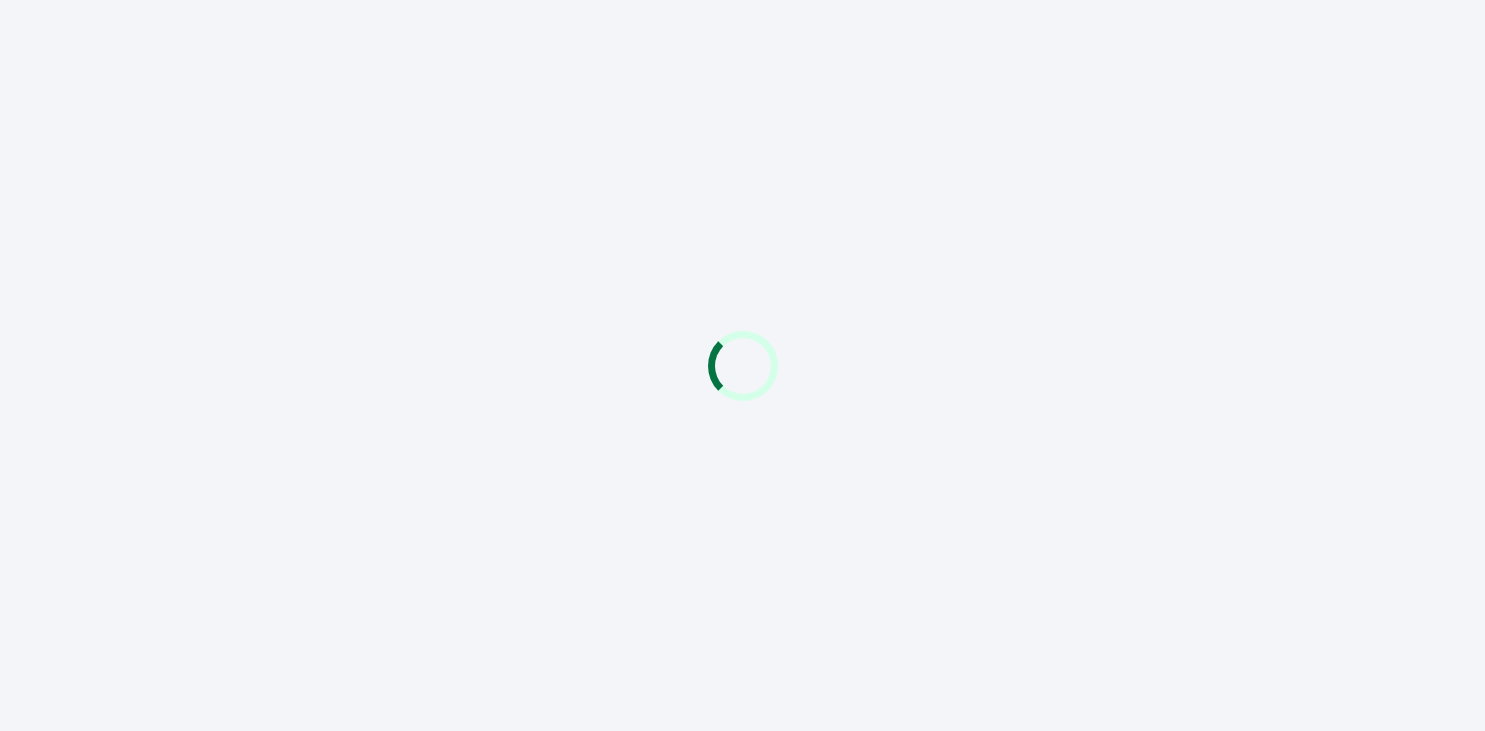 scroll, scrollTop: 0, scrollLeft: 0, axis: both 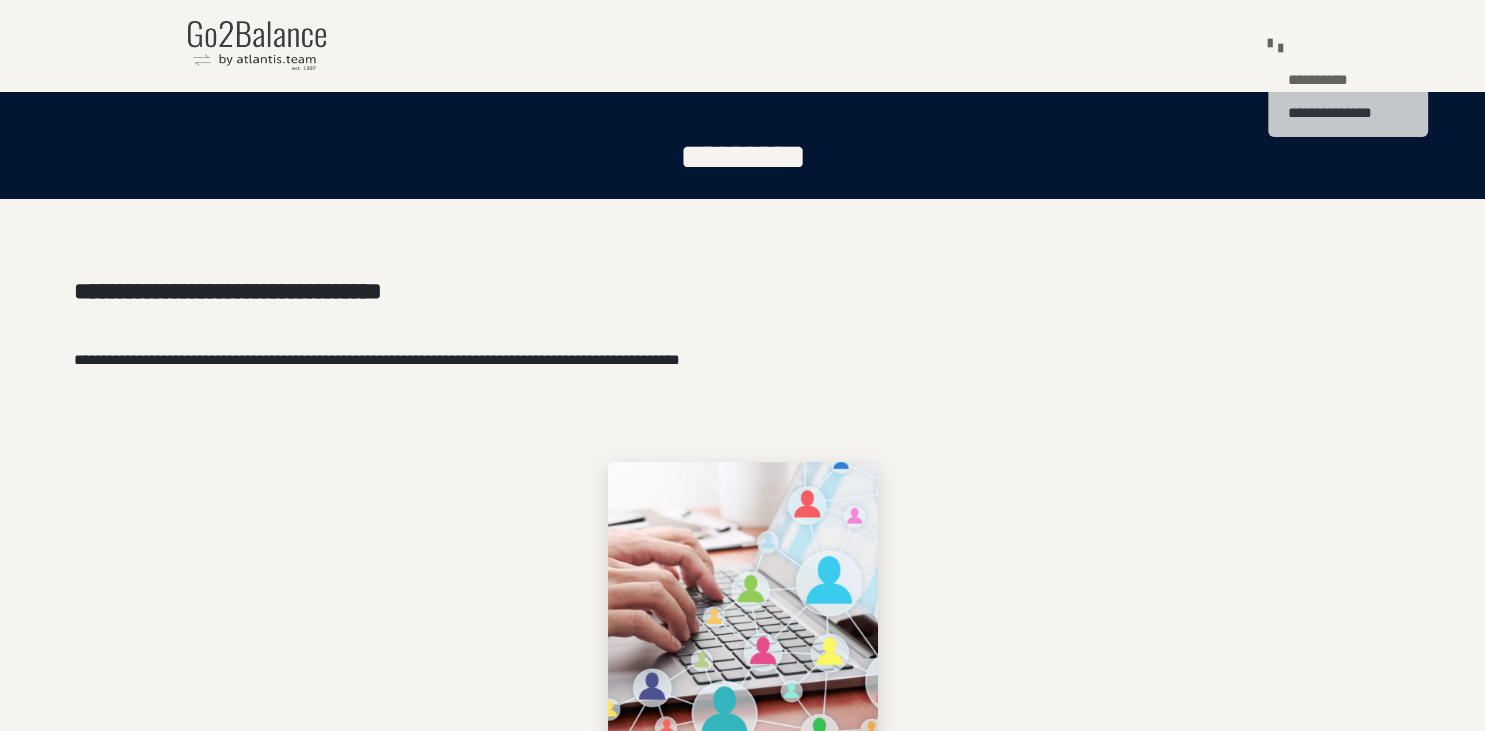 click at bounding box center (1281, 48) 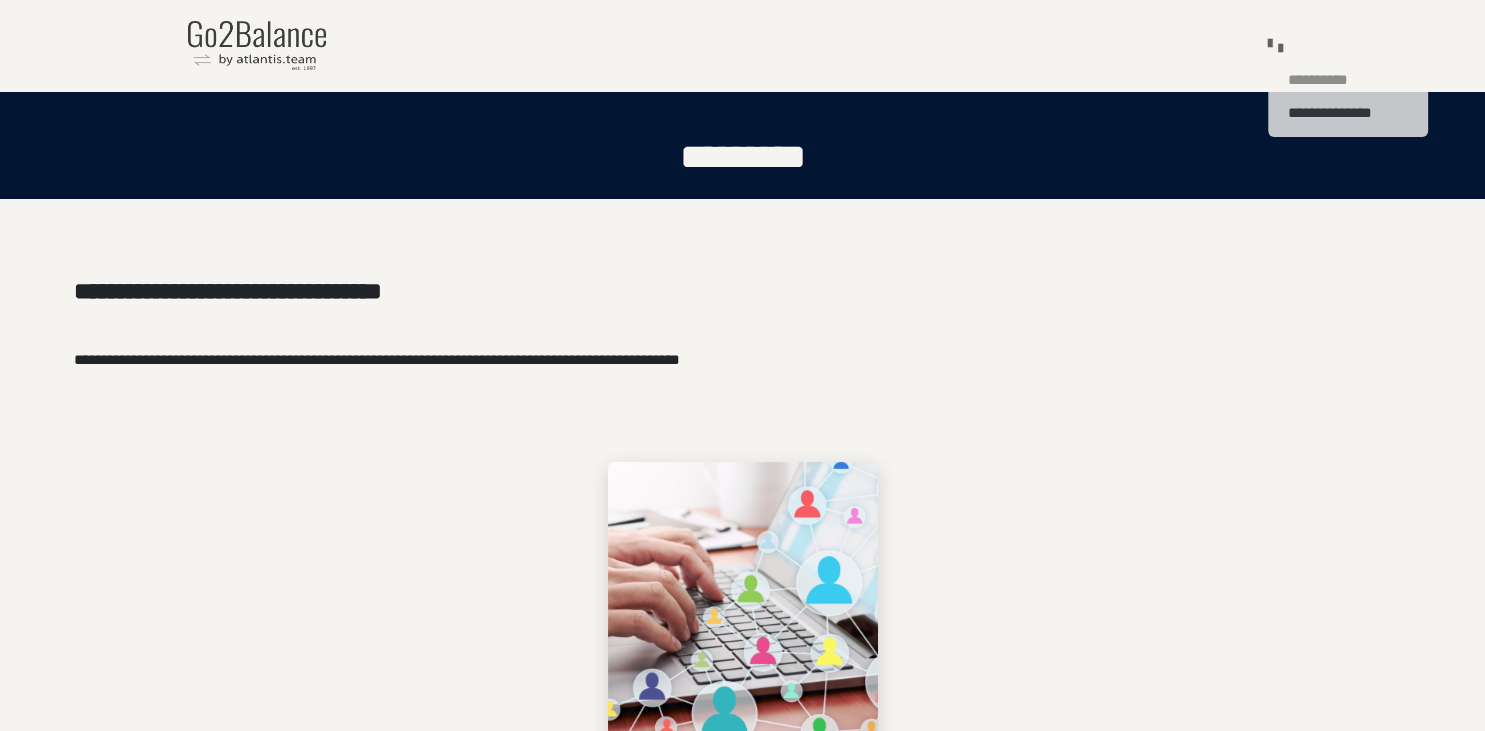 click on "**********" at bounding box center [1348, 80] 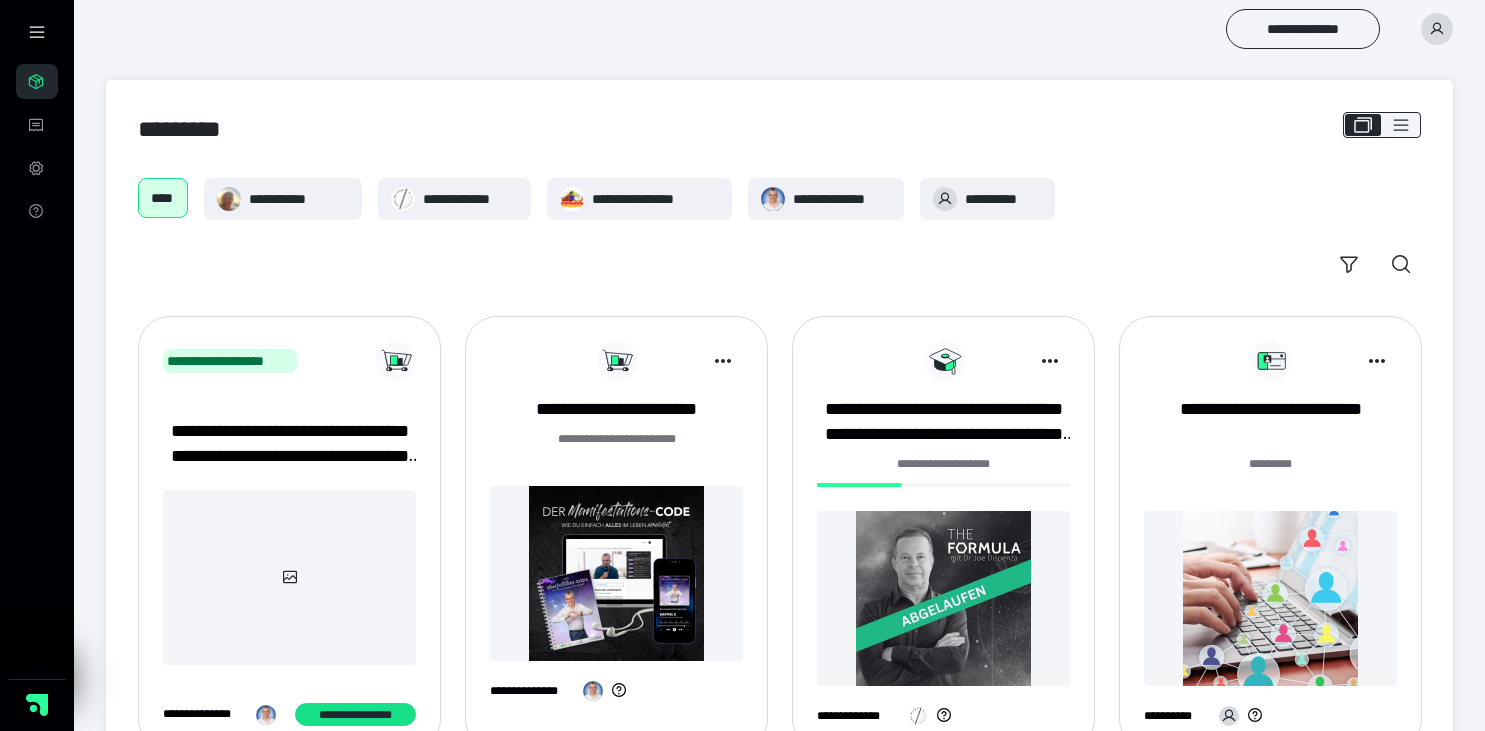 scroll, scrollTop: 0, scrollLeft: 0, axis: both 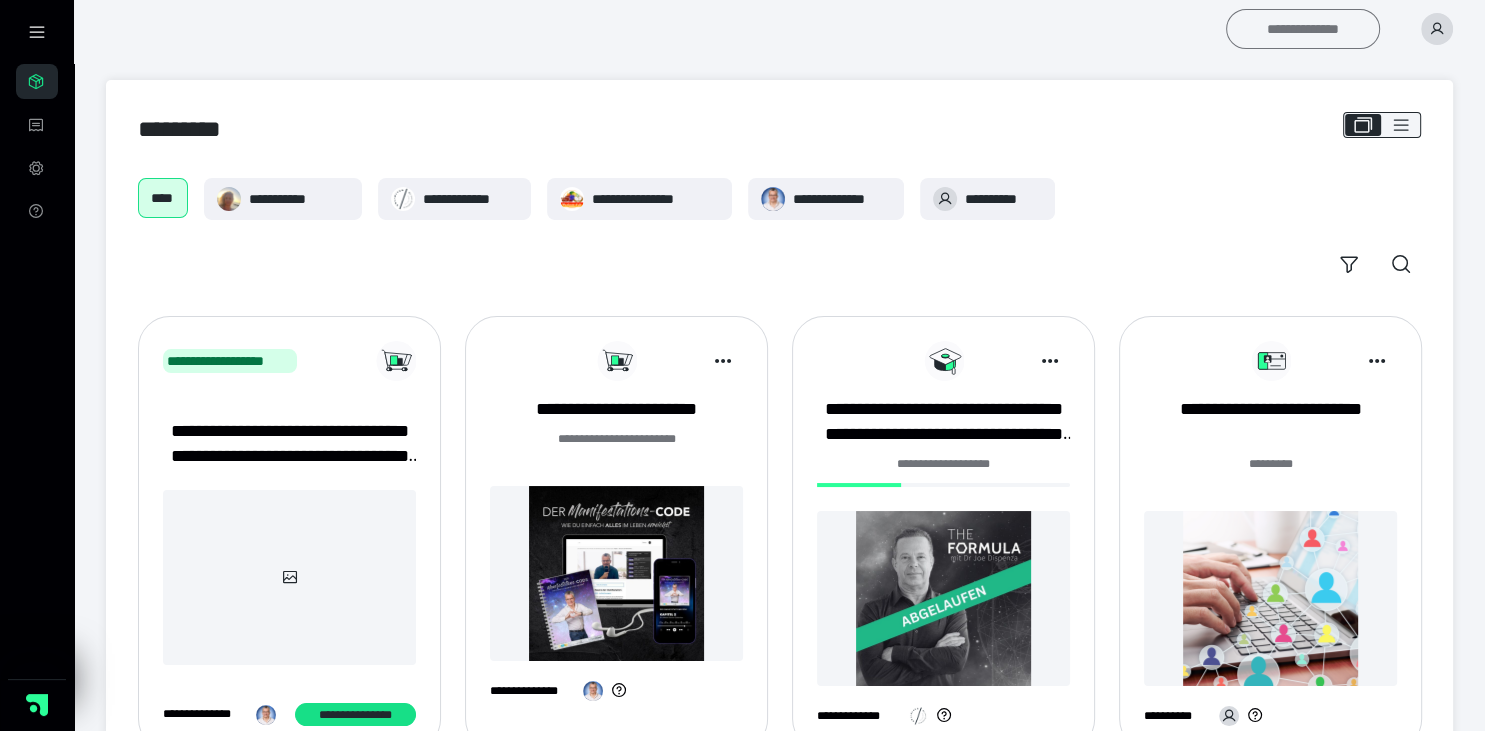 click on "**********" at bounding box center (1303, 29) 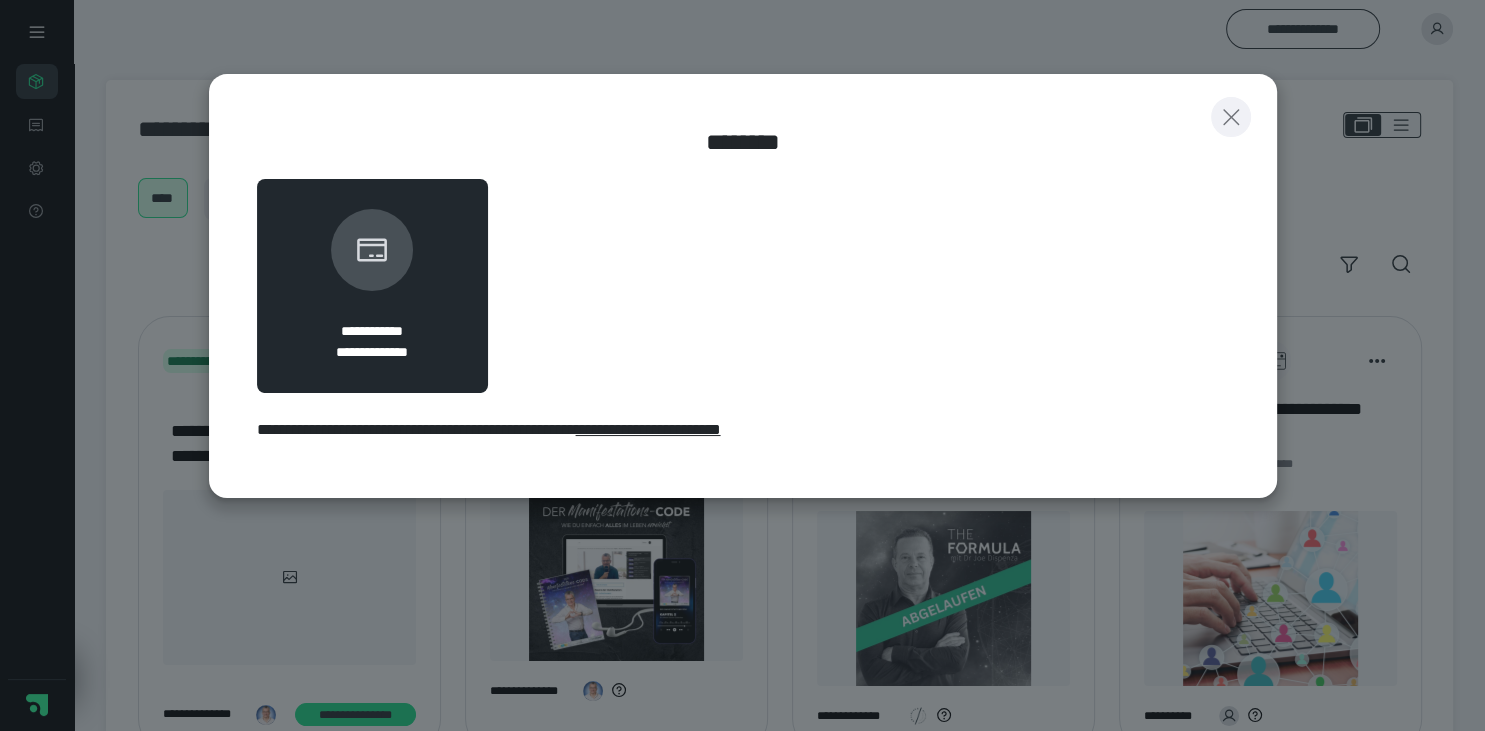 click 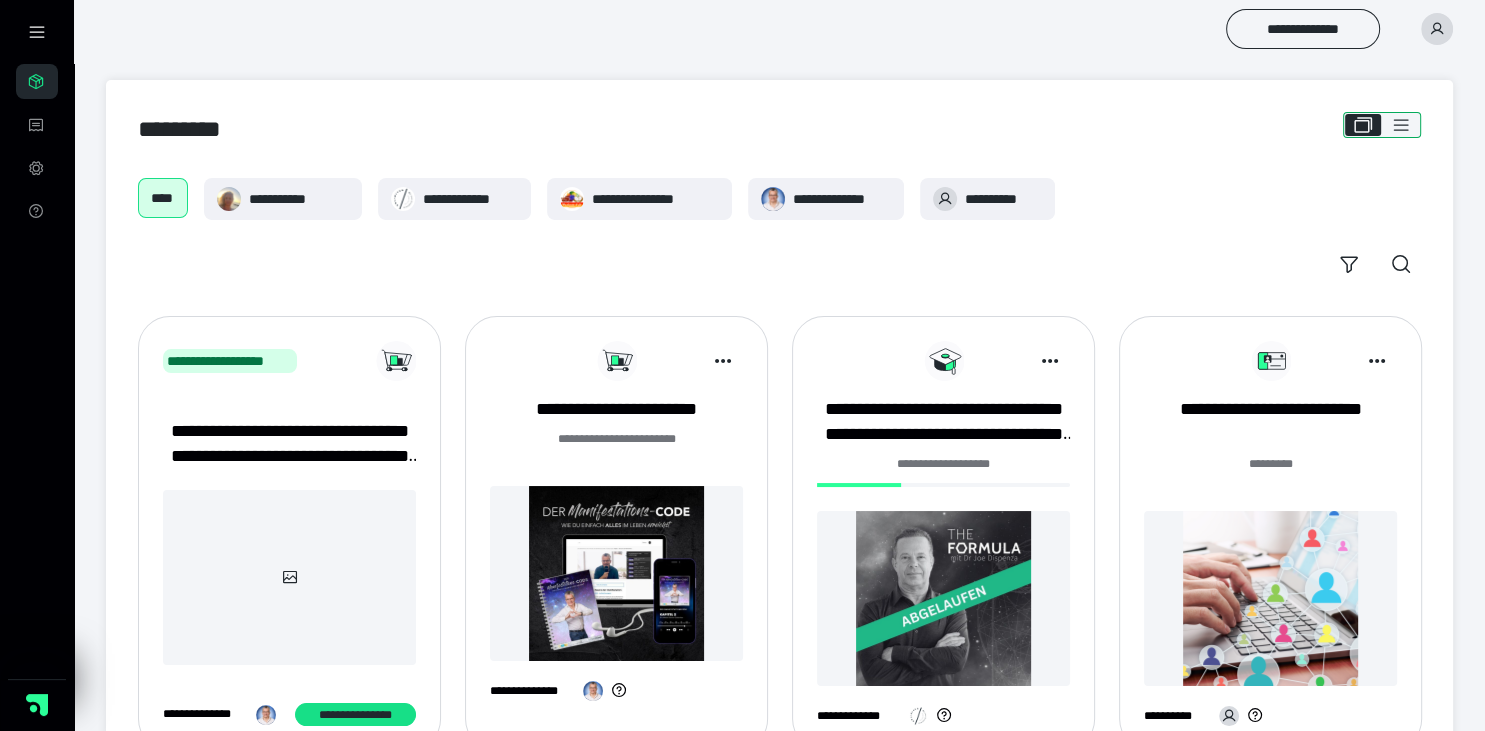 click at bounding box center (1401, 125) 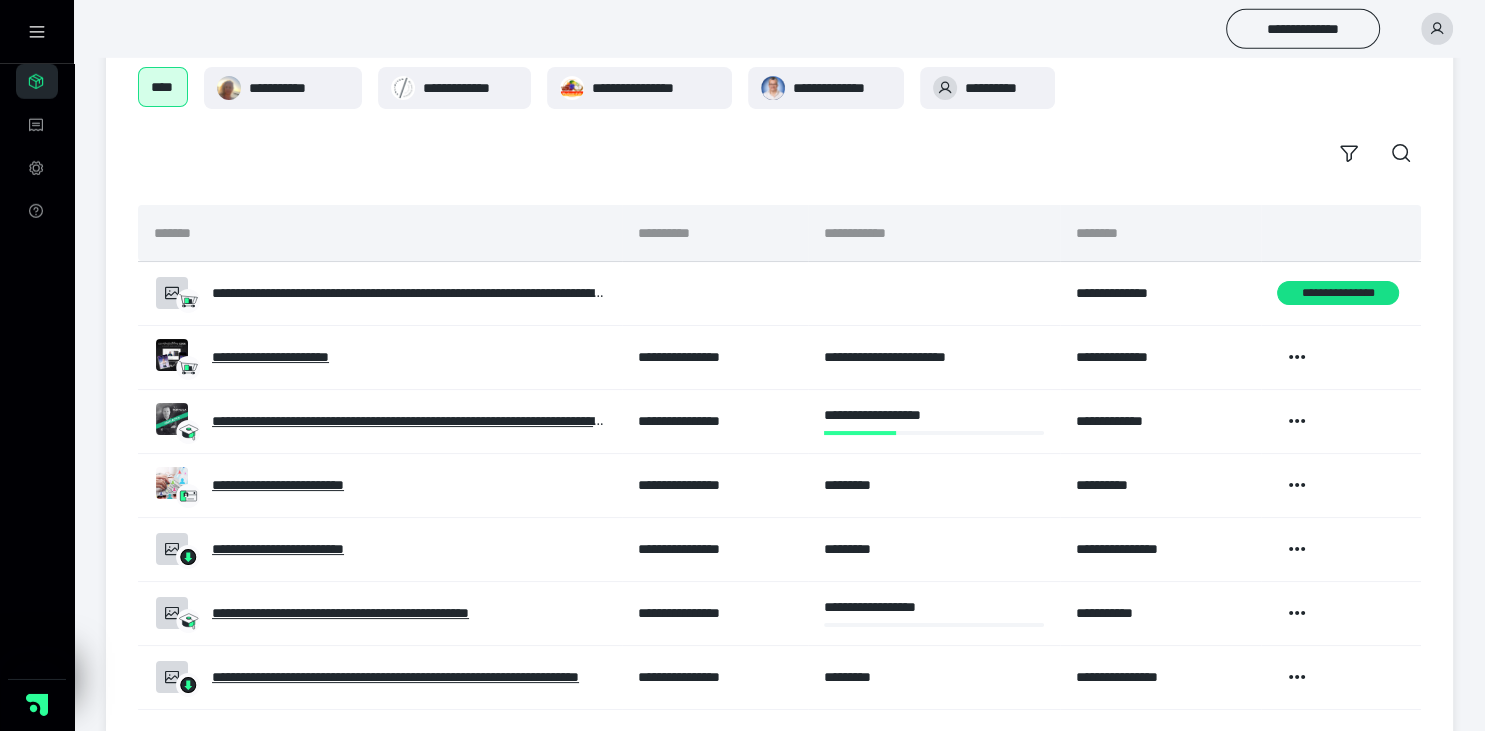 scroll, scrollTop: 144, scrollLeft: 0, axis: vertical 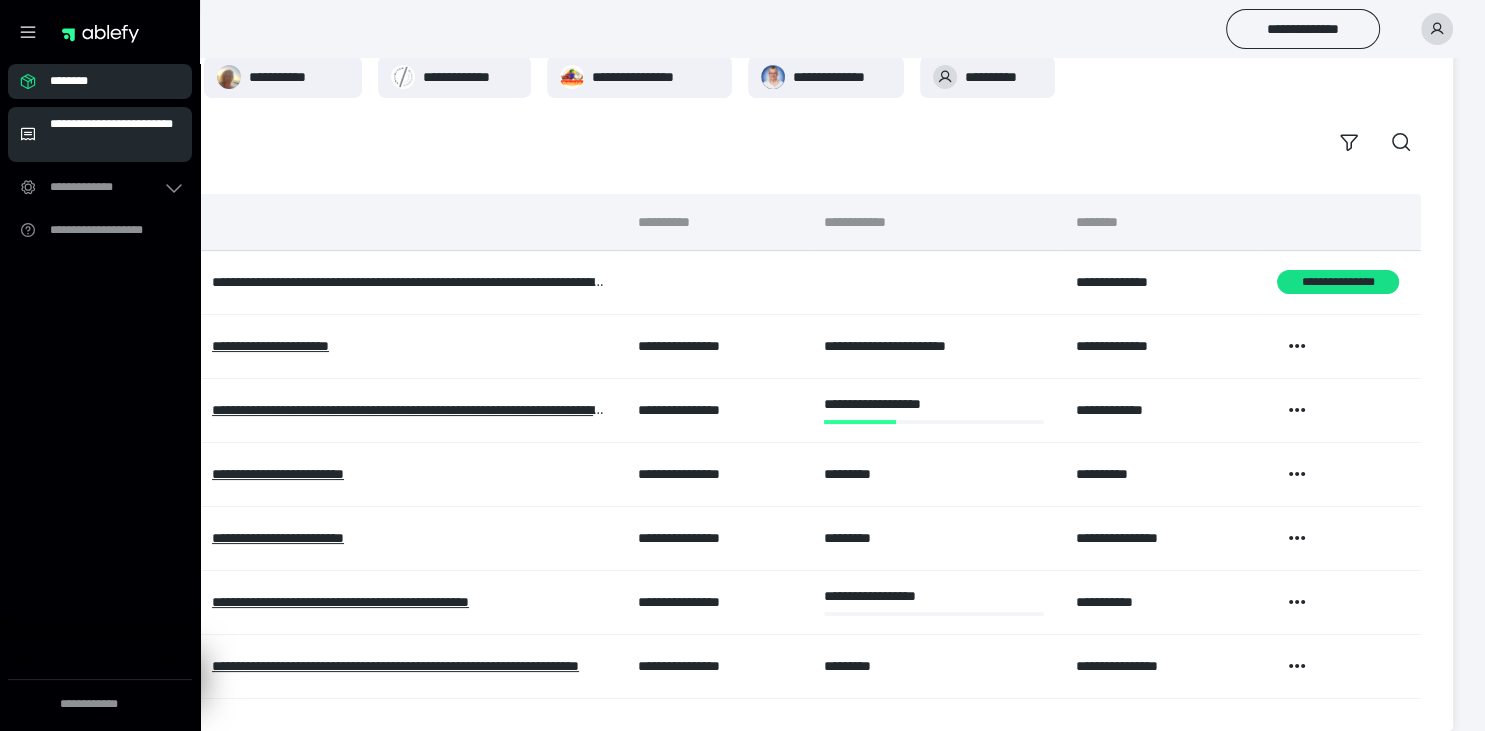 click 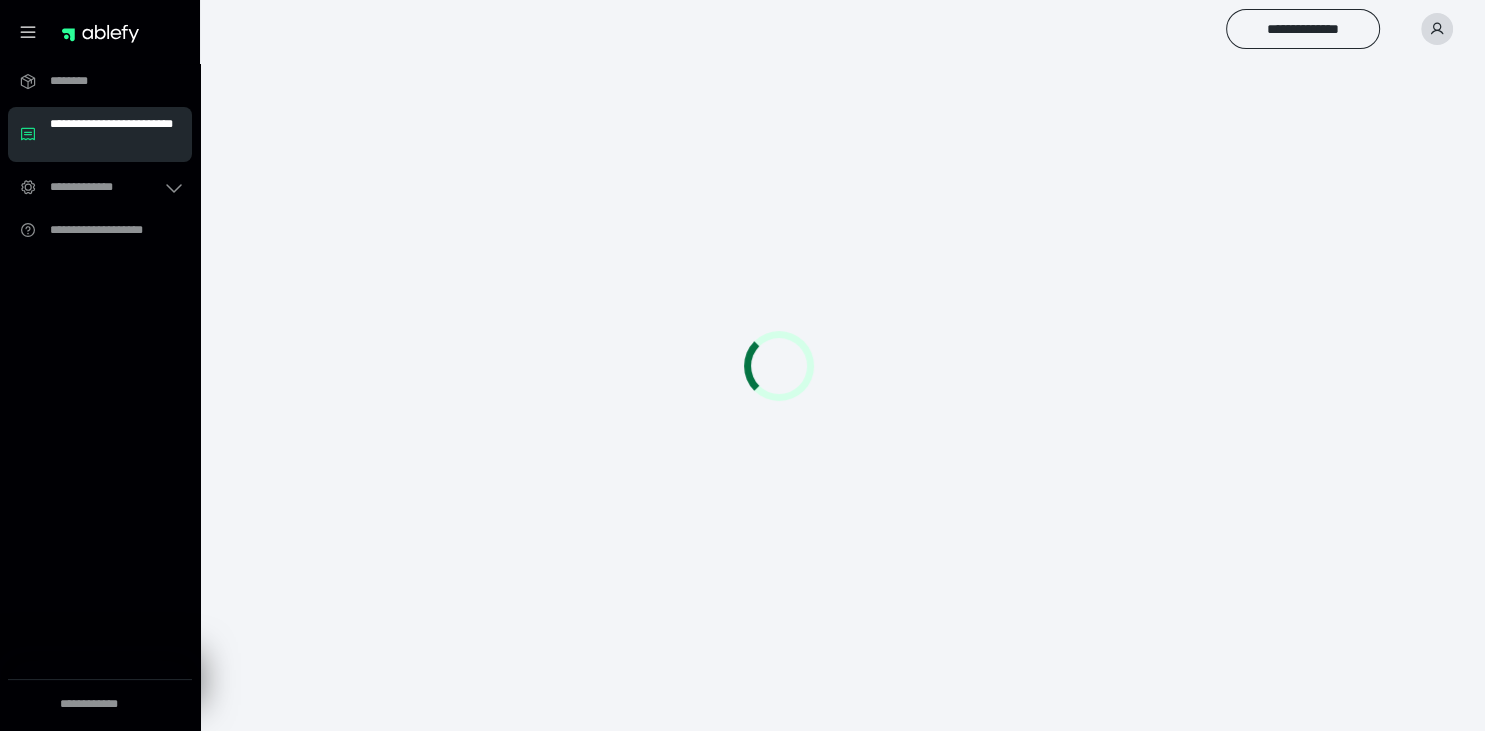 scroll, scrollTop: 0, scrollLeft: 0, axis: both 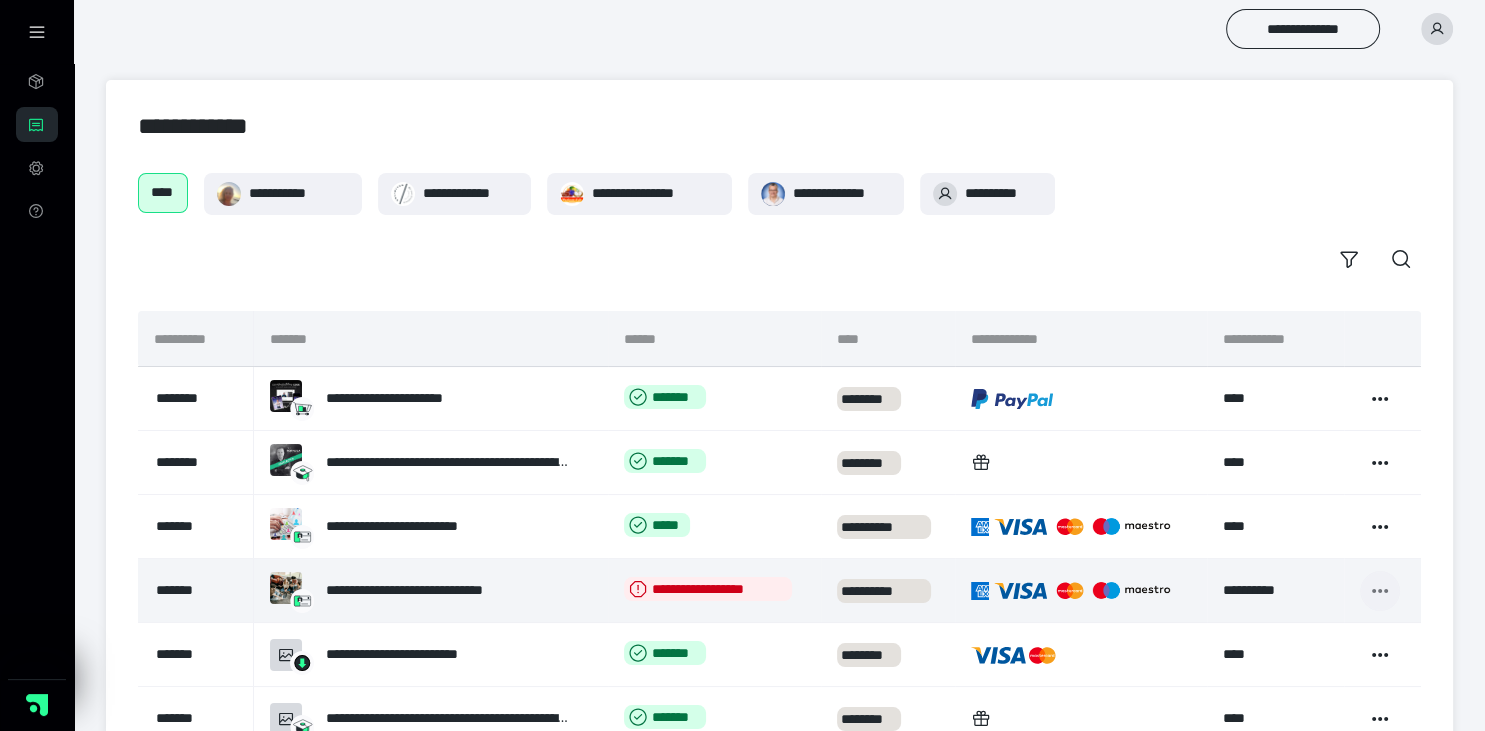 click 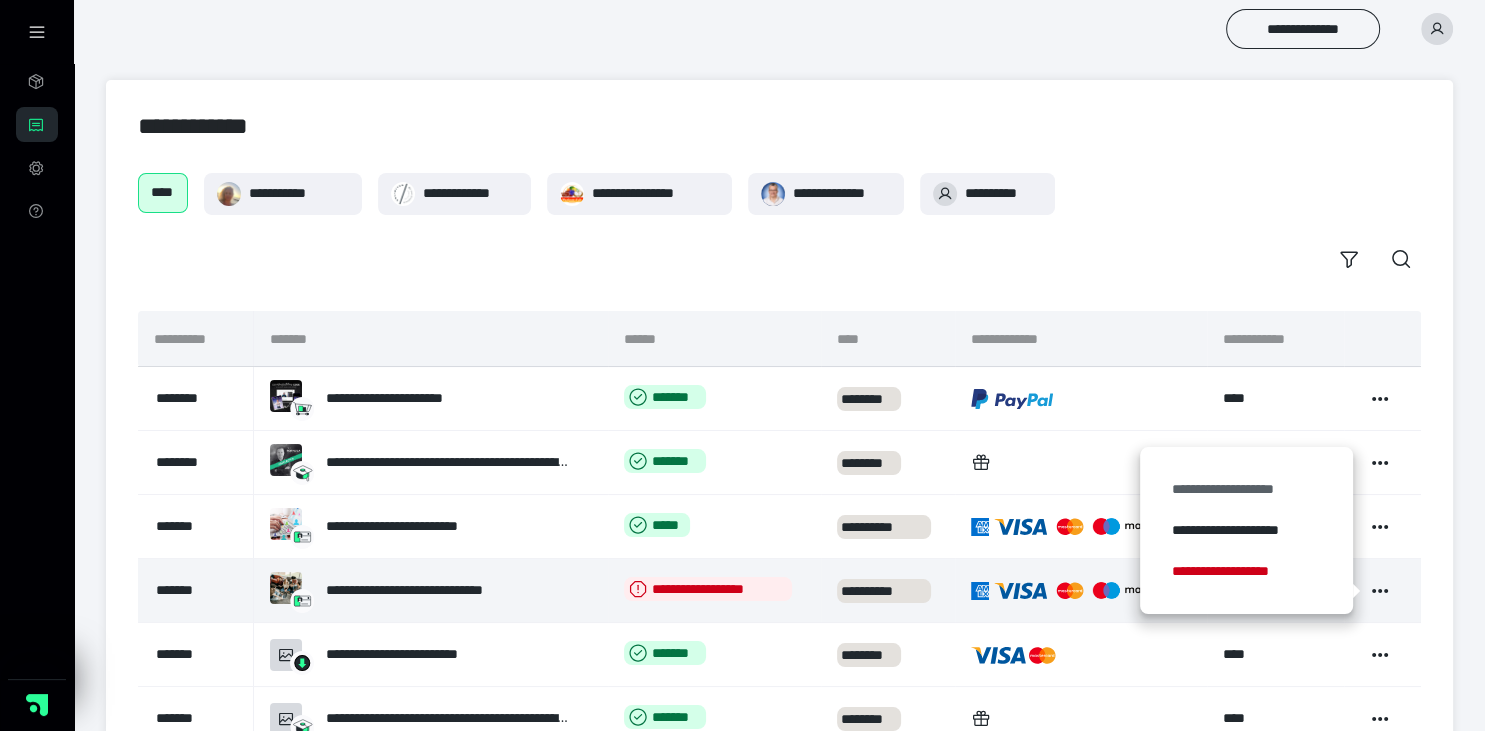 click on "**********" at bounding box center [1246, 489] 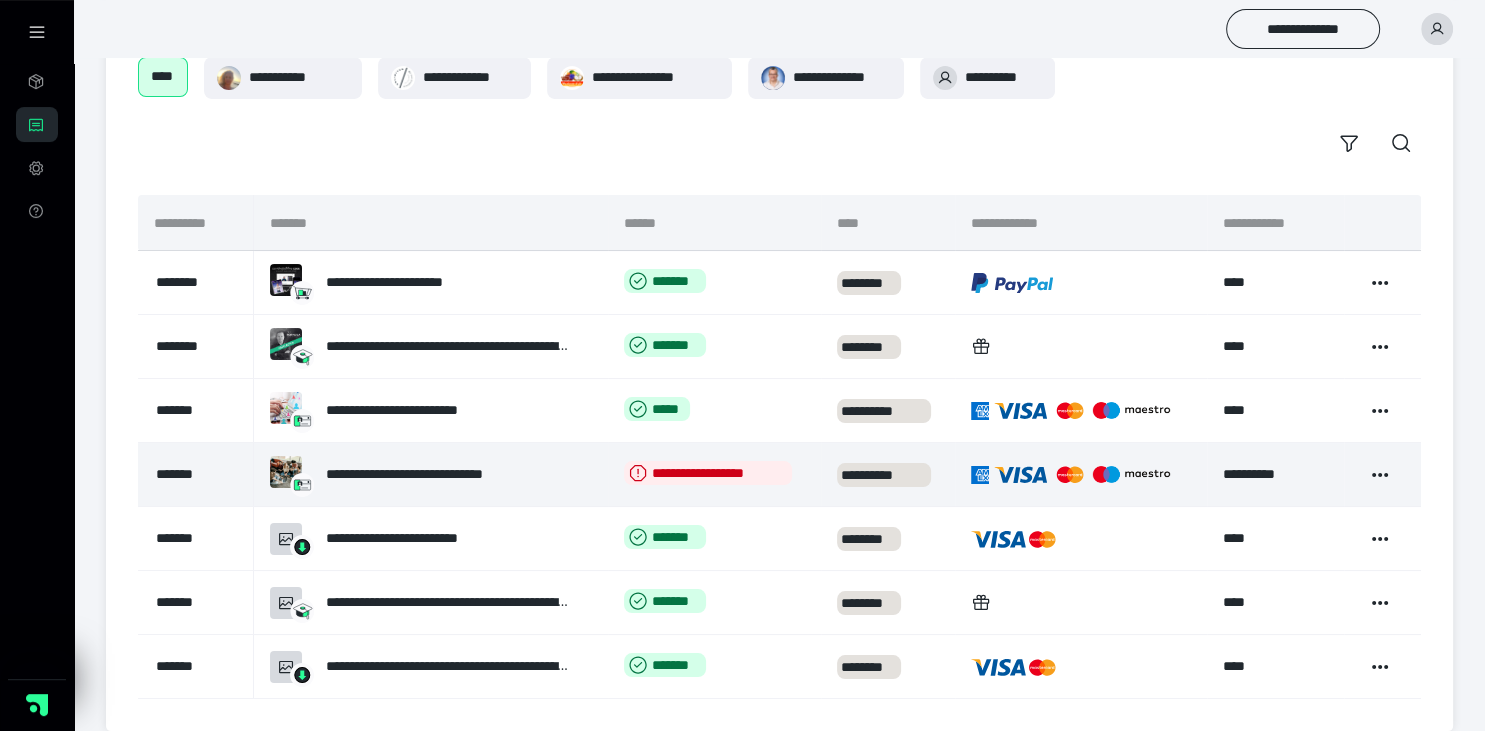 scroll, scrollTop: 139, scrollLeft: 0, axis: vertical 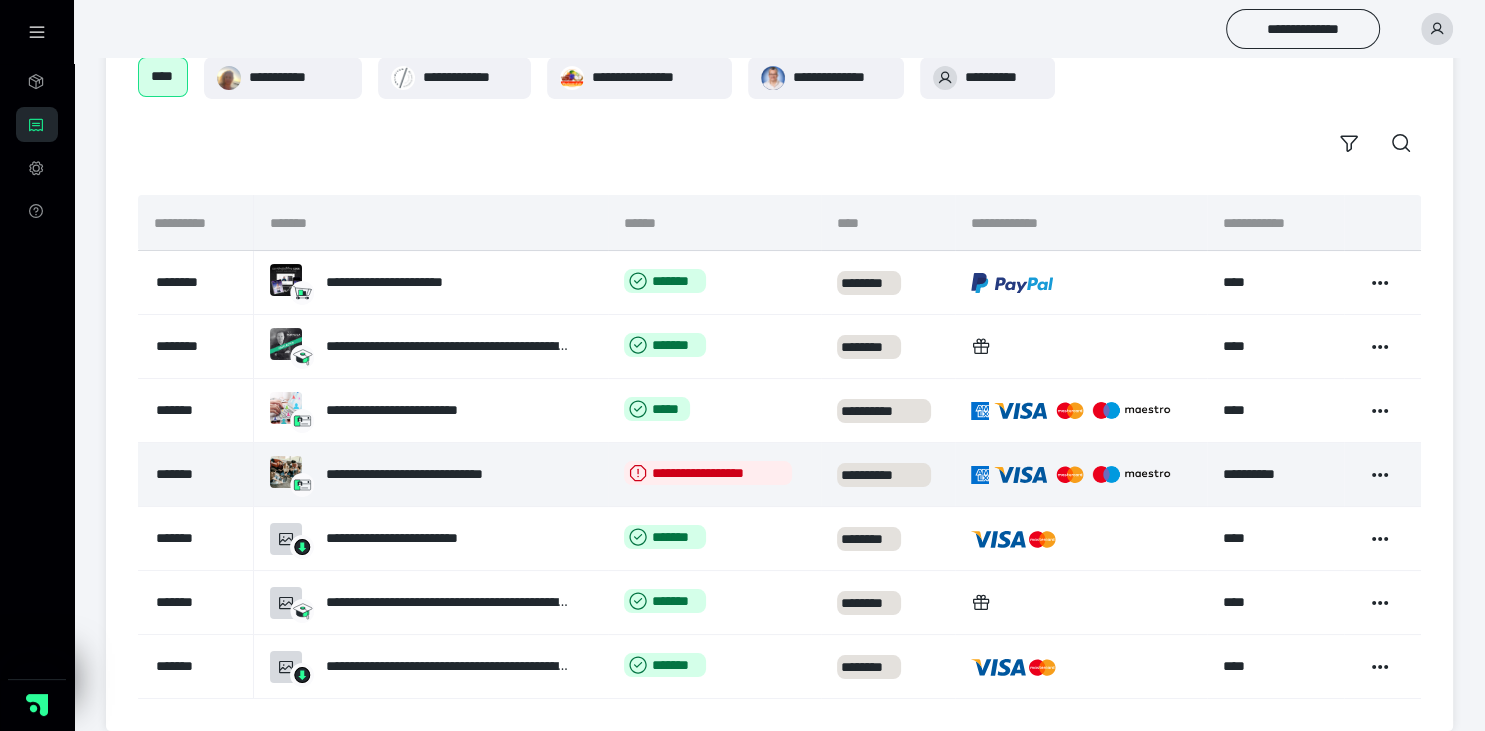 click on "**********" at bounding box center [445, 474] 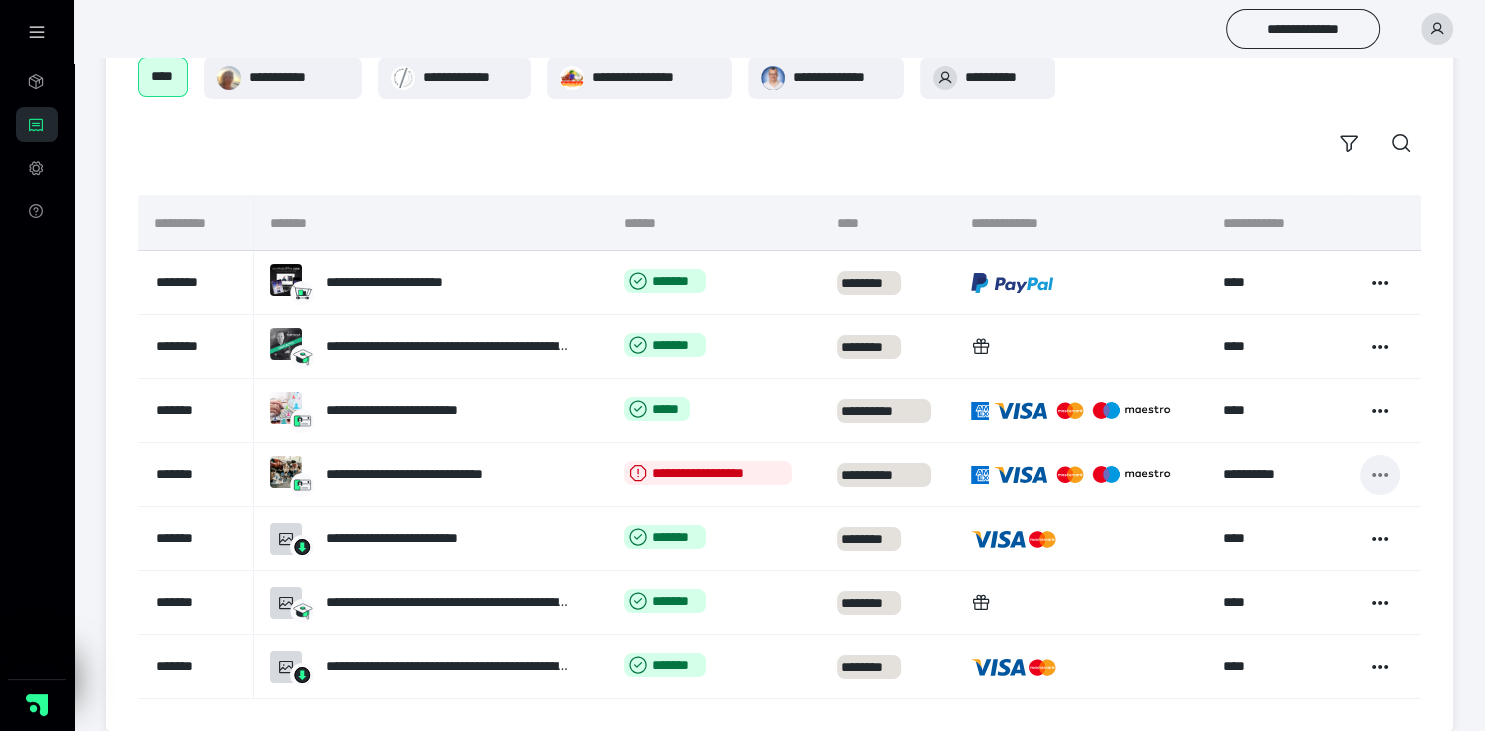 click 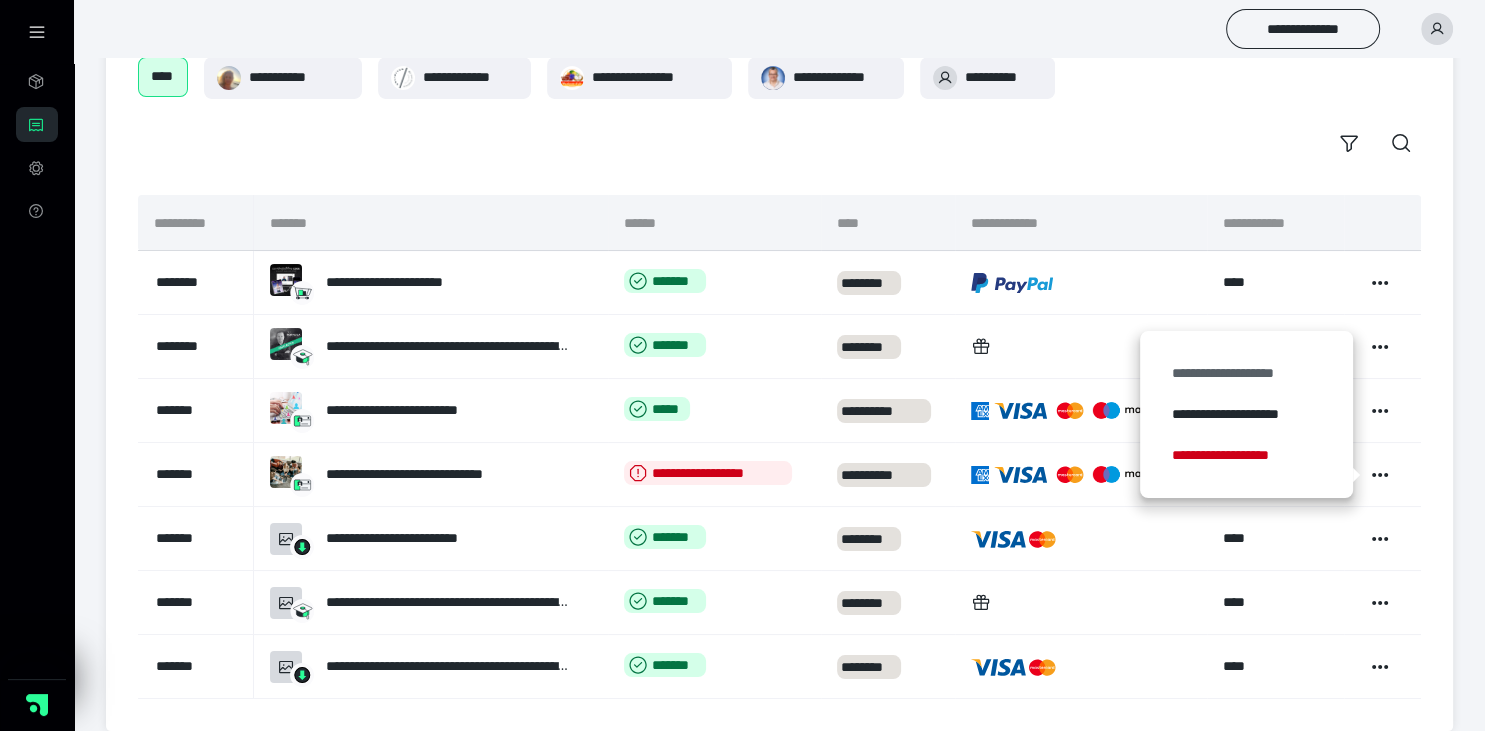 click on "**********" at bounding box center (1246, 373) 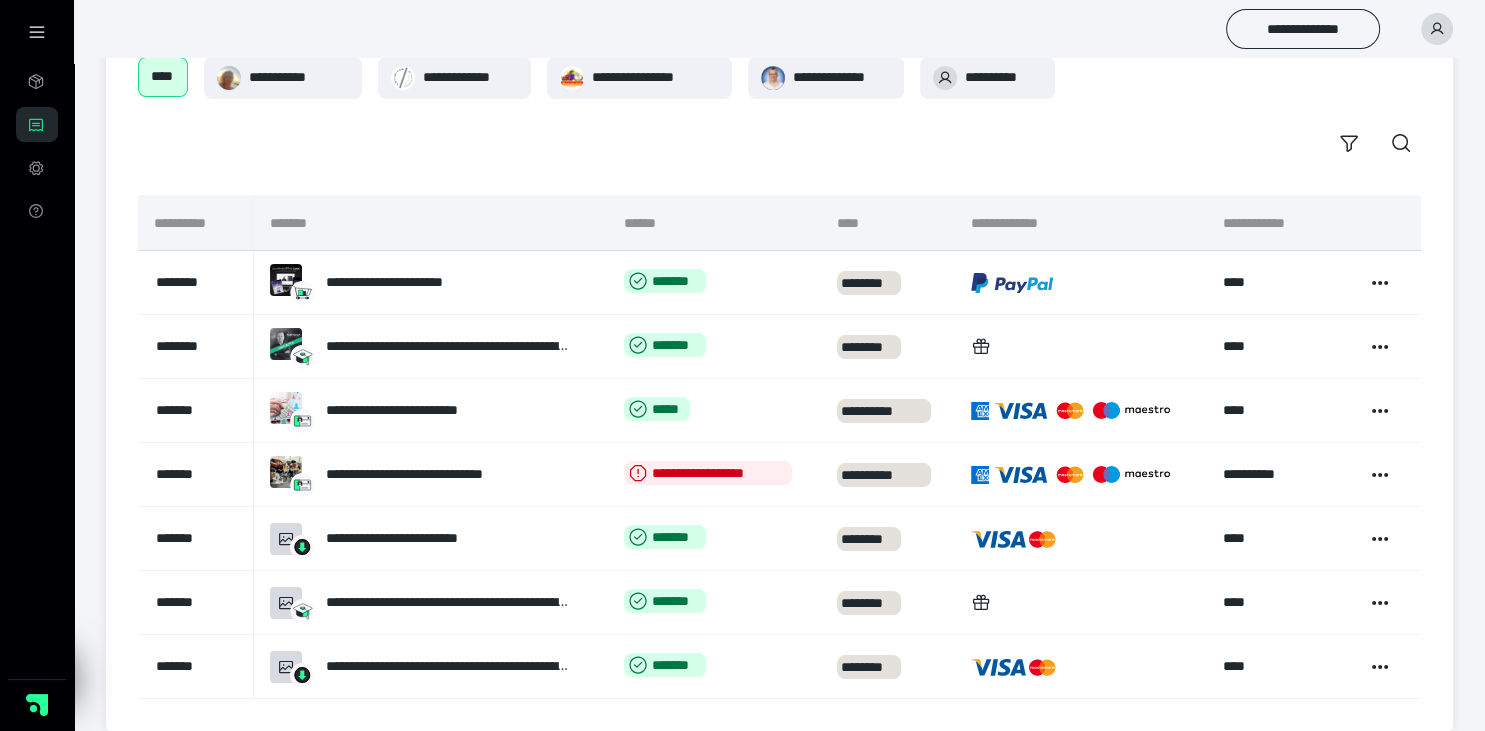 click at bounding box center (1437, 29) 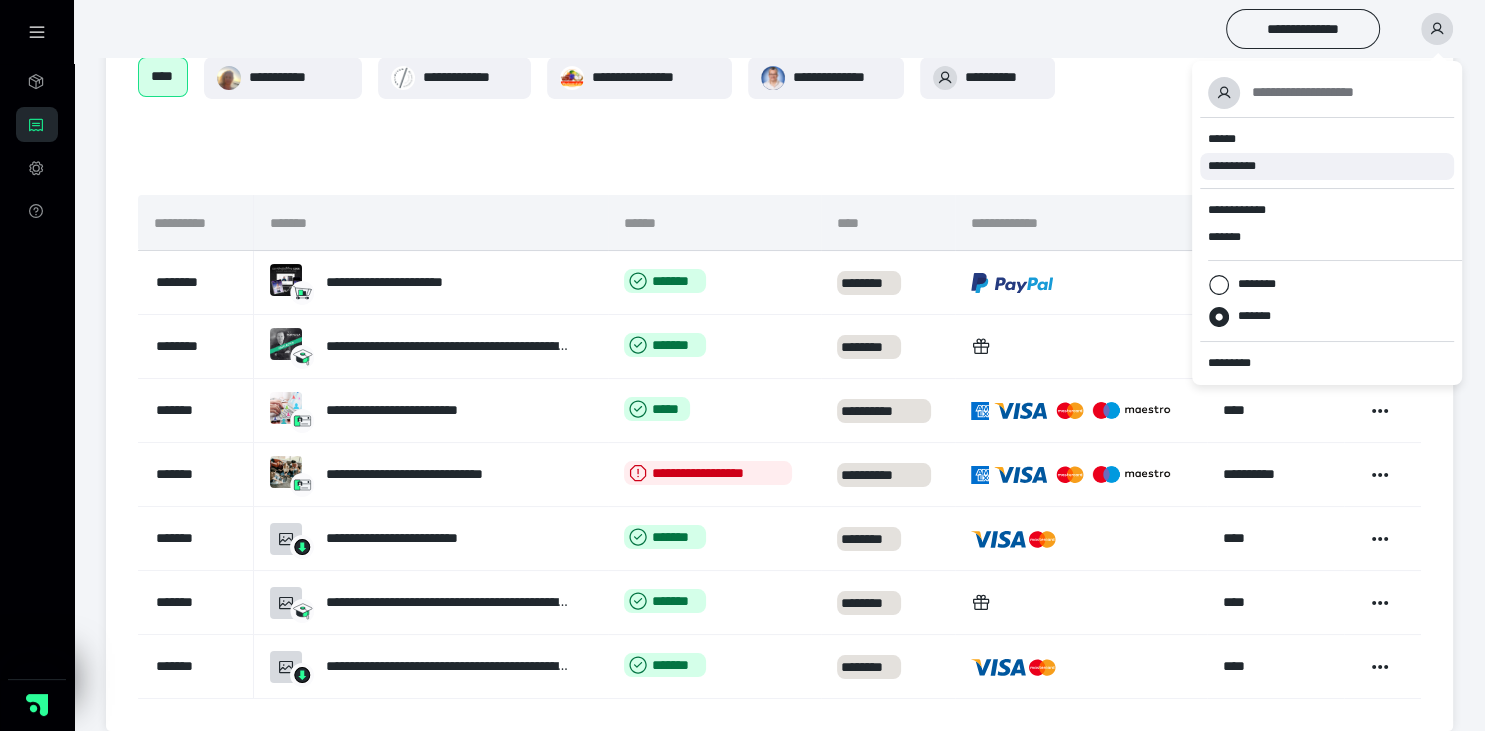 click on "**********" at bounding box center [1241, 166] 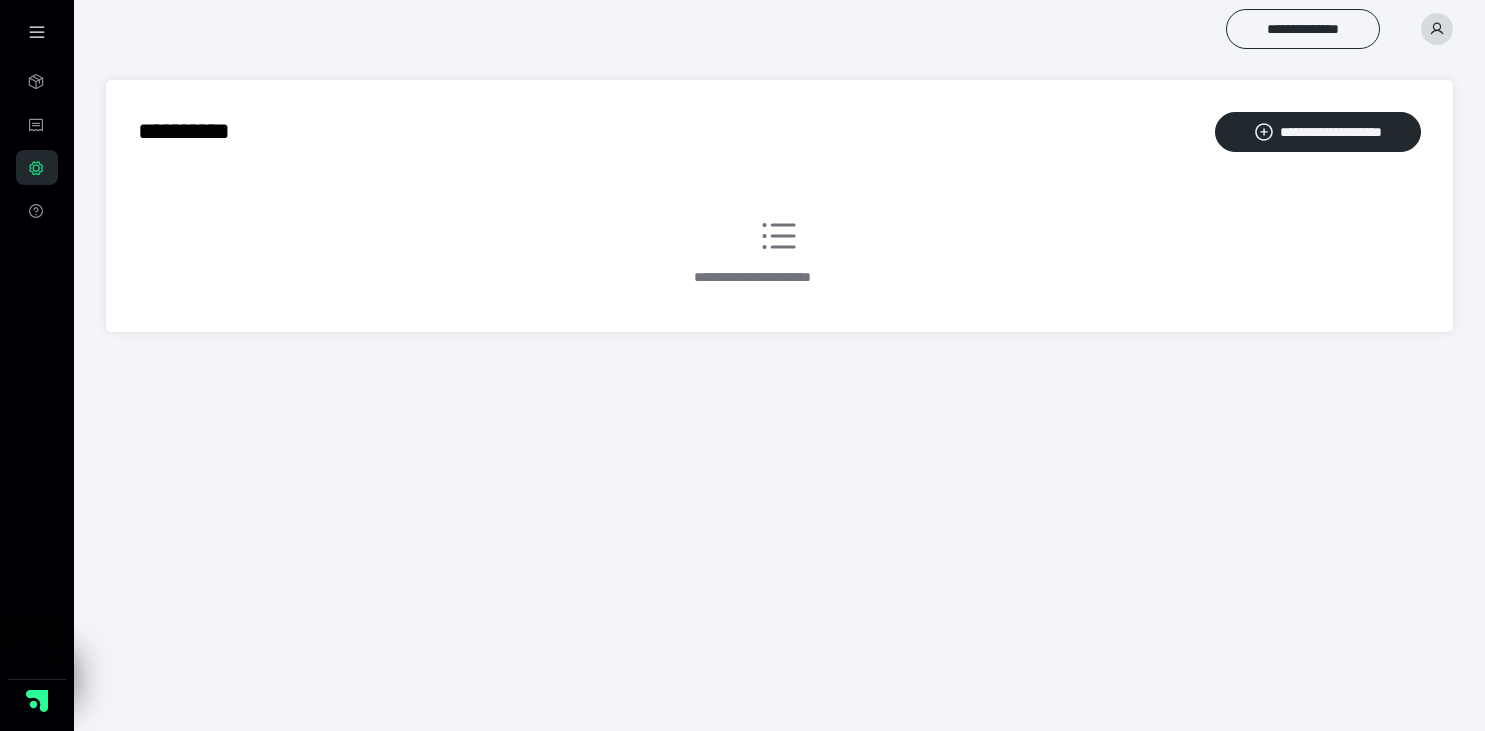 scroll, scrollTop: 0, scrollLeft: 0, axis: both 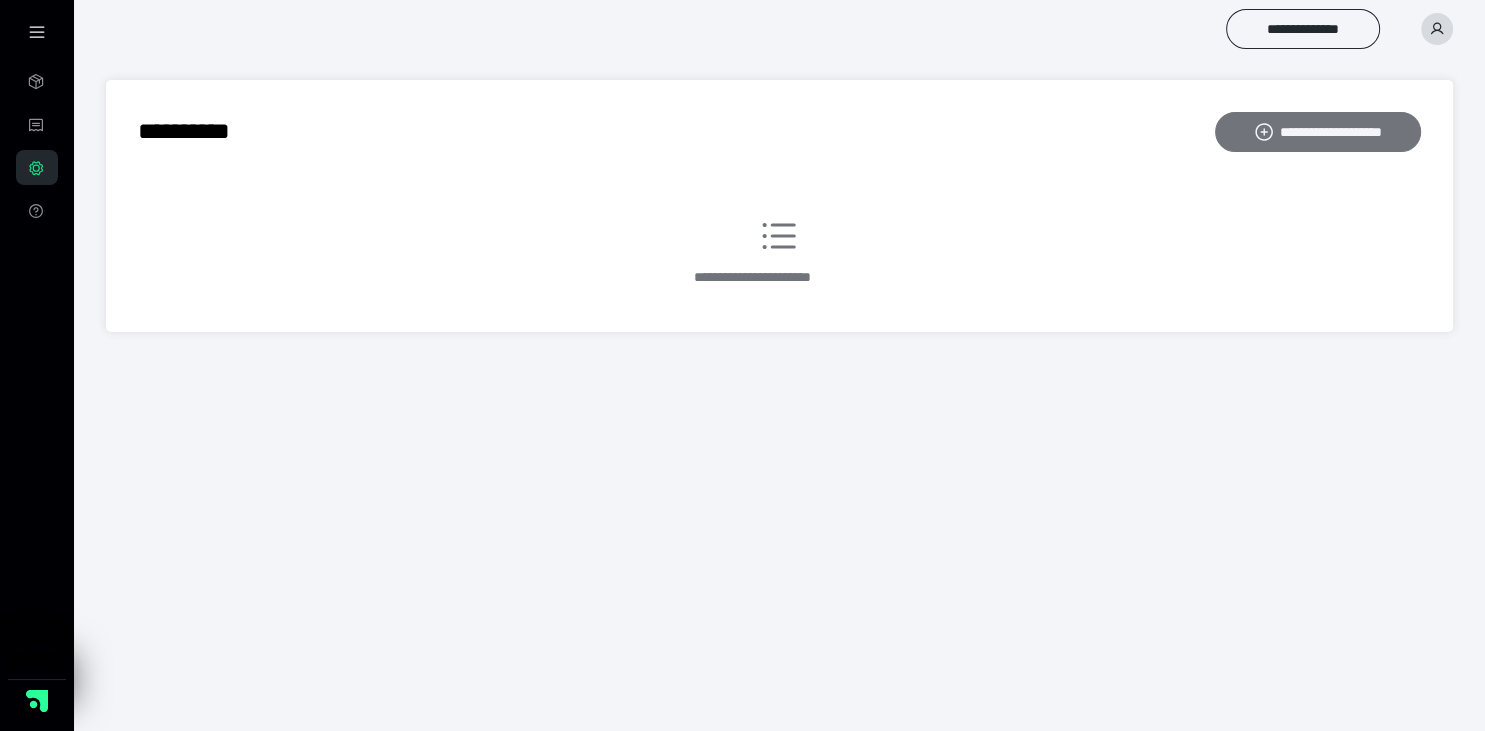 click on "**********" at bounding box center [1317, 132] 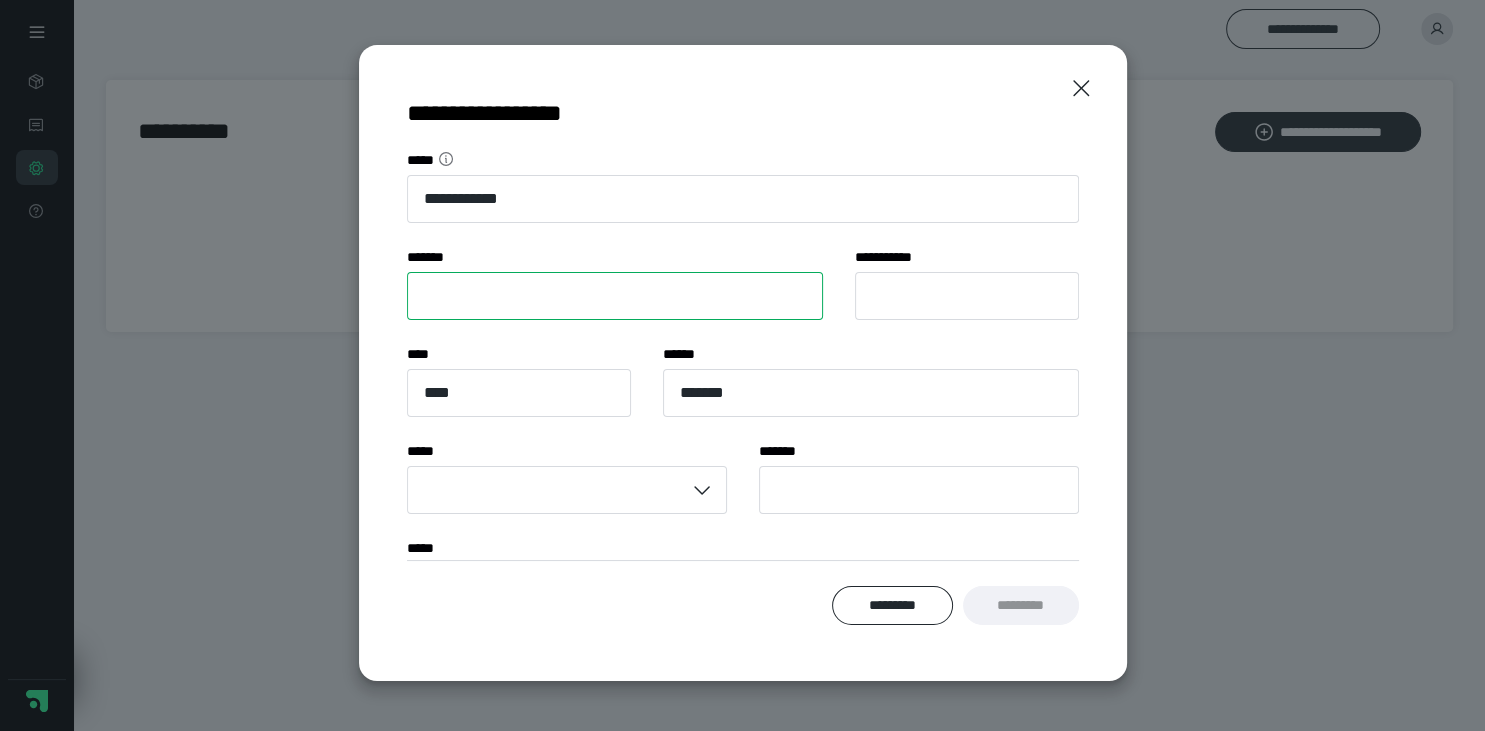 click on "****** *" at bounding box center (615, 296) 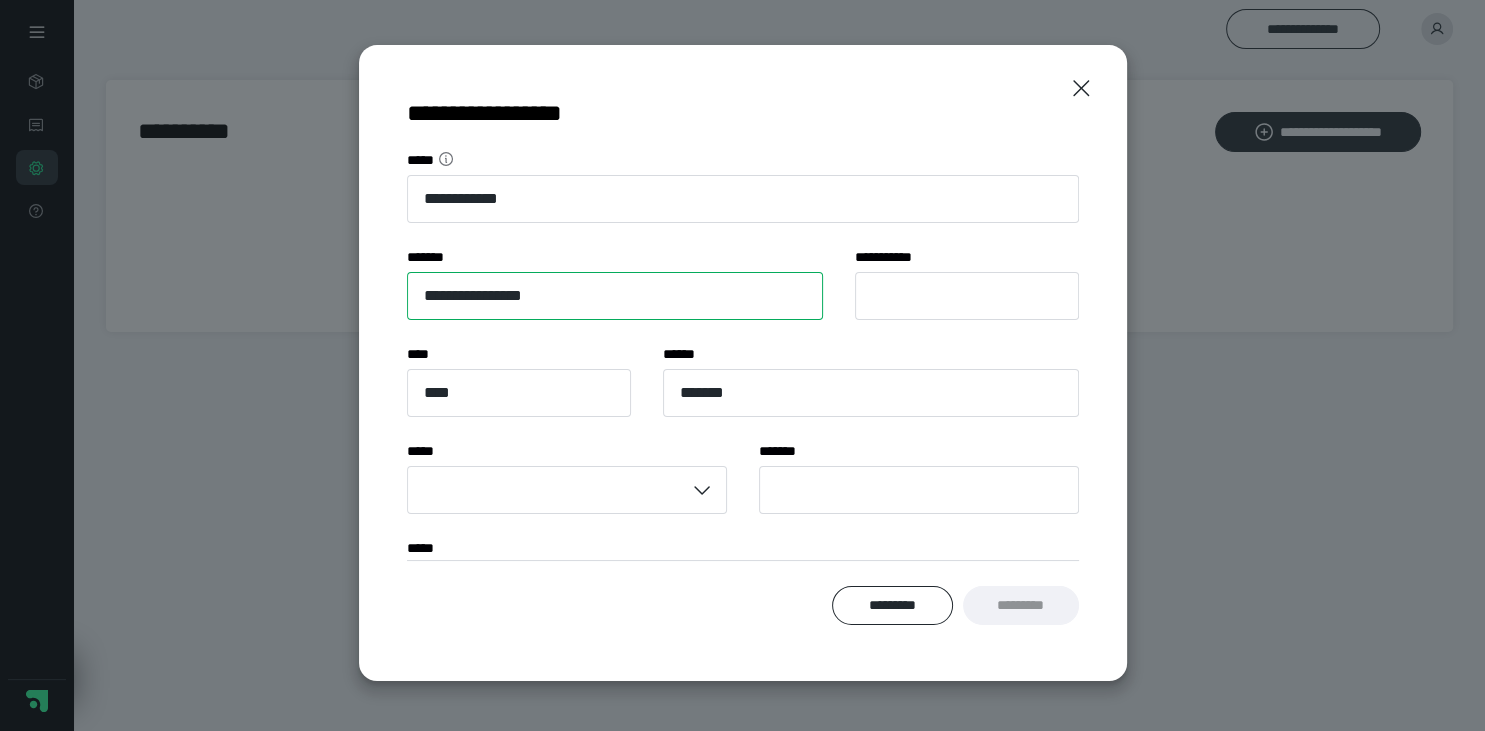 type on "**********" 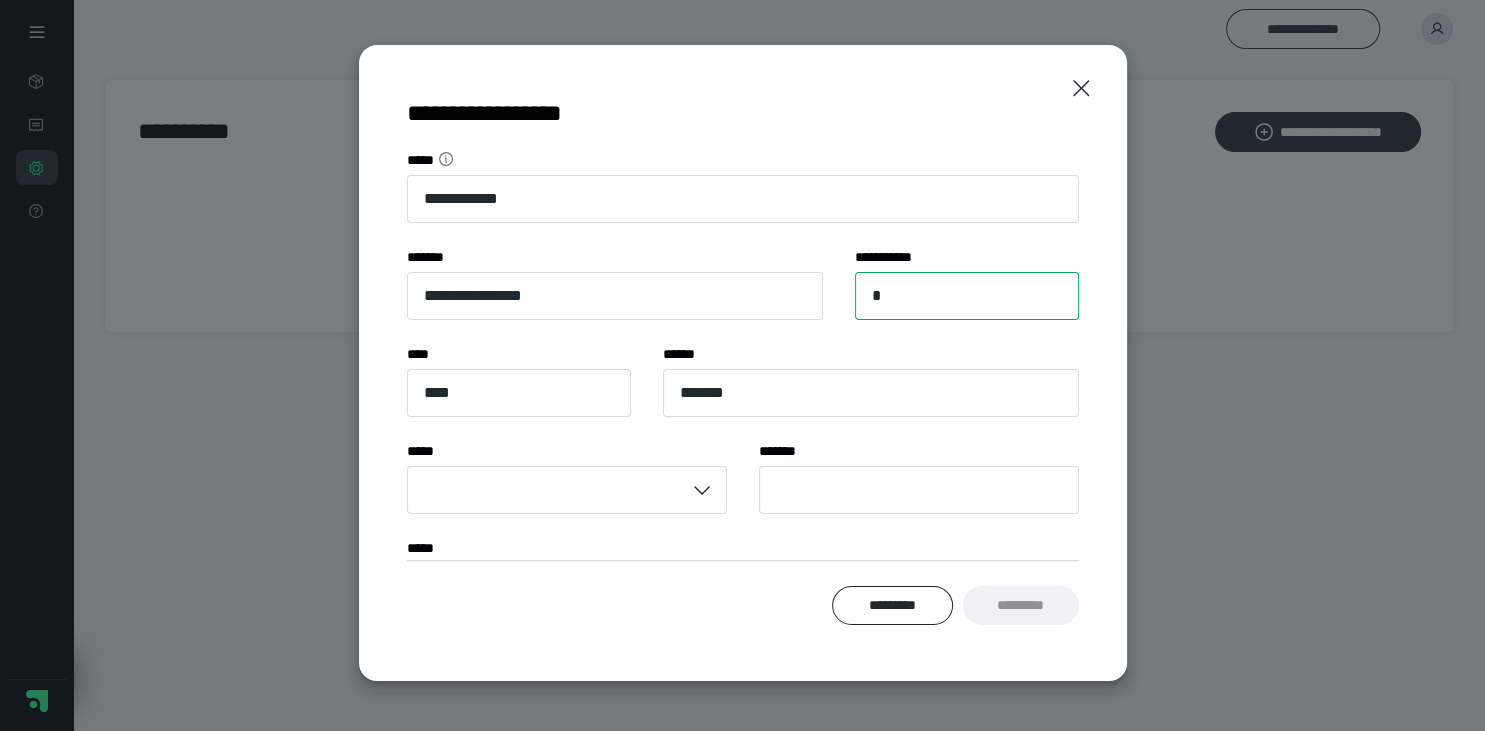 type on "*" 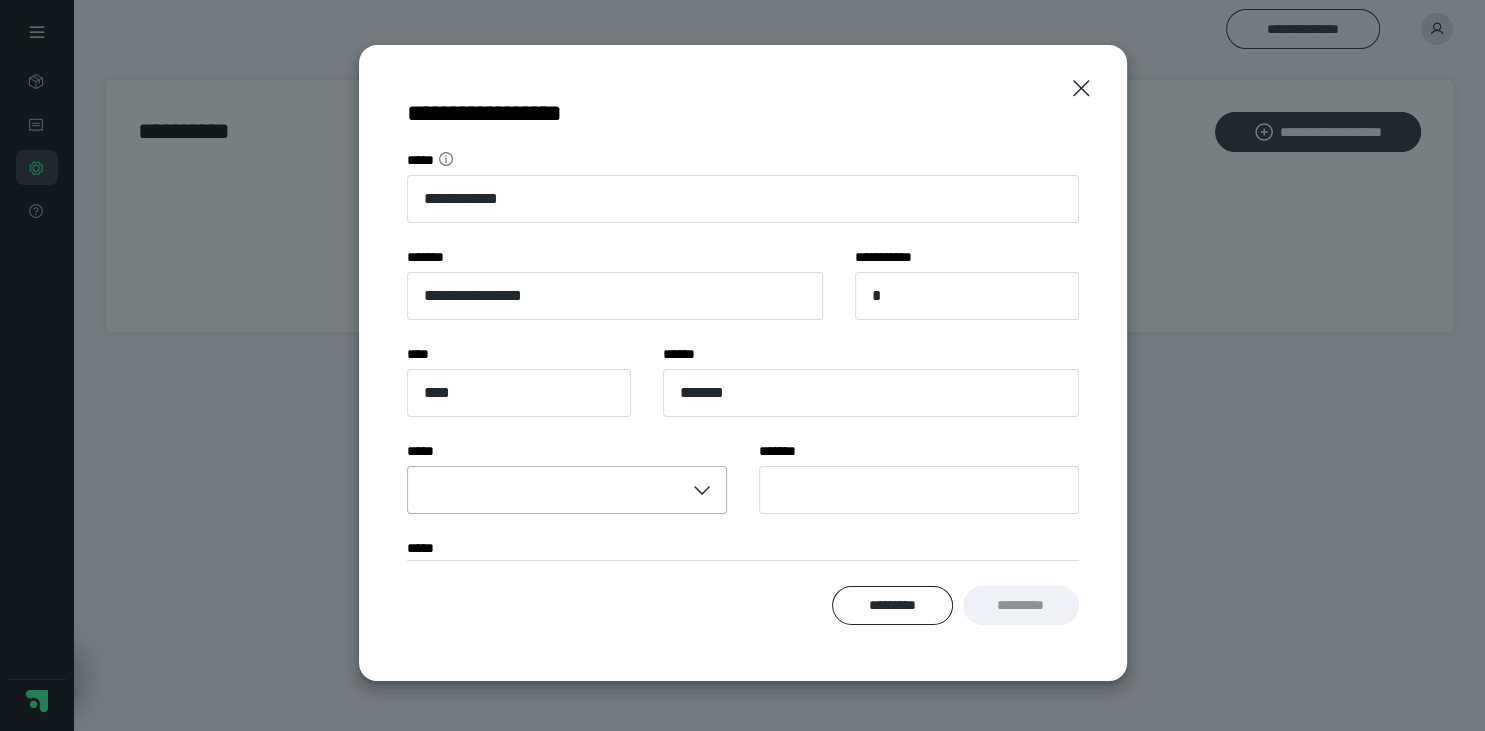 click at bounding box center [546, 490] 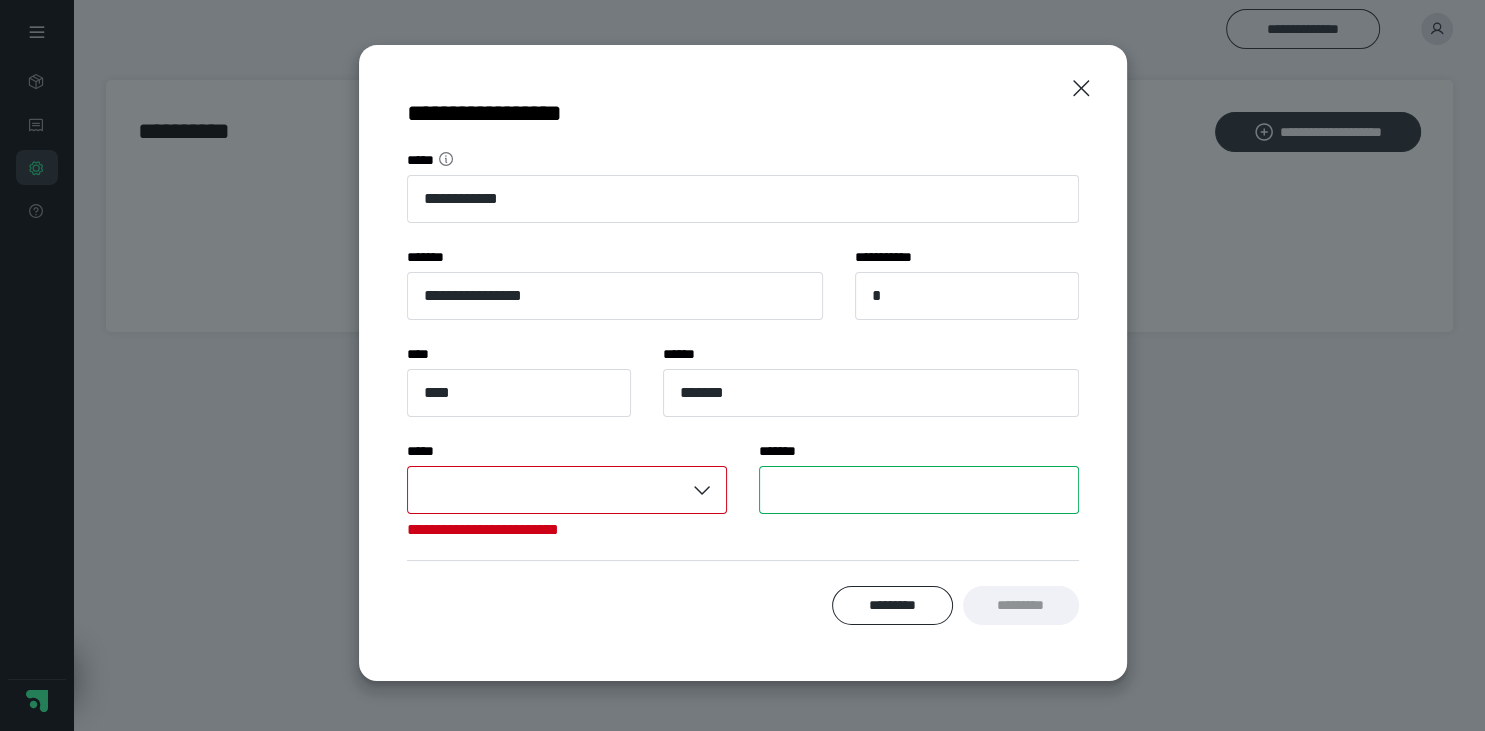 click on "****** *" at bounding box center [919, 490] 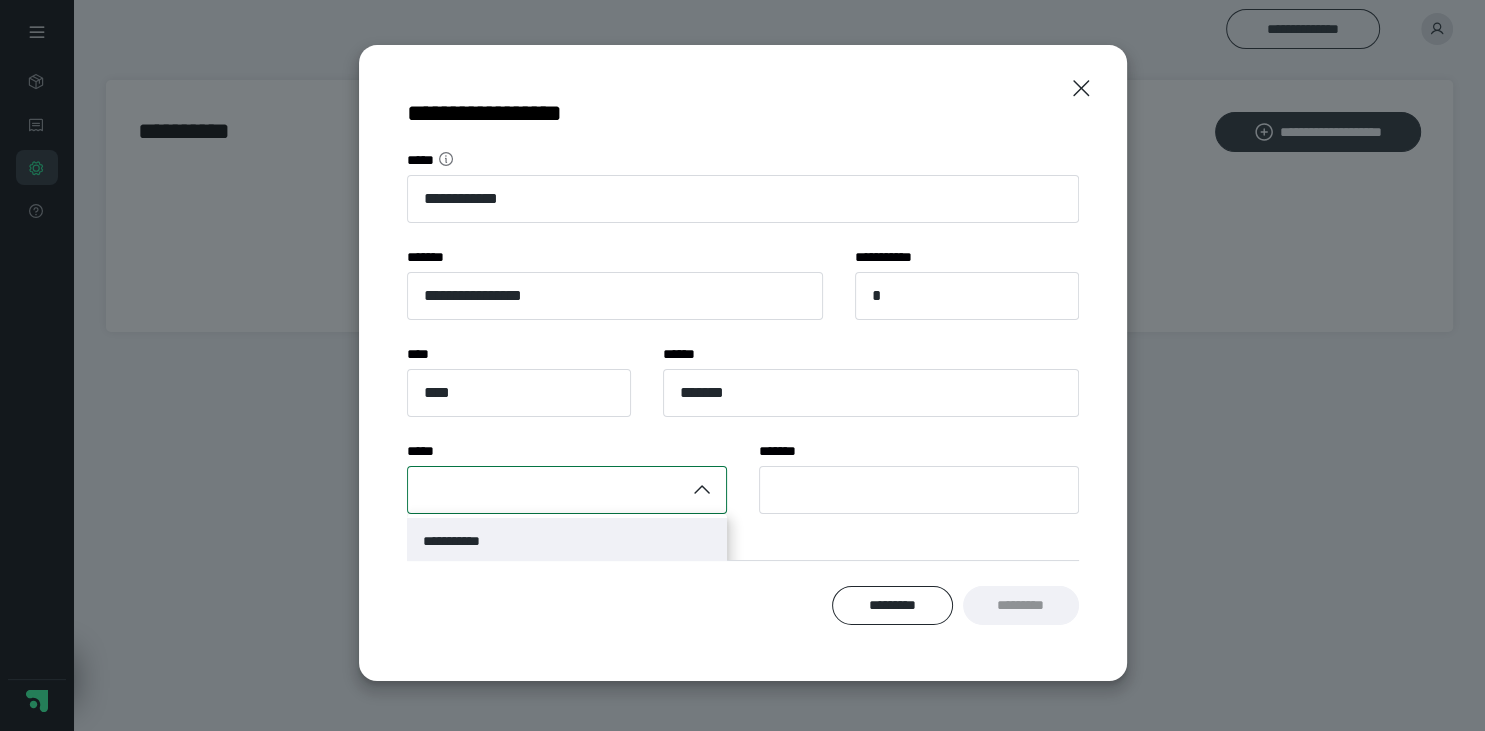 click at bounding box center (705, 490) 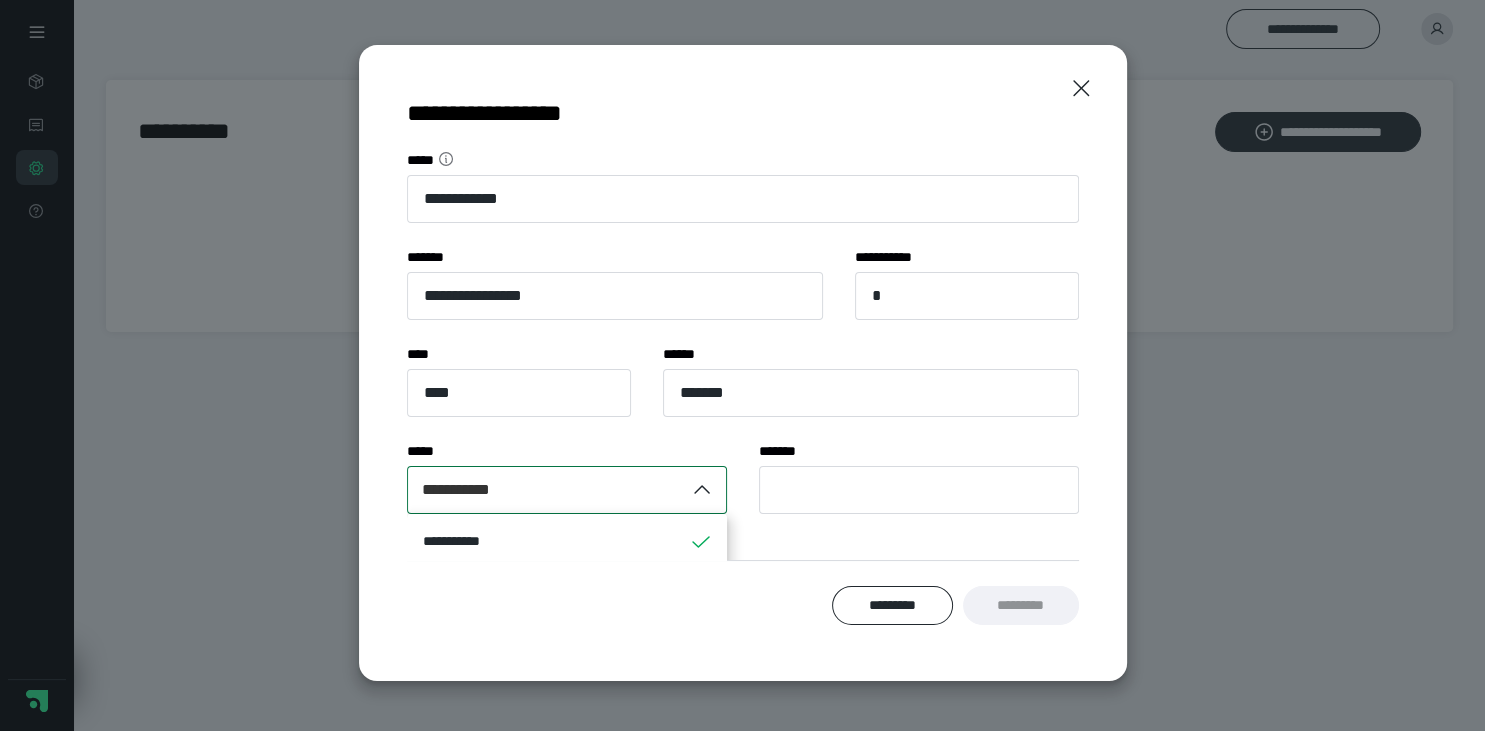 click on "**********" at bounding box center (546, 490) 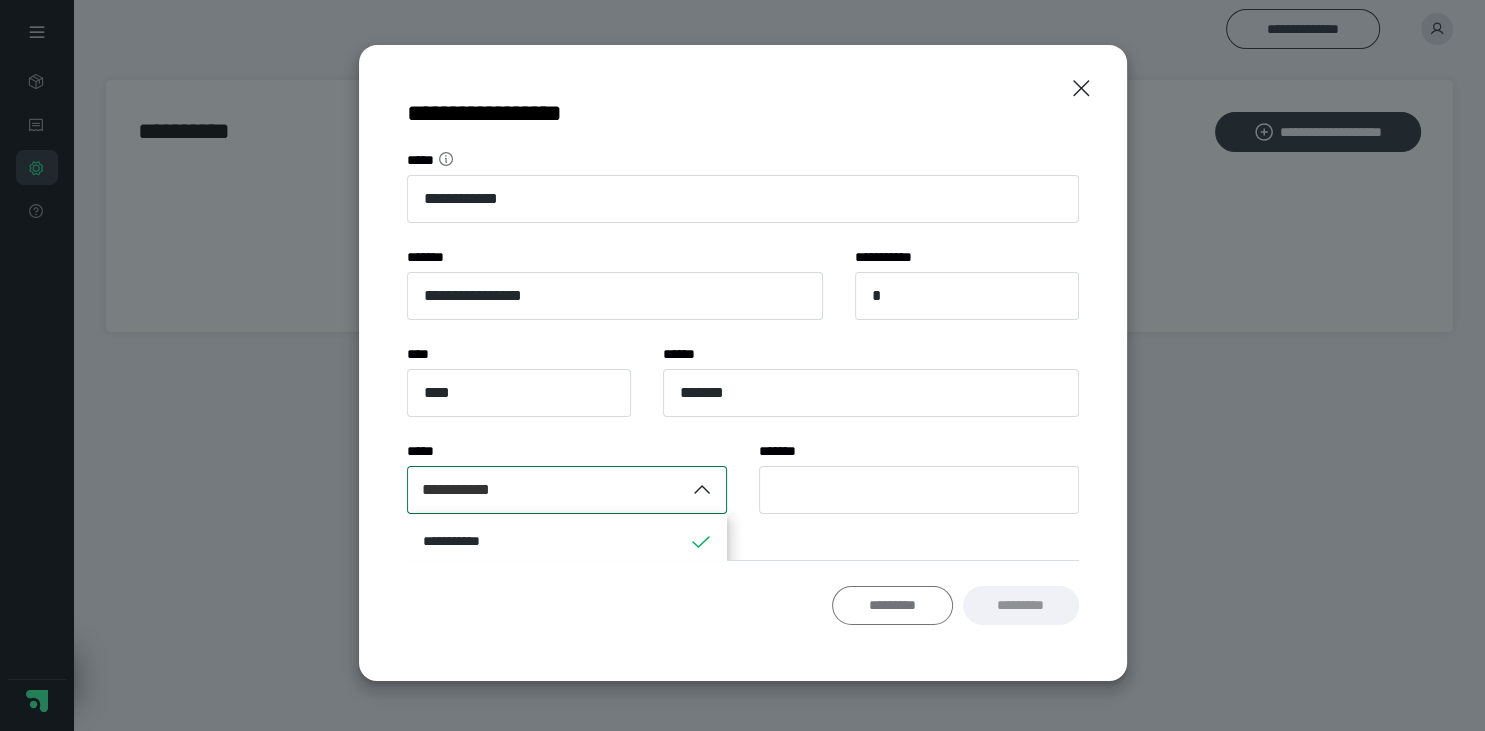click on "*********" at bounding box center [892, 606] 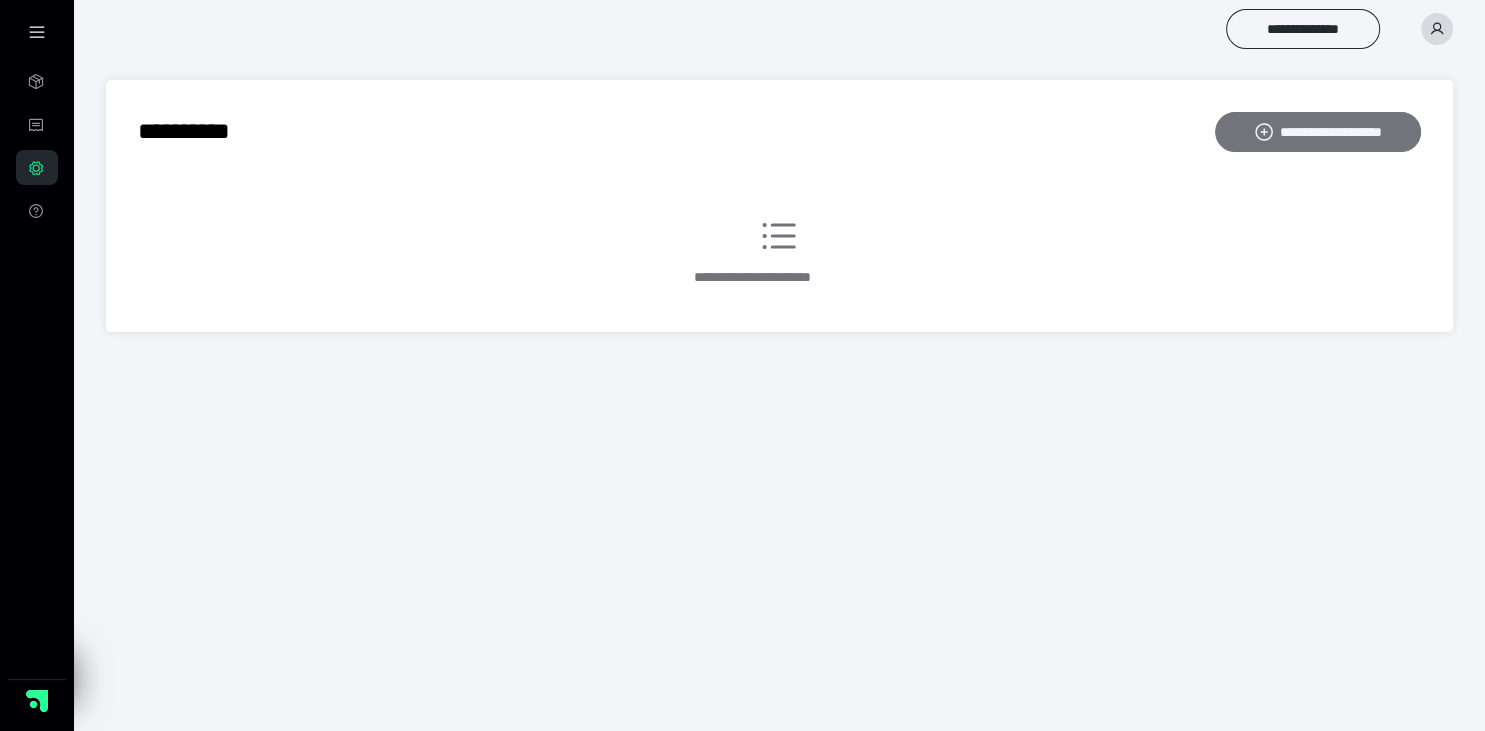 click on "**********" at bounding box center [1317, 132] 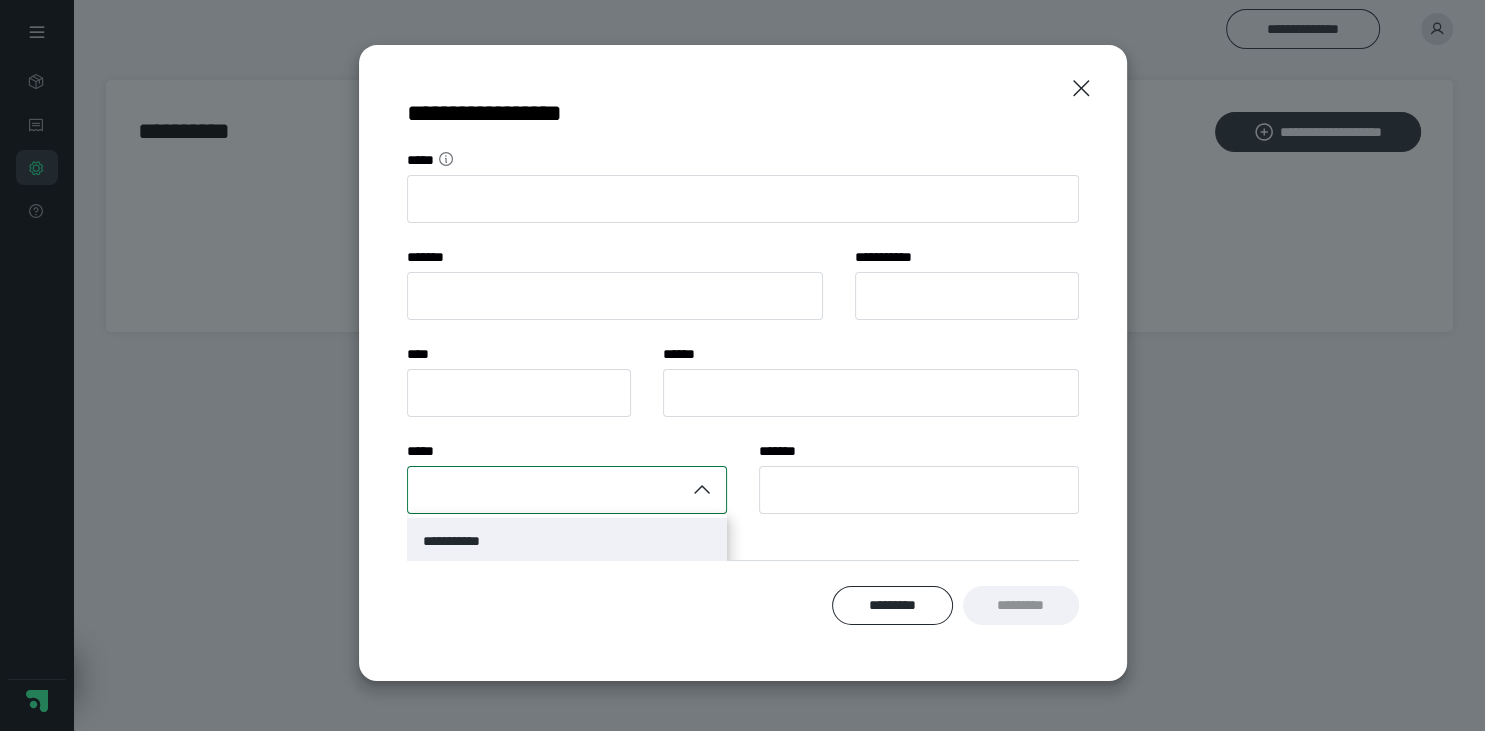 click at bounding box center (705, 490) 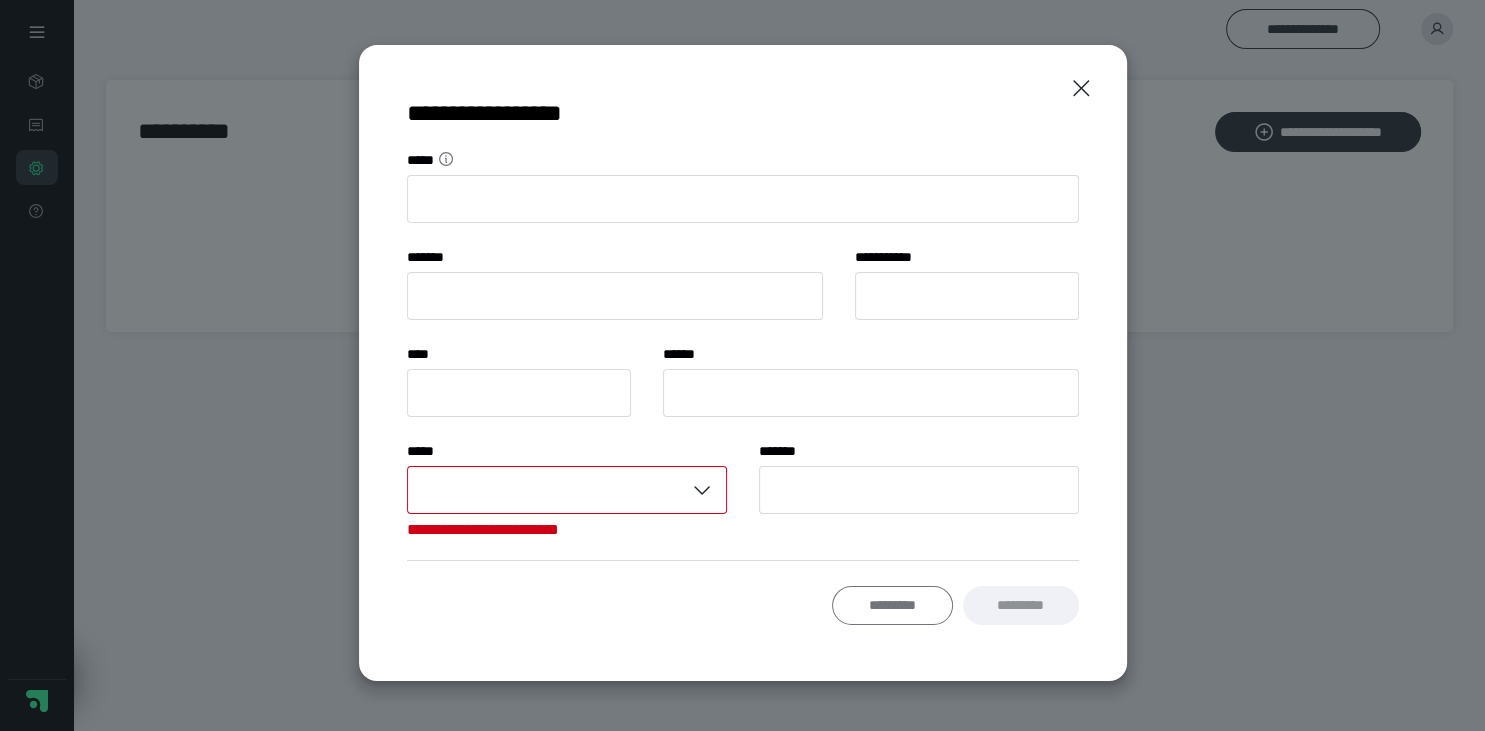 click on "*********" at bounding box center [892, 606] 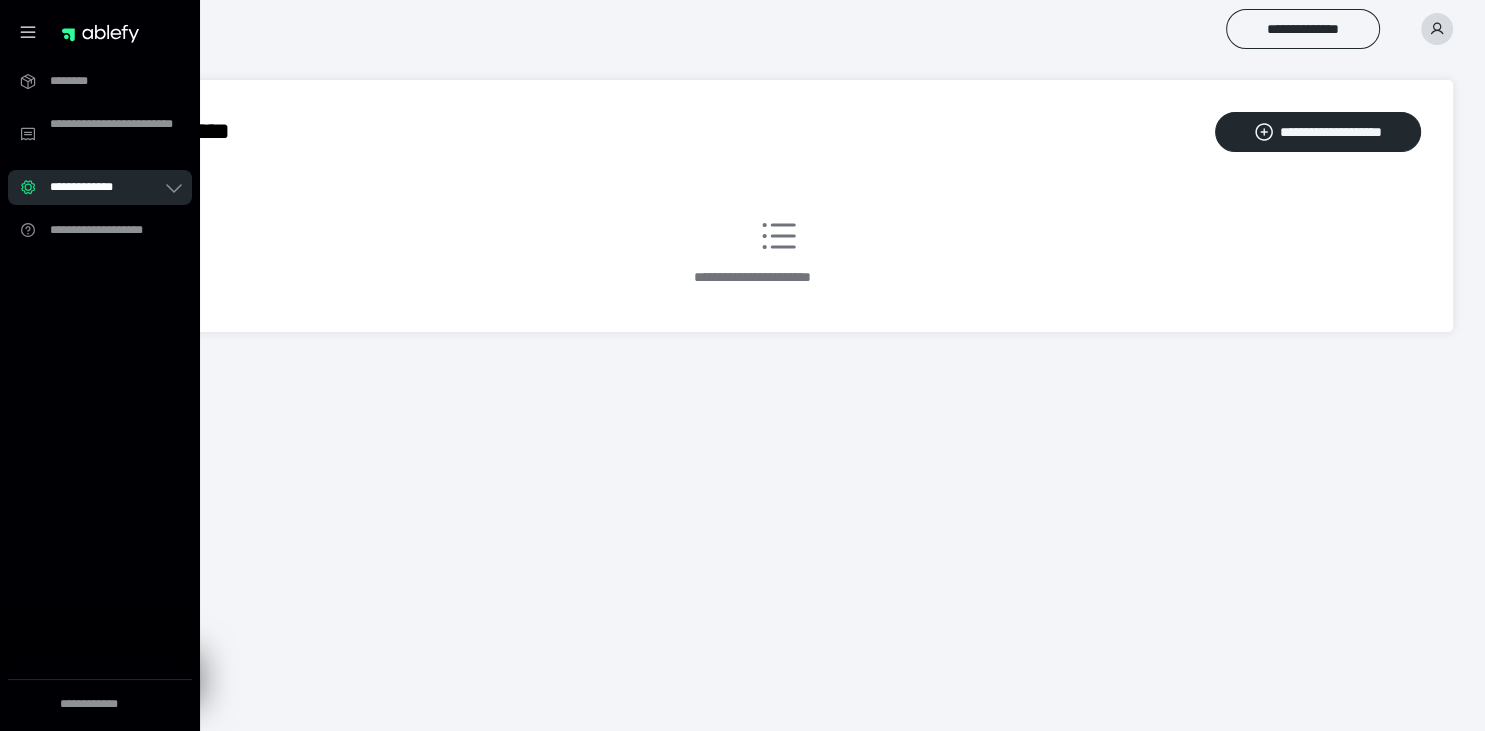 click on "**********" at bounding box center [106, 187] 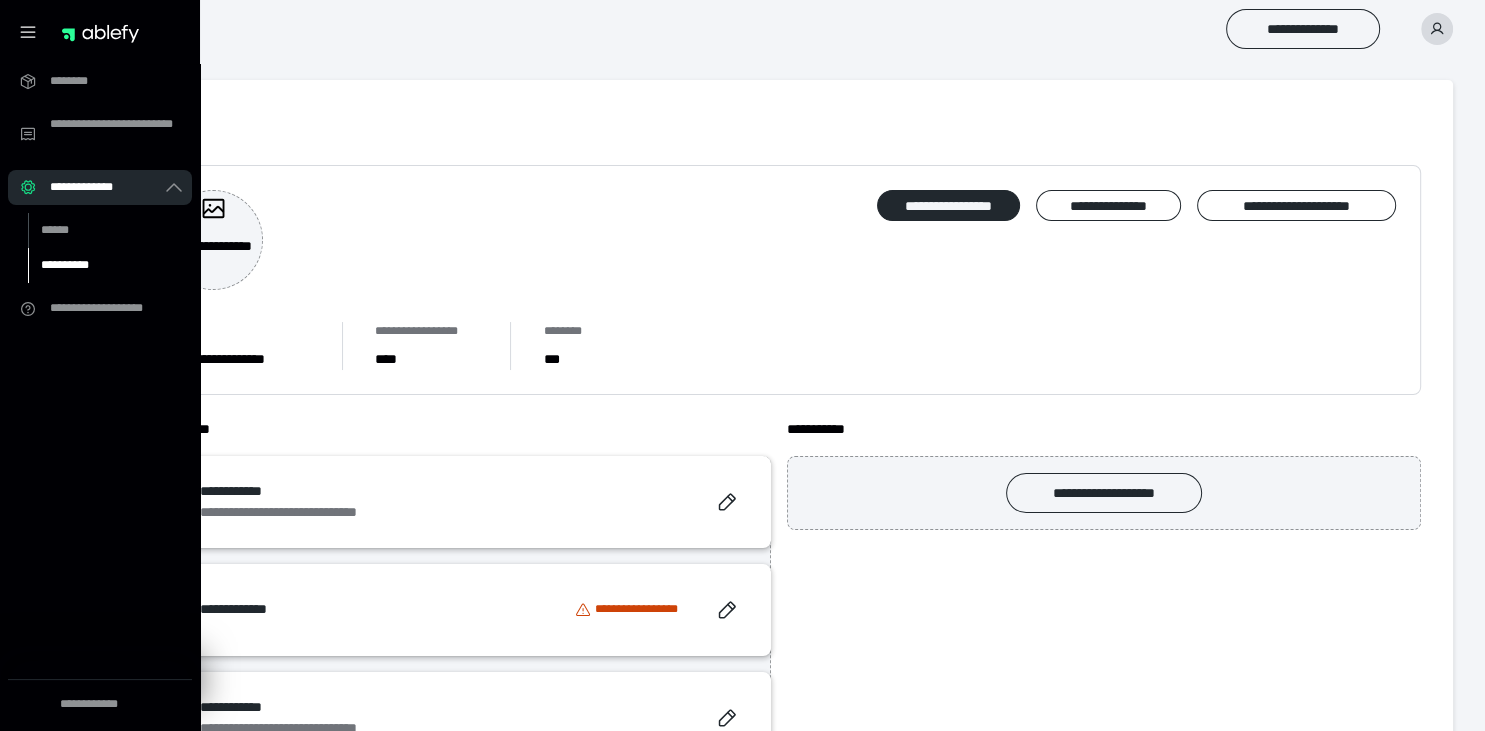 click on "**********" at bounding box center [97, 265] 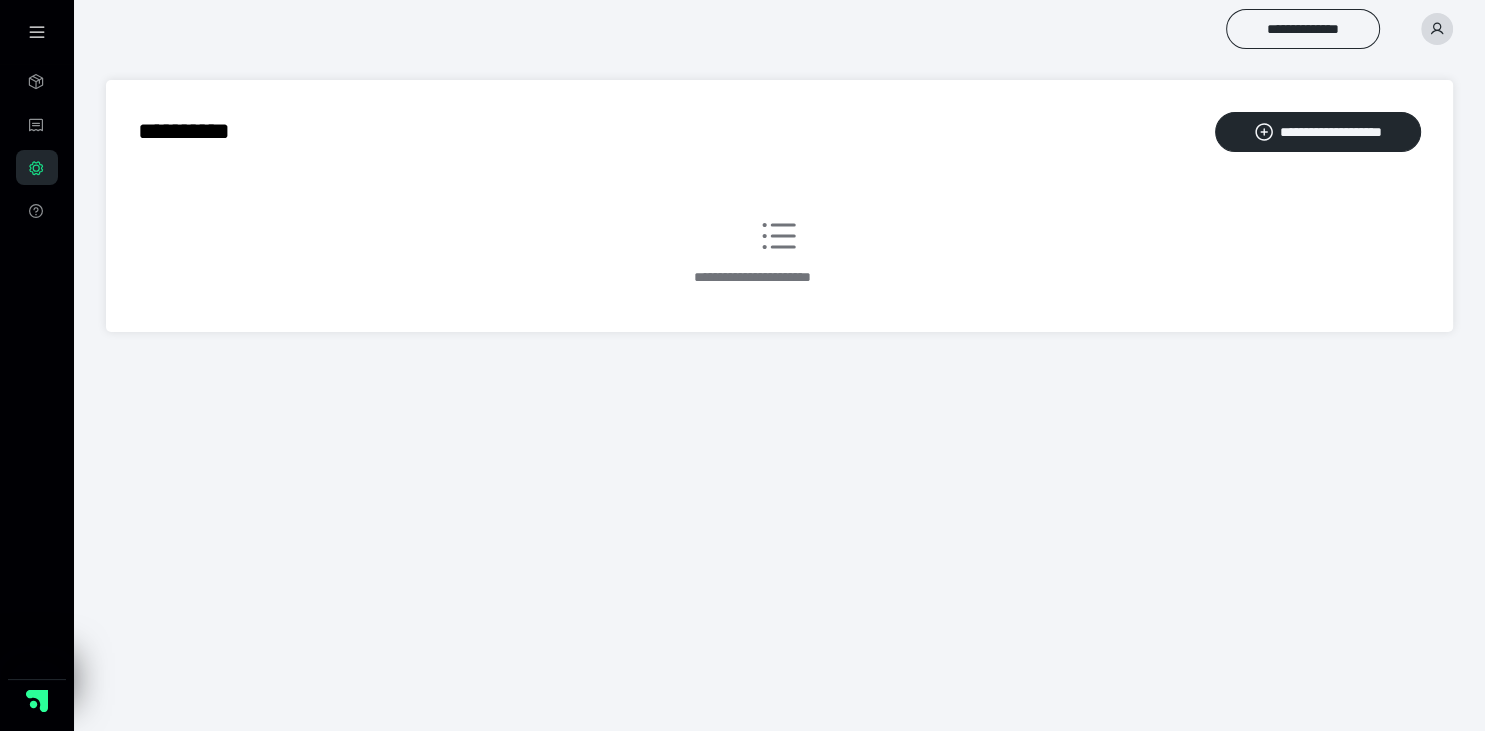 click 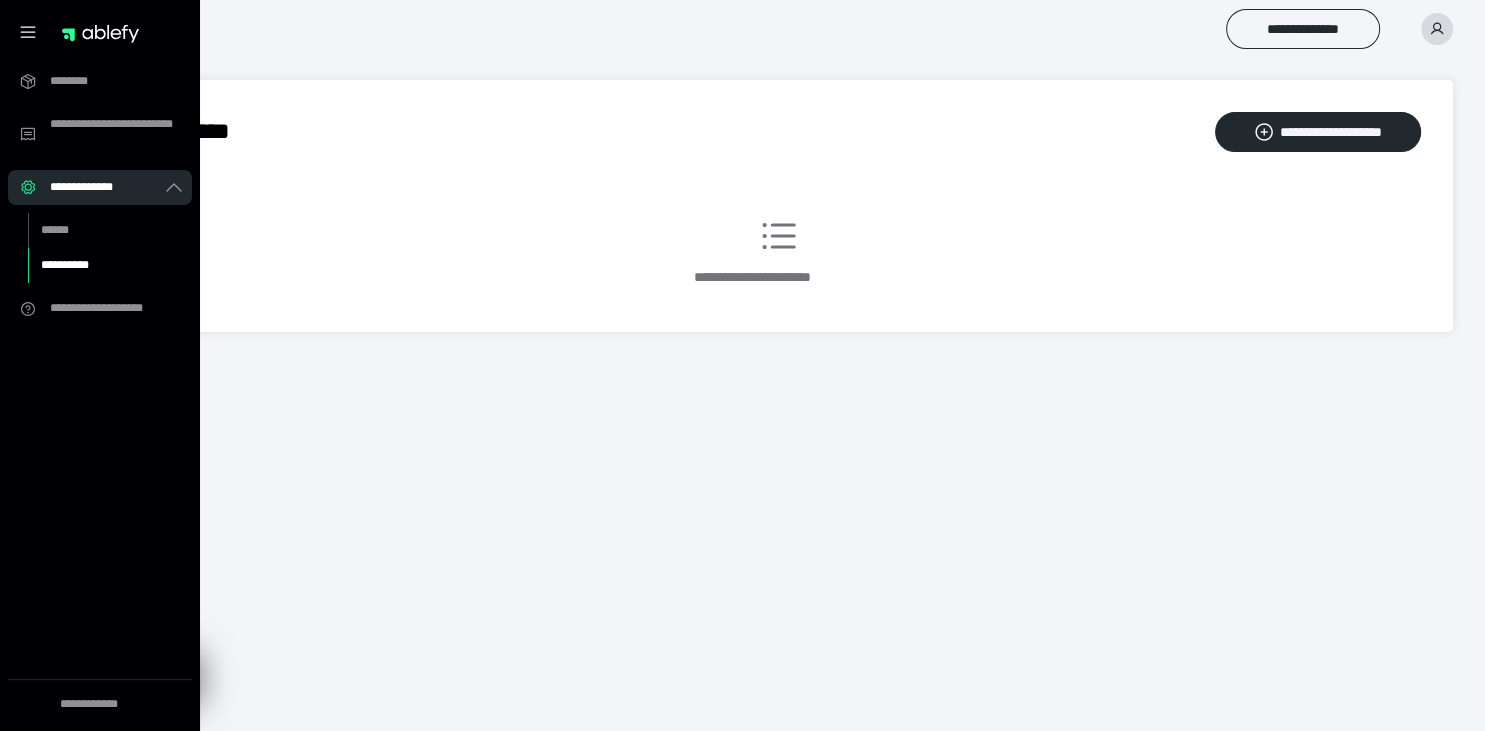 click on "**********" at bounding box center [100, 195] 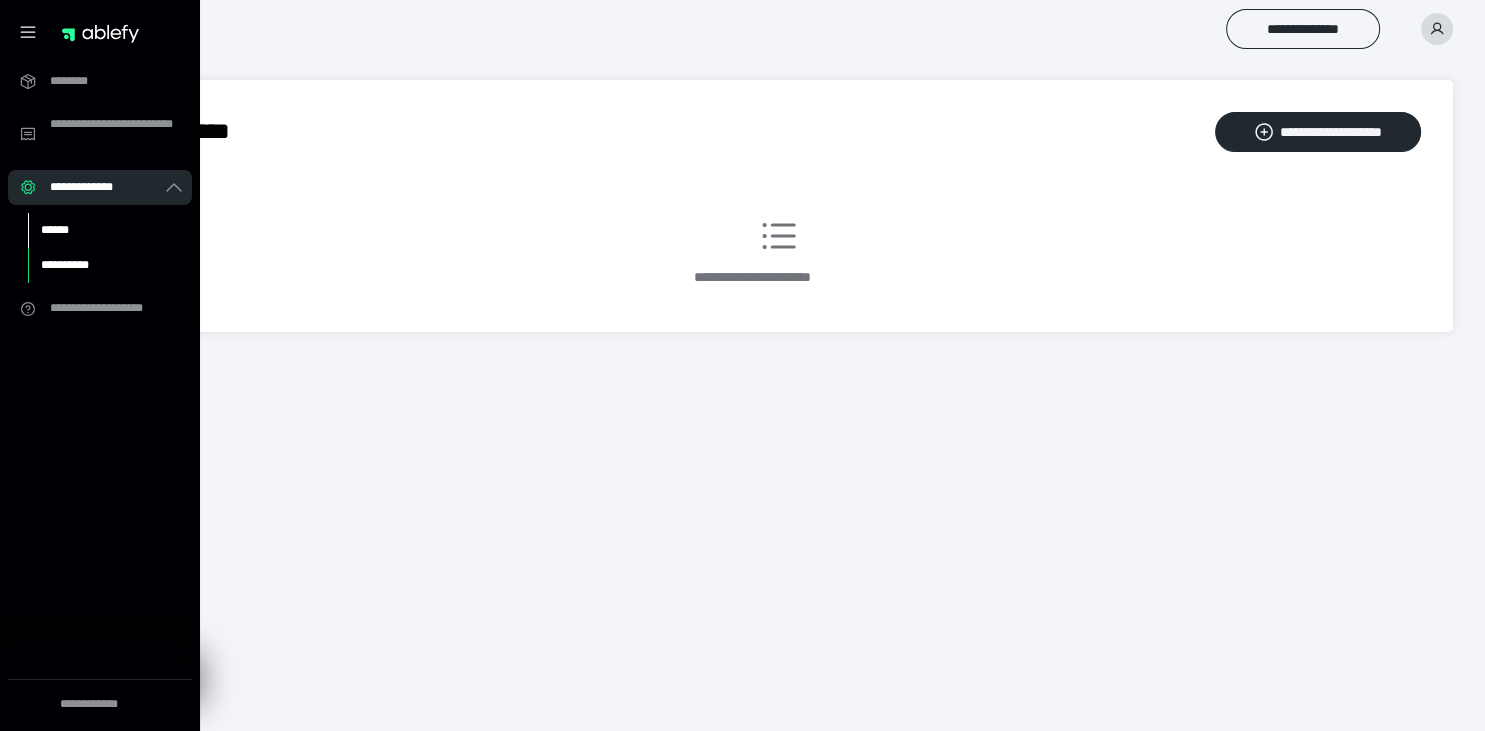 click on "******" at bounding box center (97, 230) 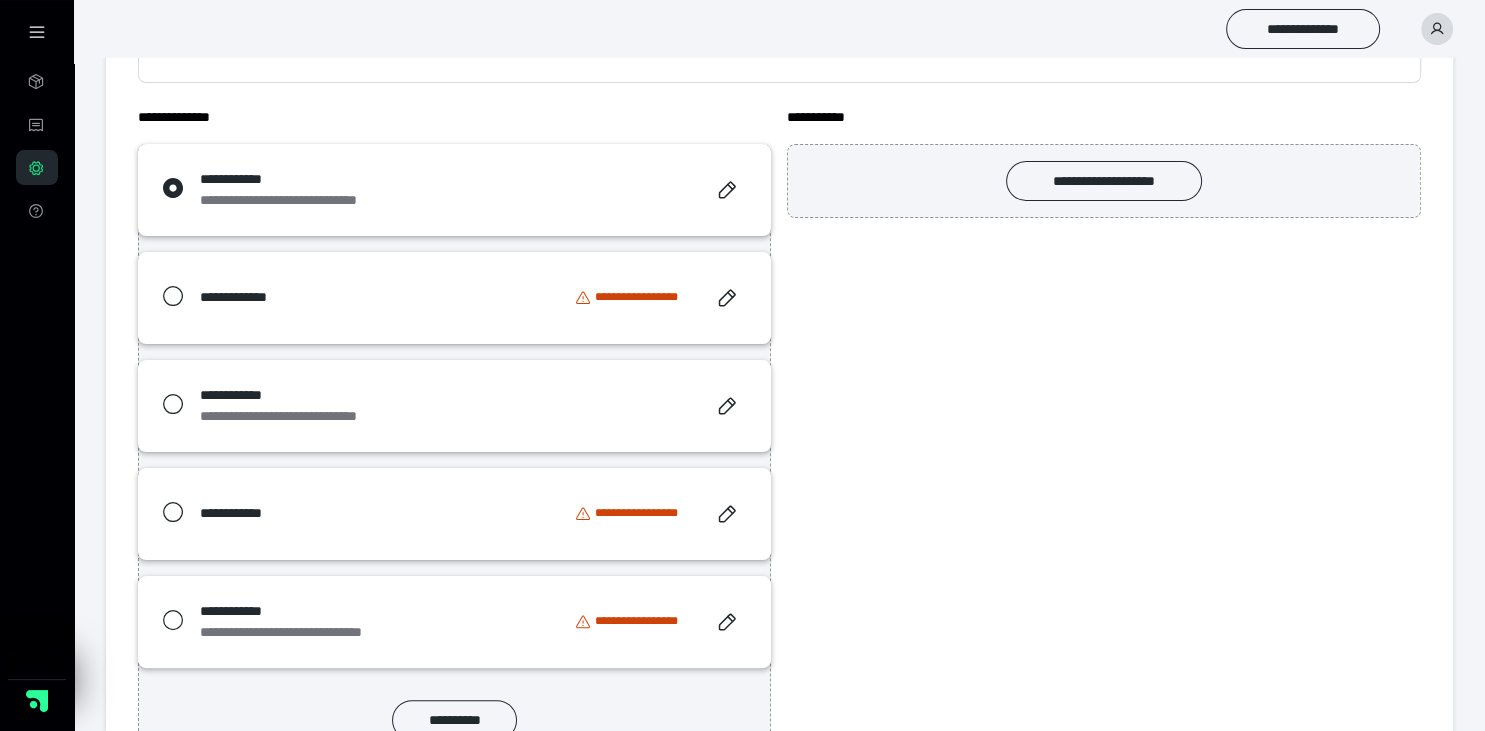 scroll, scrollTop: 324, scrollLeft: 0, axis: vertical 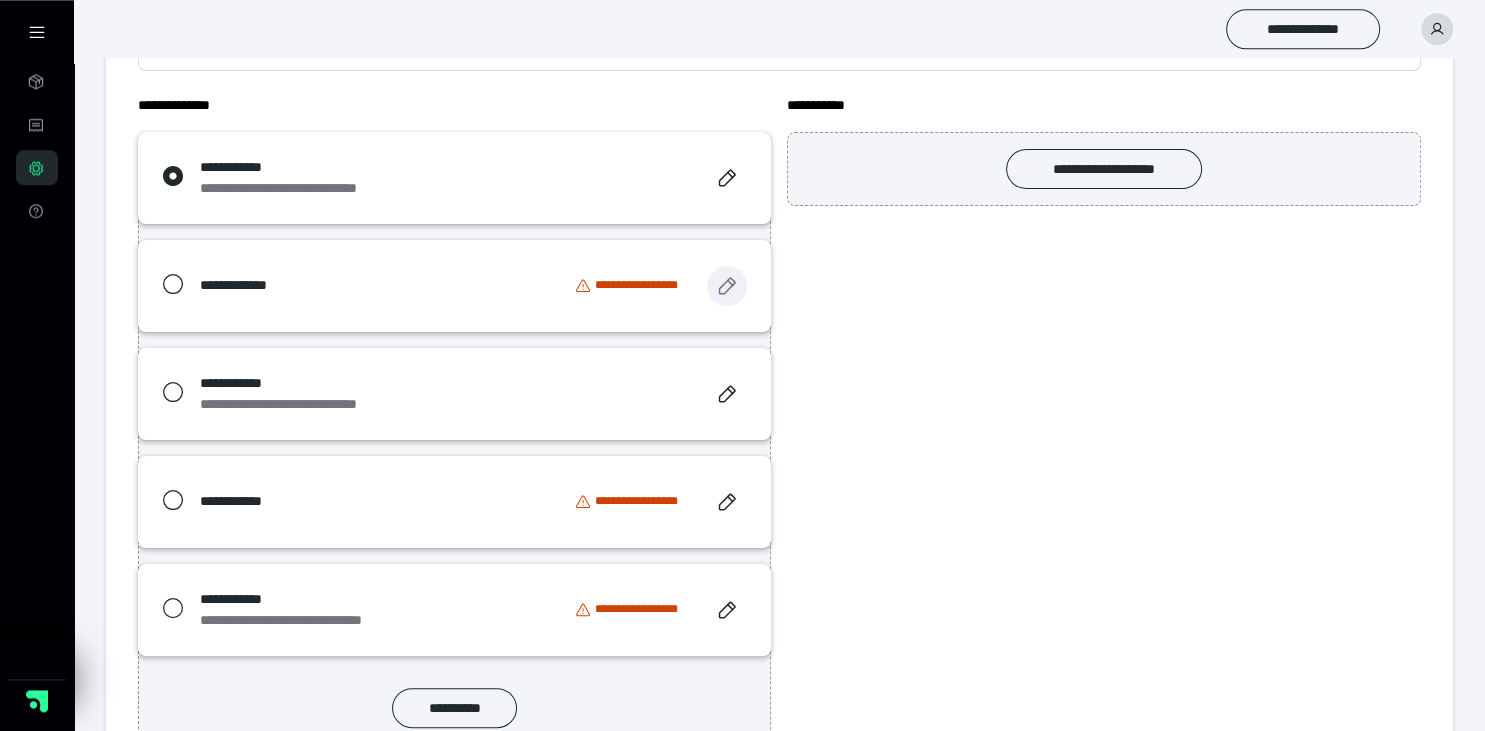 click 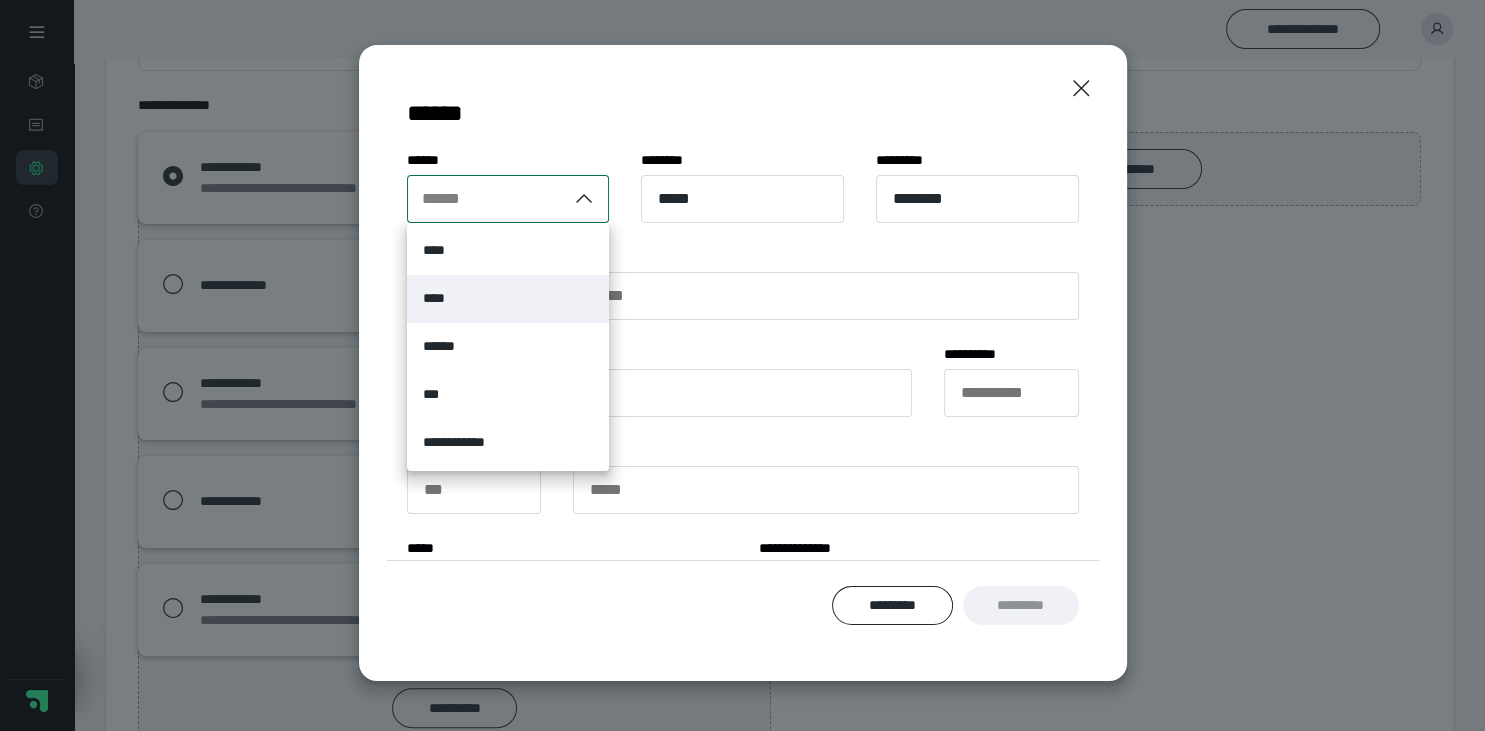 click on "****" at bounding box center [508, 299] 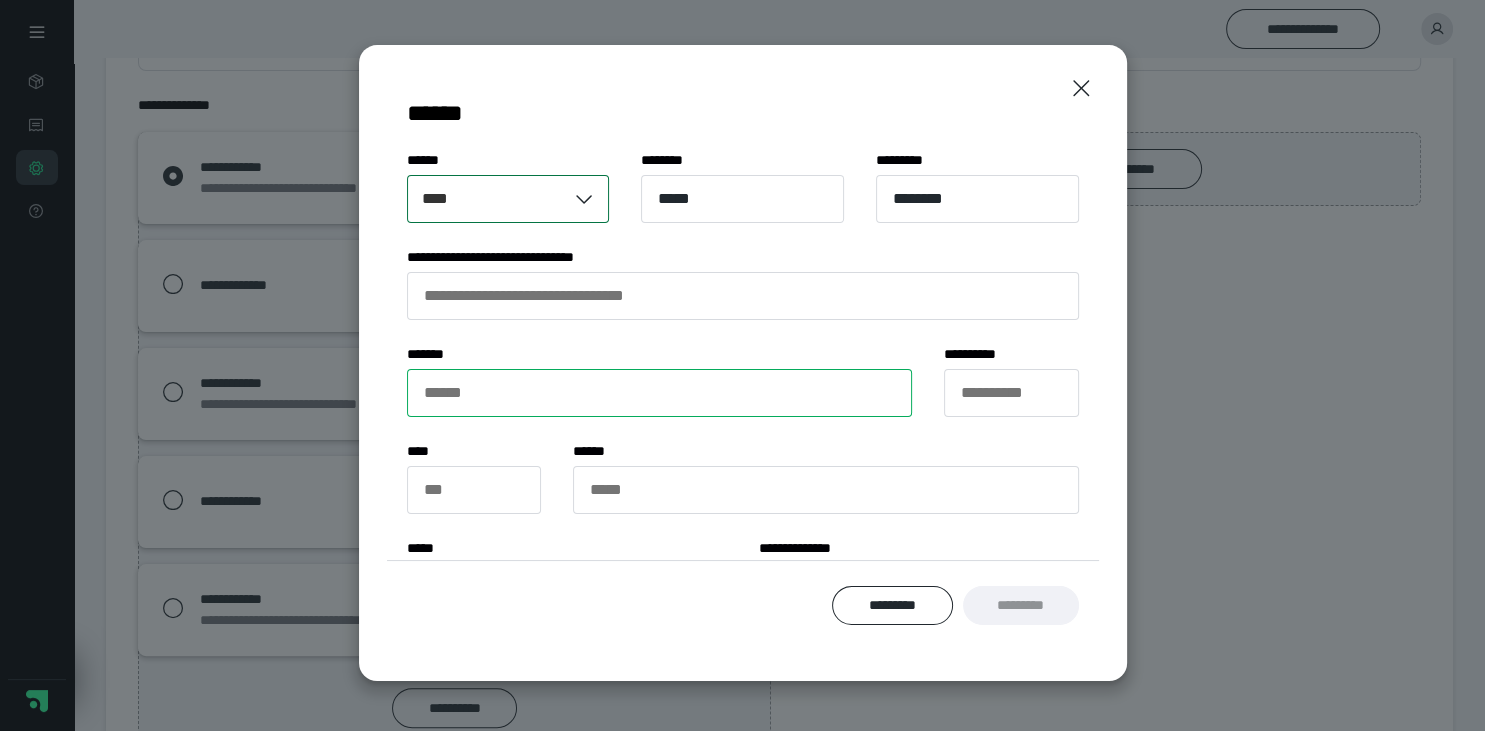 click on "****** *" at bounding box center (660, 393) 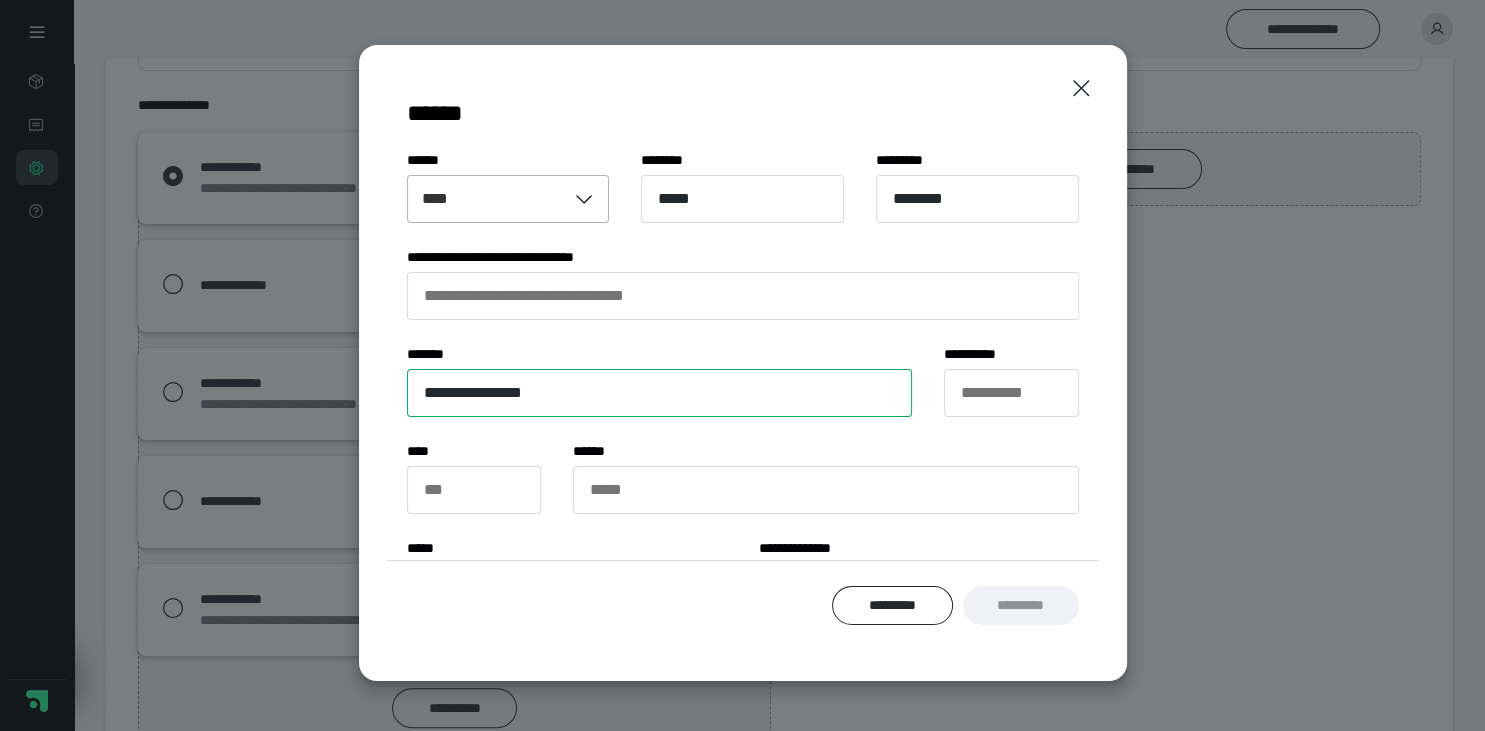 type on "**********" 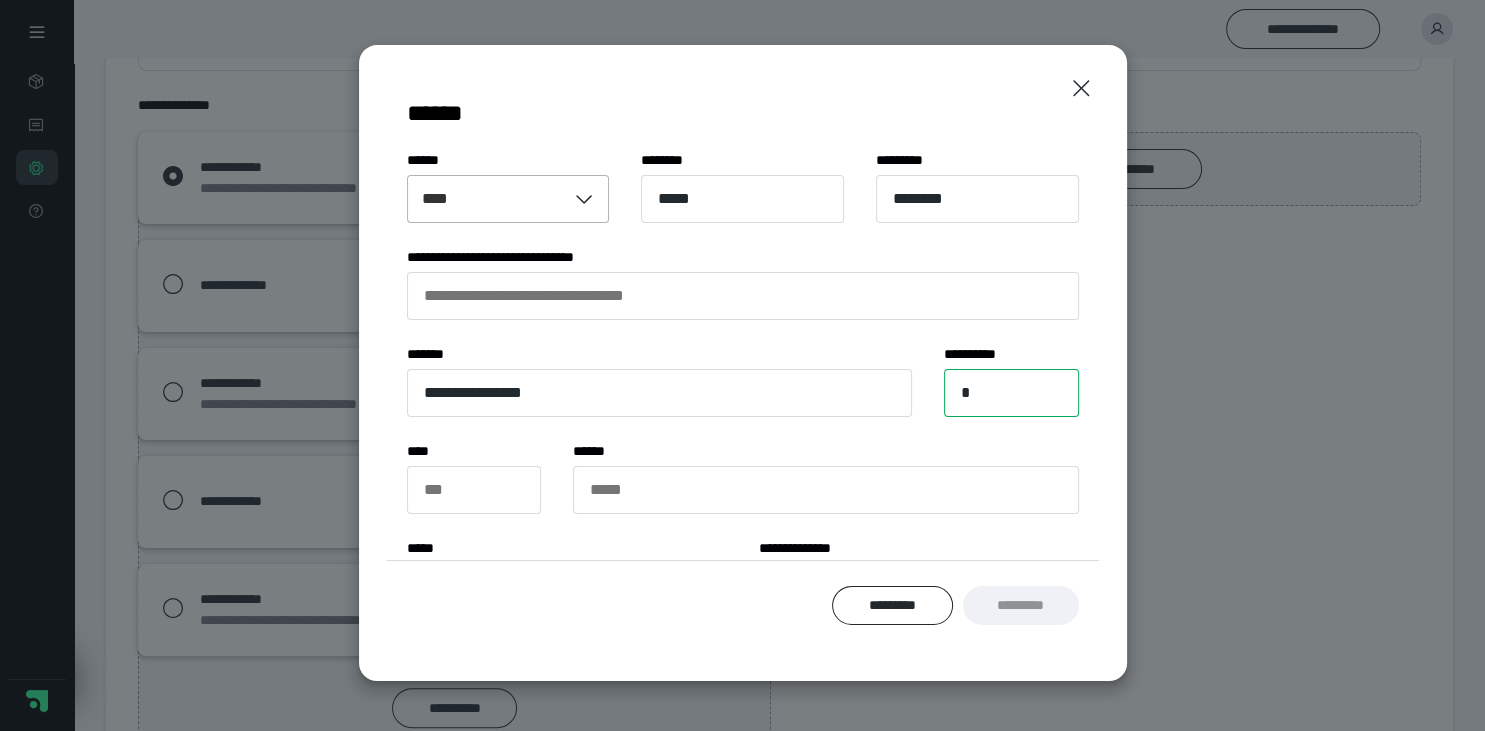 type on "*" 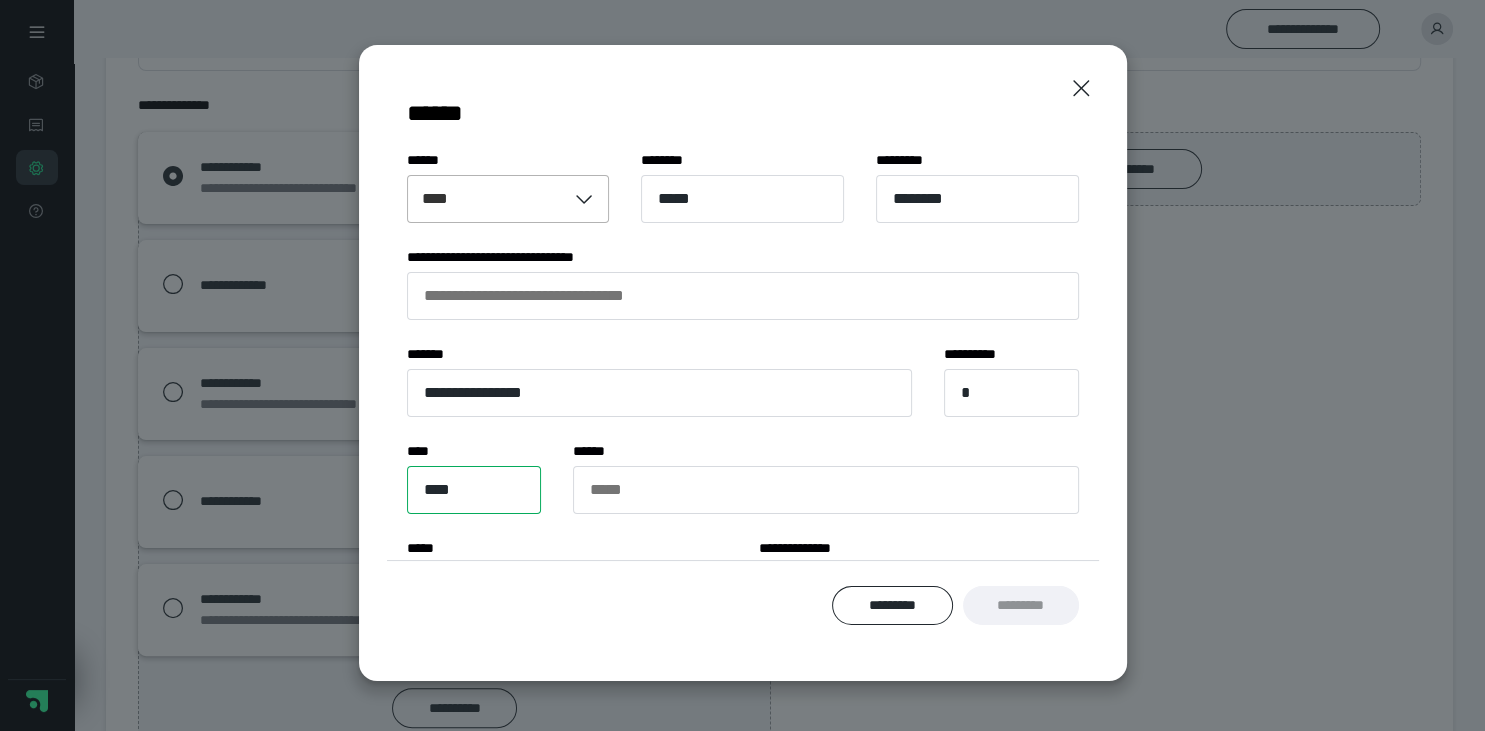 type on "****" 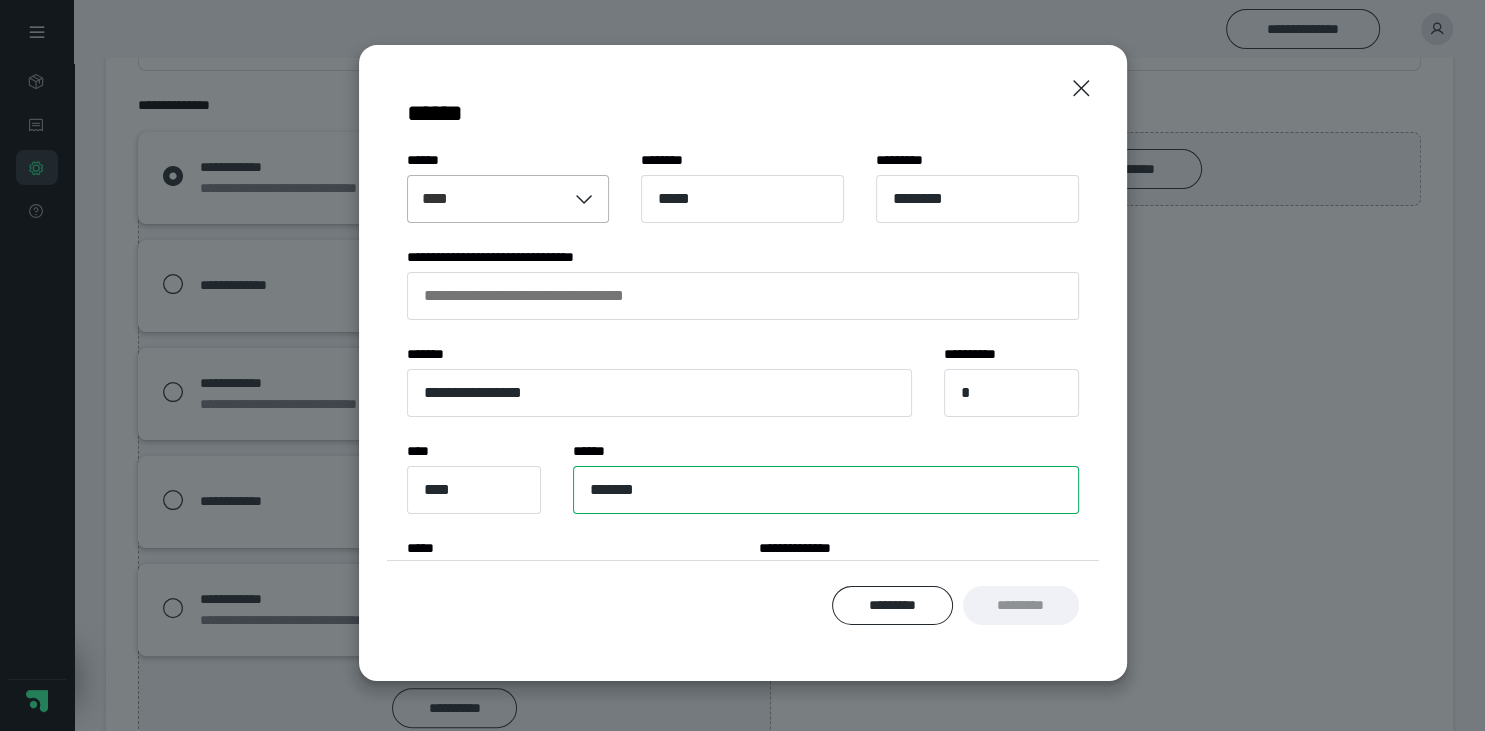 type on "*******" 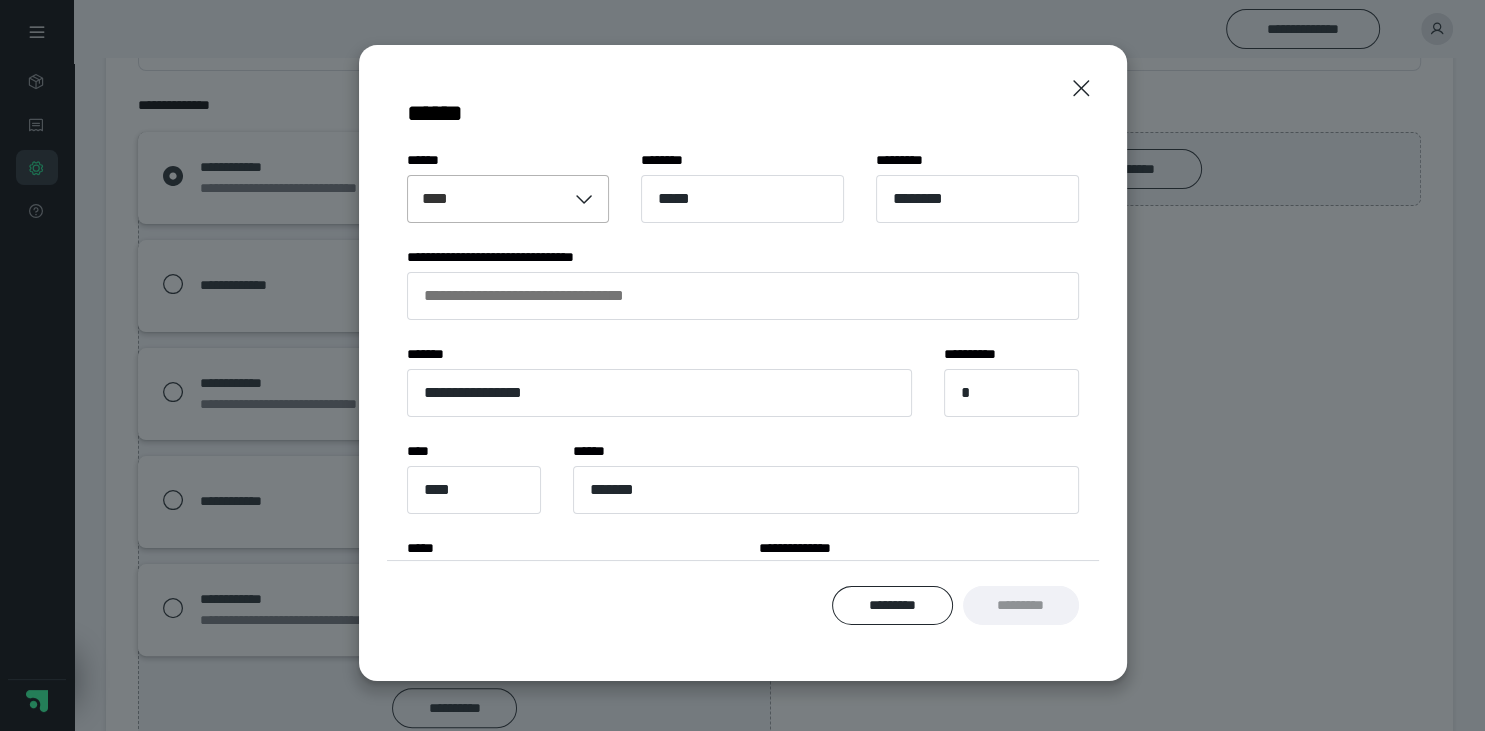 click on "********* *********" at bounding box center (743, 606) 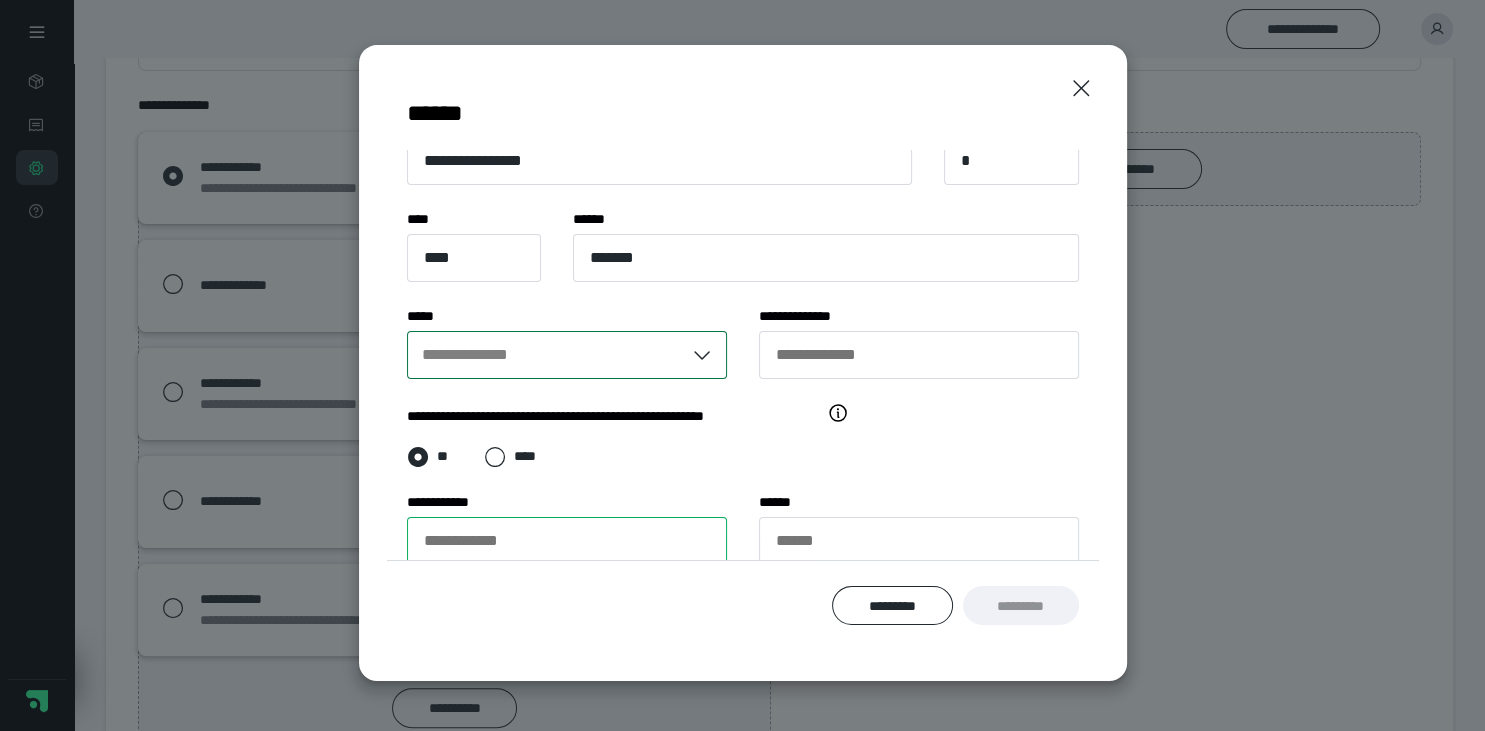 click on "**********" at bounding box center (567, 541) 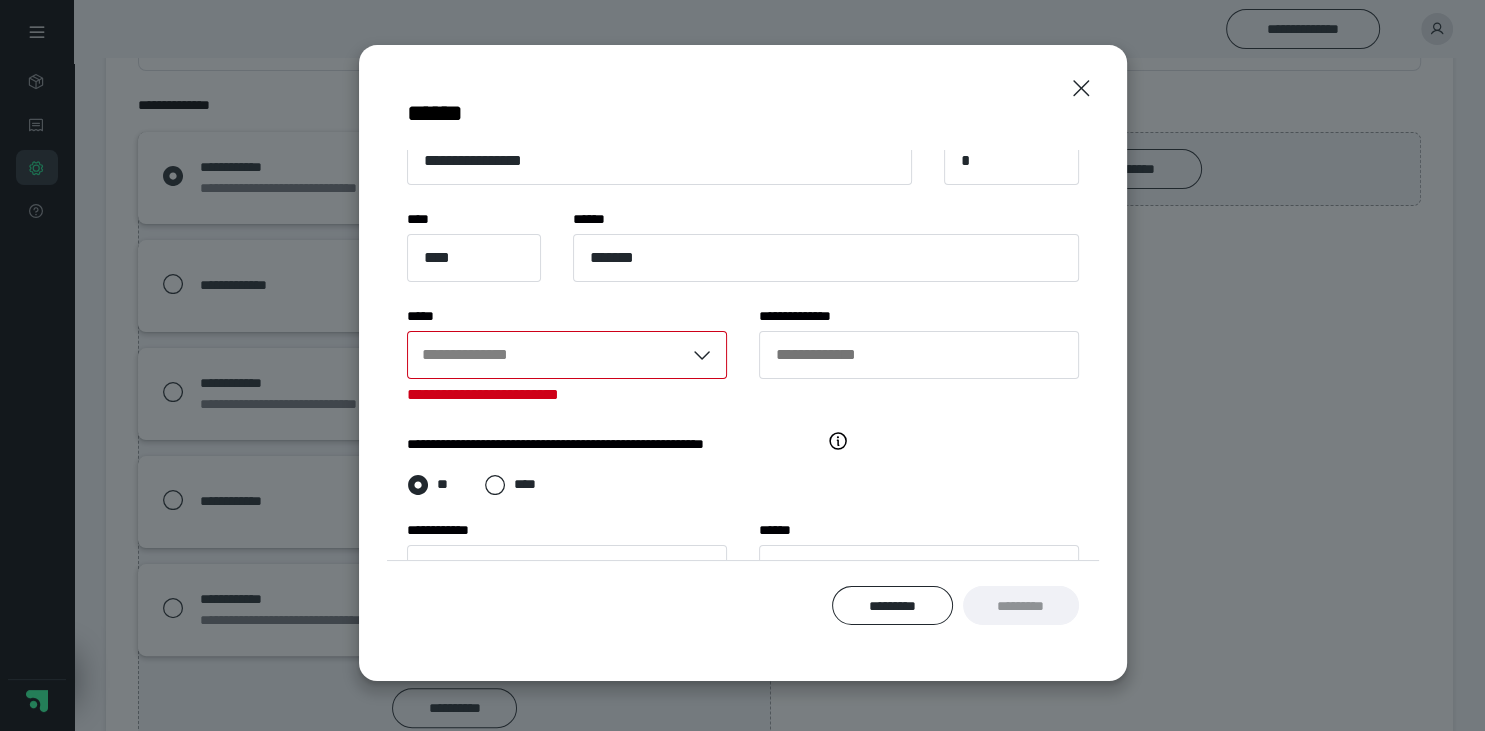 click on "**********" at bounding box center [546, 355] 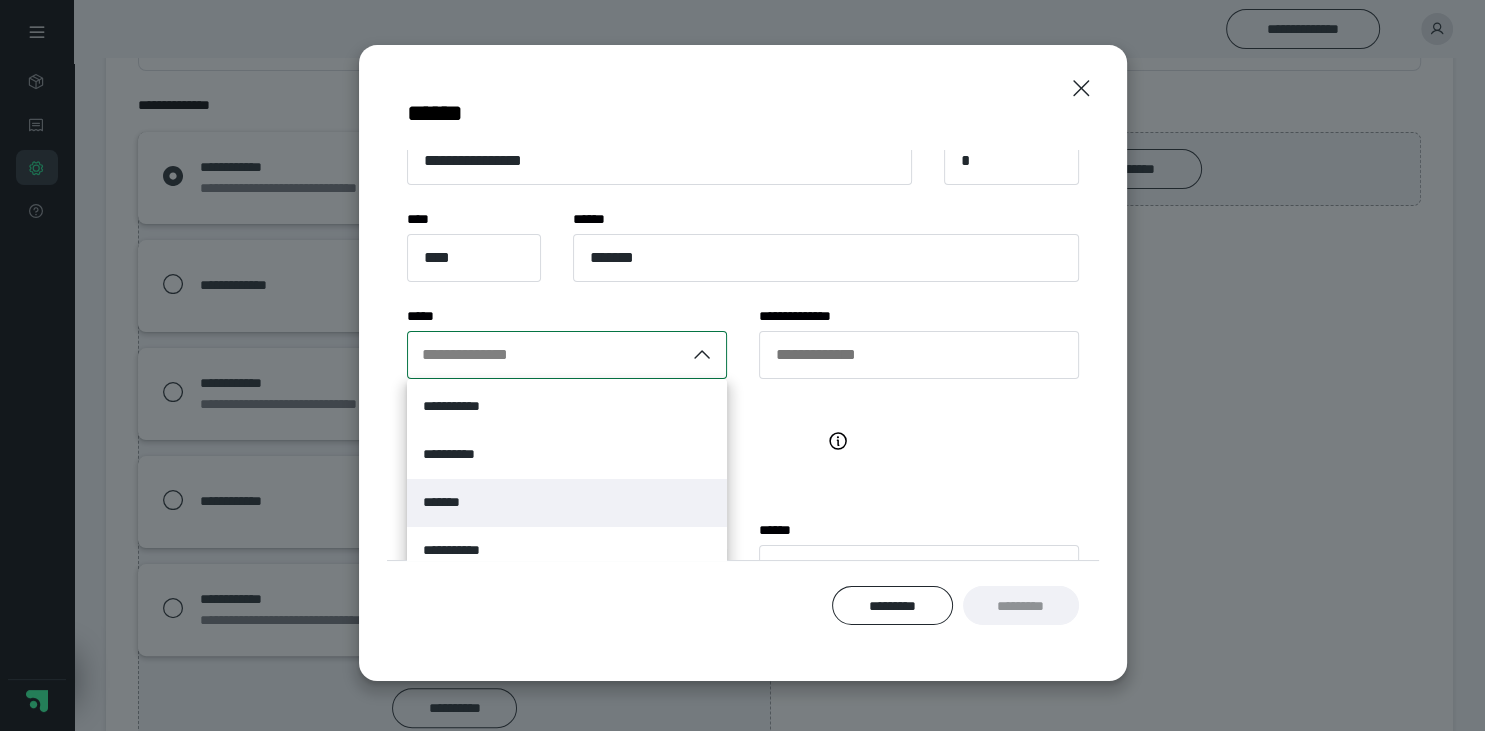 click on "*******" at bounding box center (567, 503) 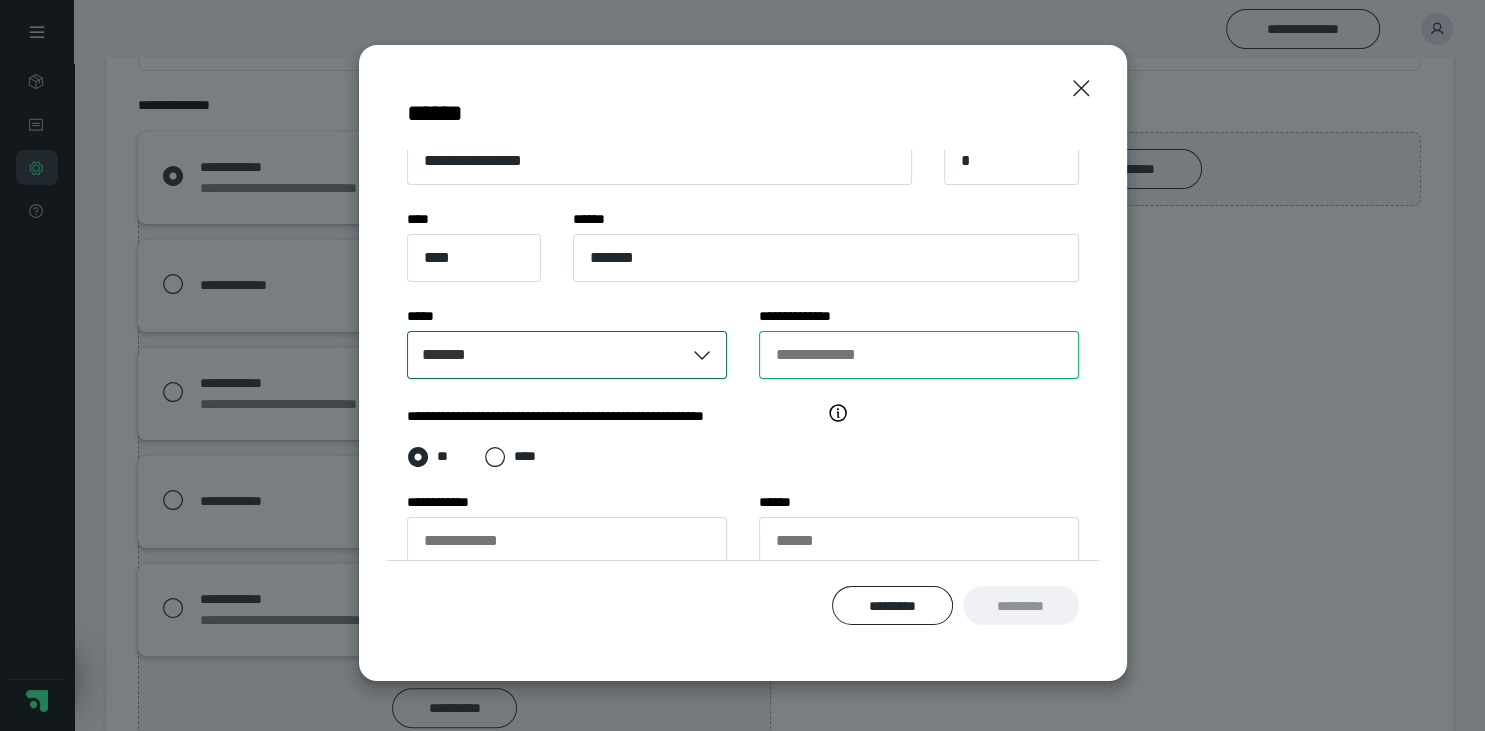 click on "**********" at bounding box center (919, 355) 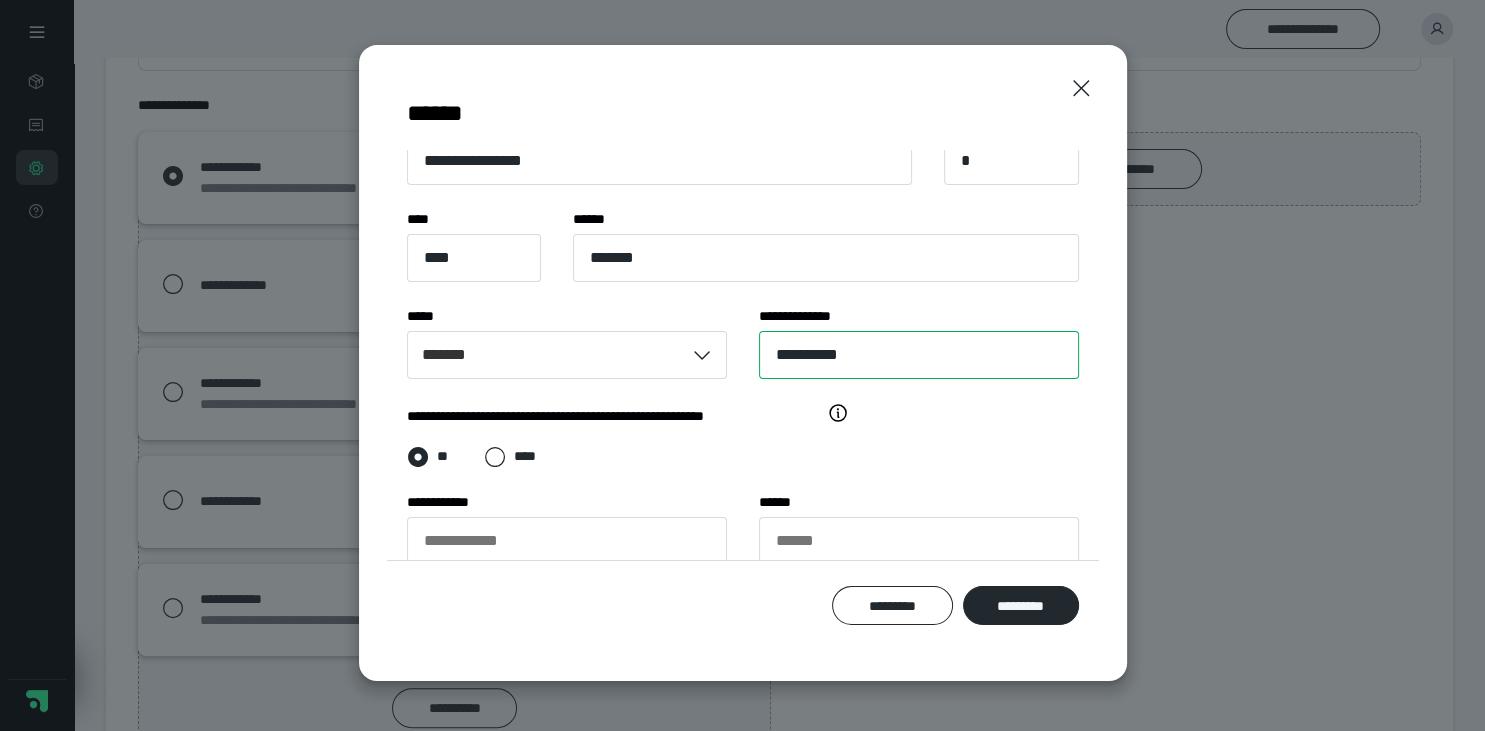 type on "**********" 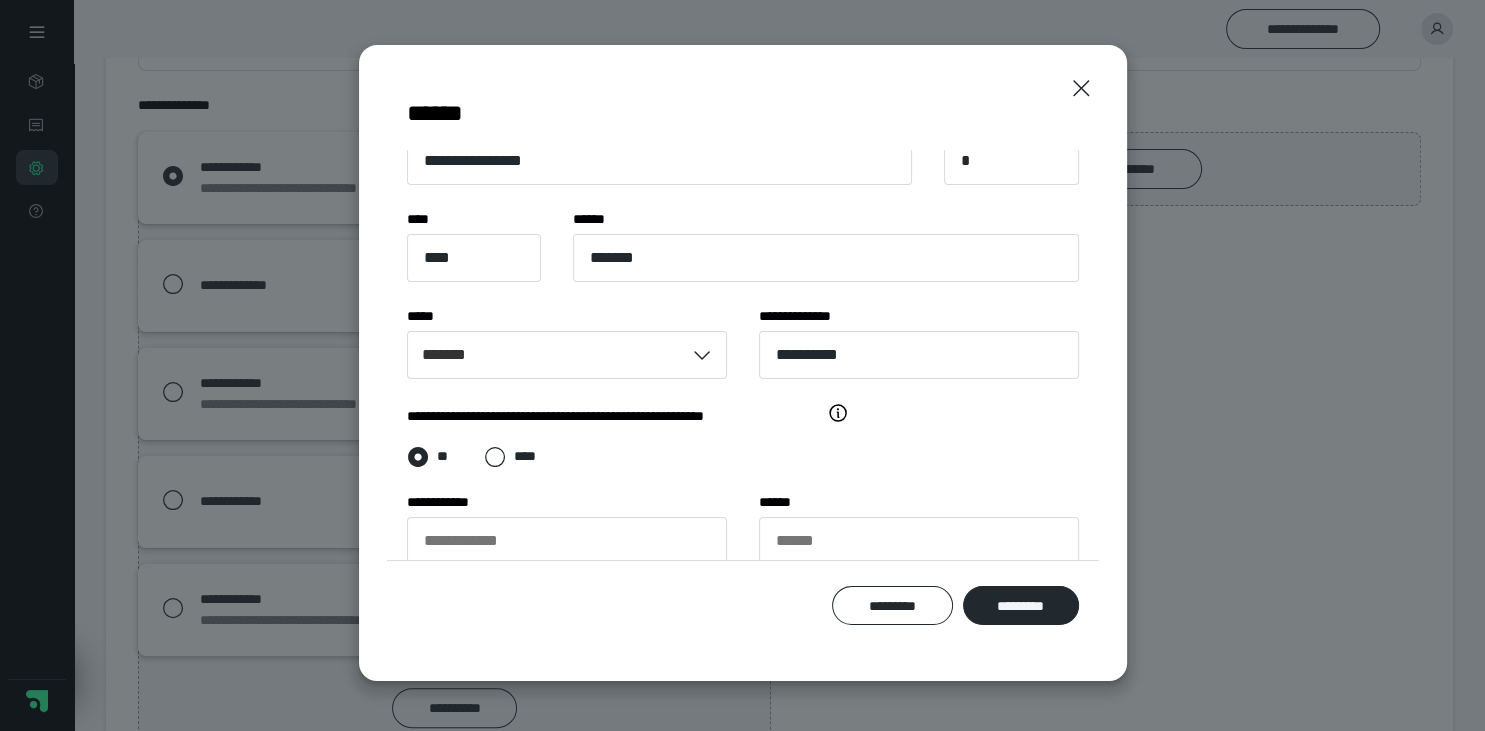 click on "****" at bounding box center [514, 457] 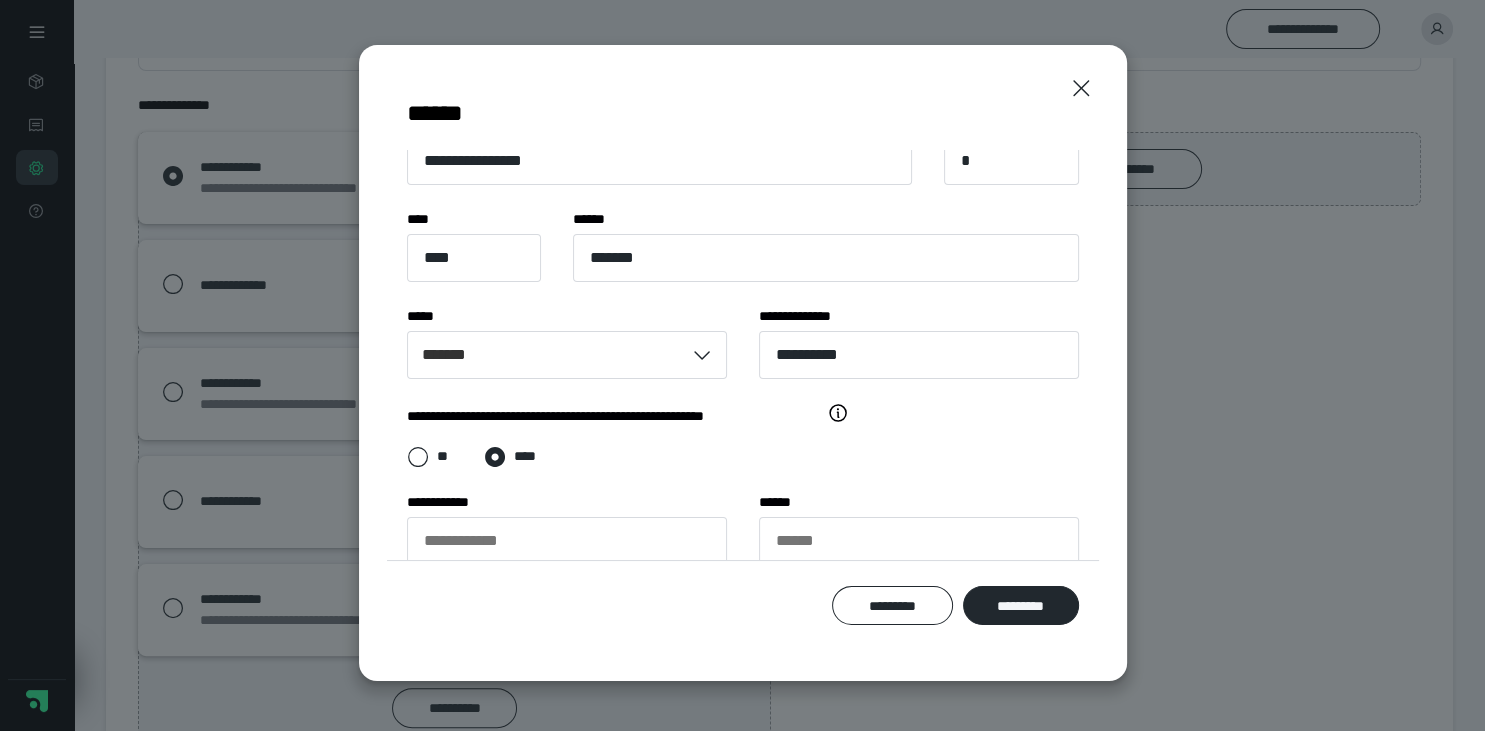 click on "****" at bounding box center [514, 457] 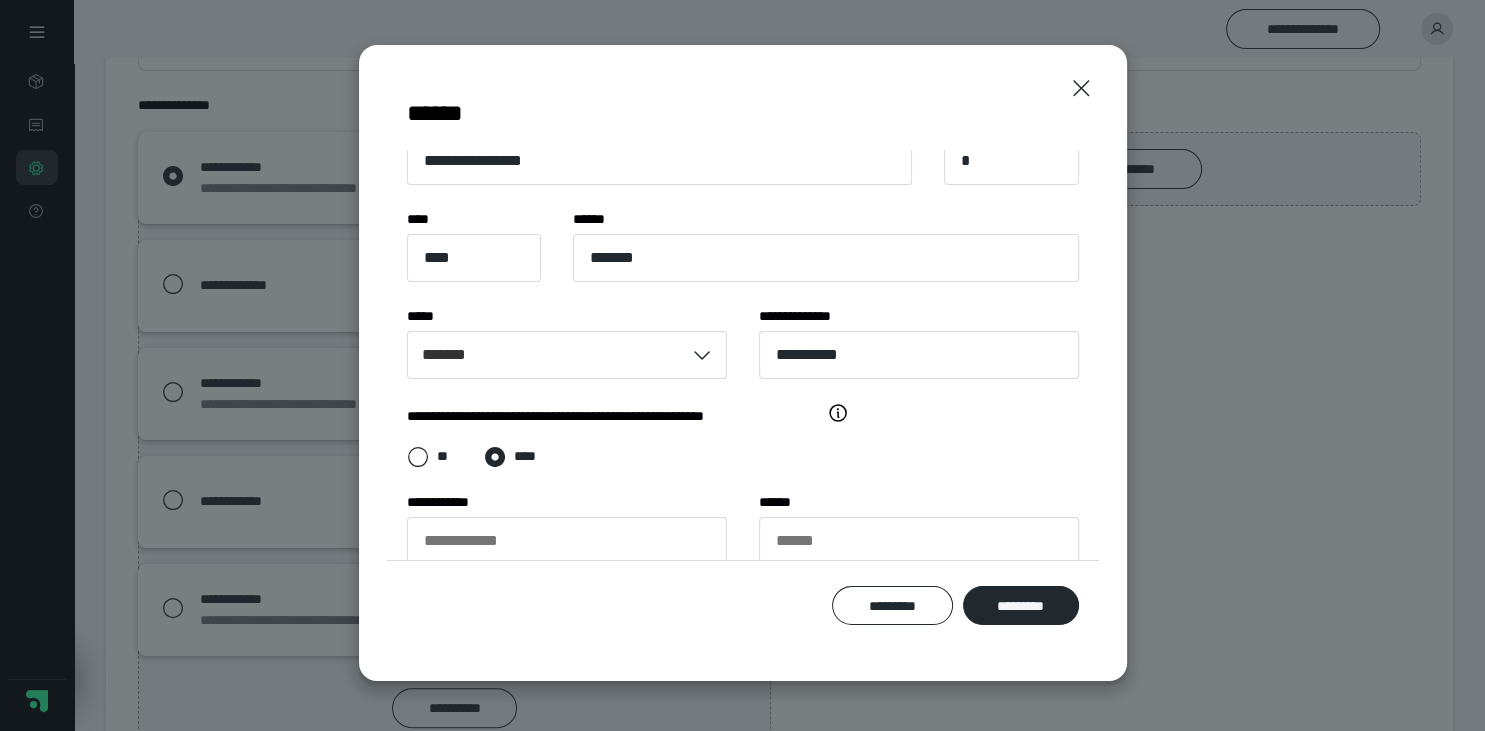 scroll, scrollTop: 235, scrollLeft: 0, axis: vertical 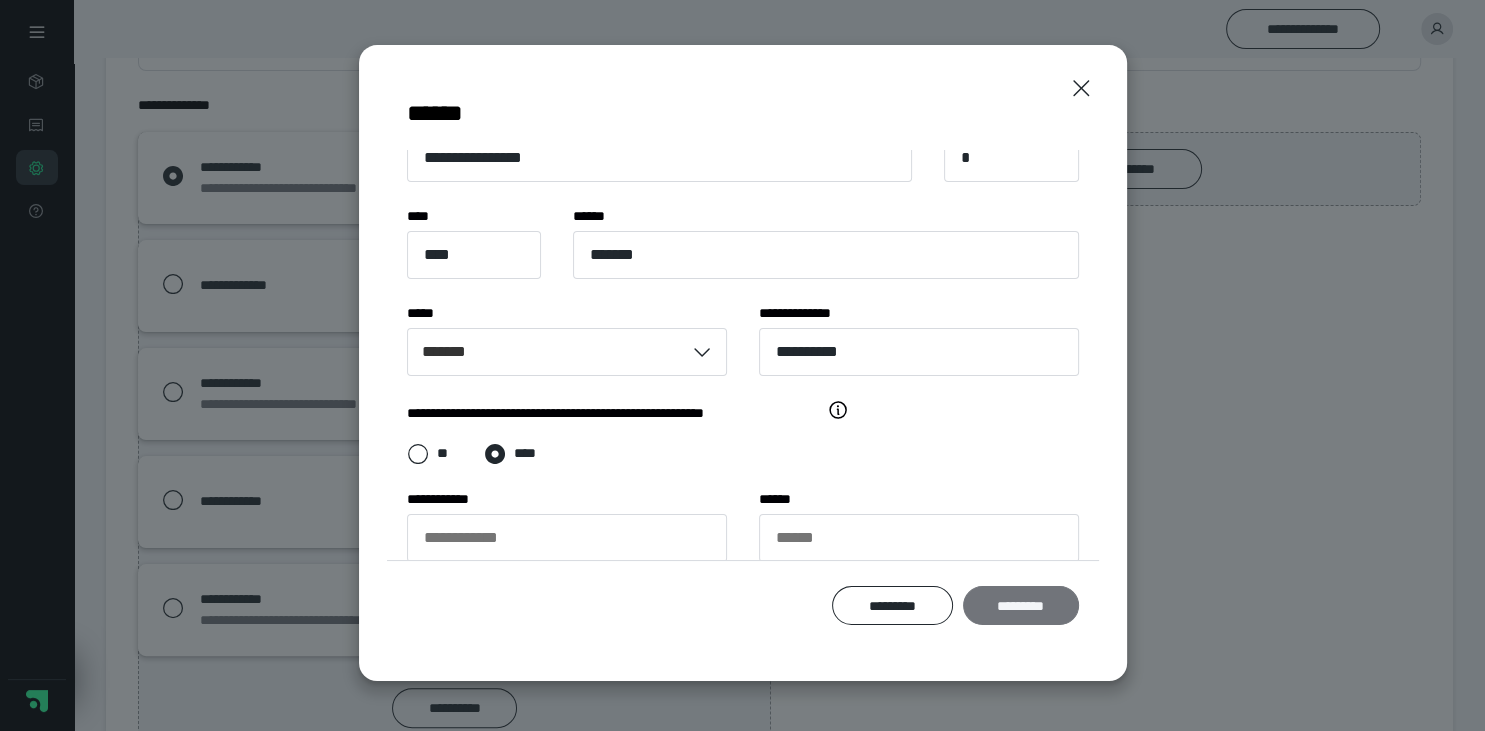 click on "*********" at bounding box center (1020, 606) 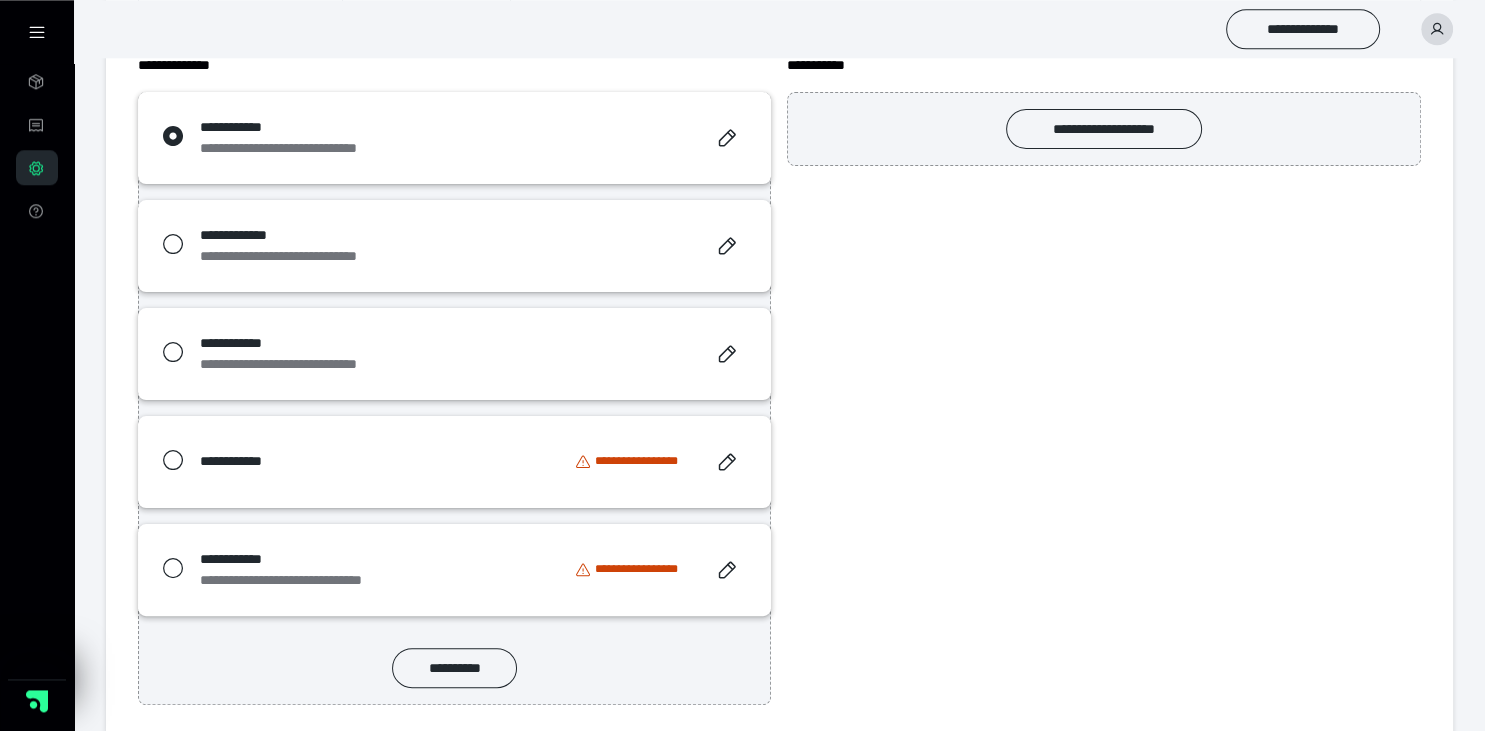 scroll, scrollTop: 364, scrollLeft: 0, axis: vertical 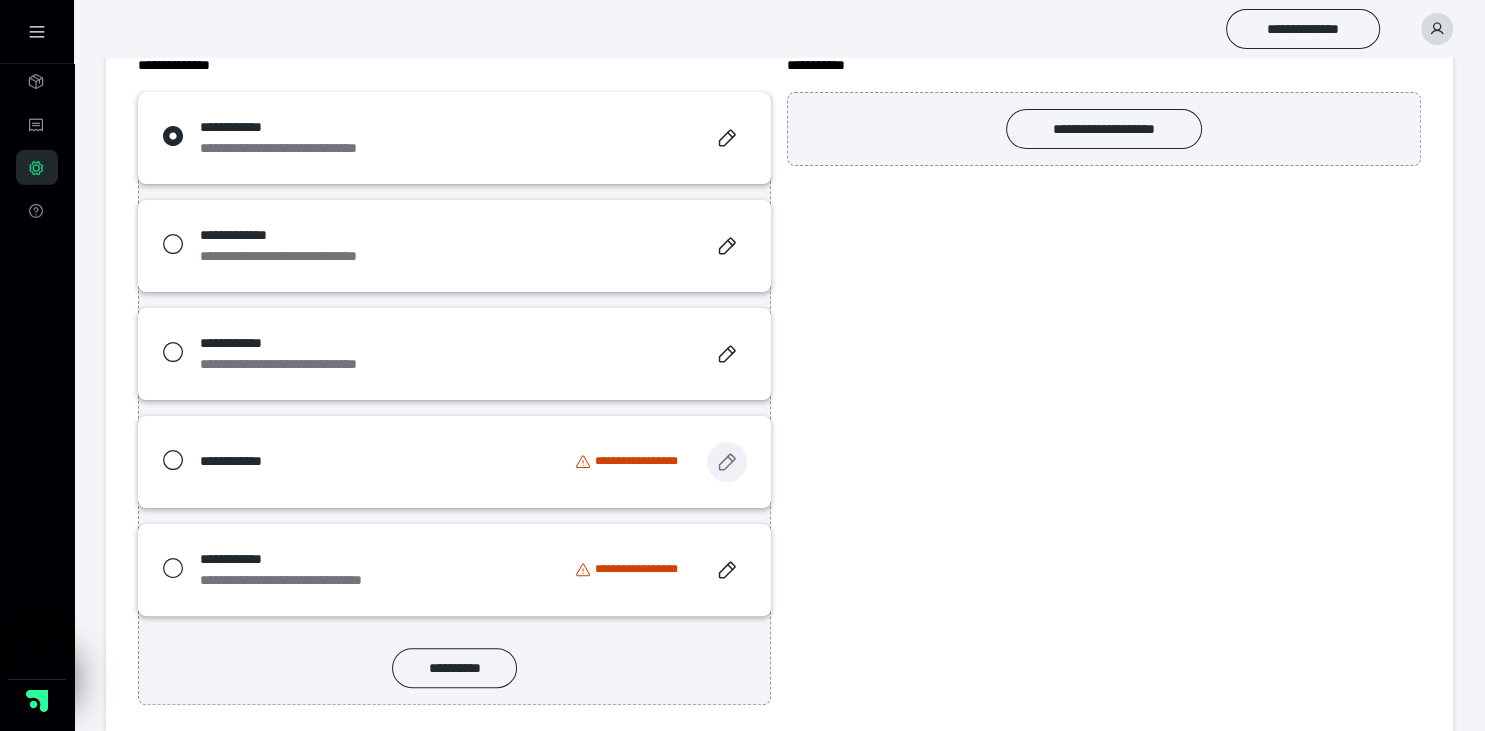 click 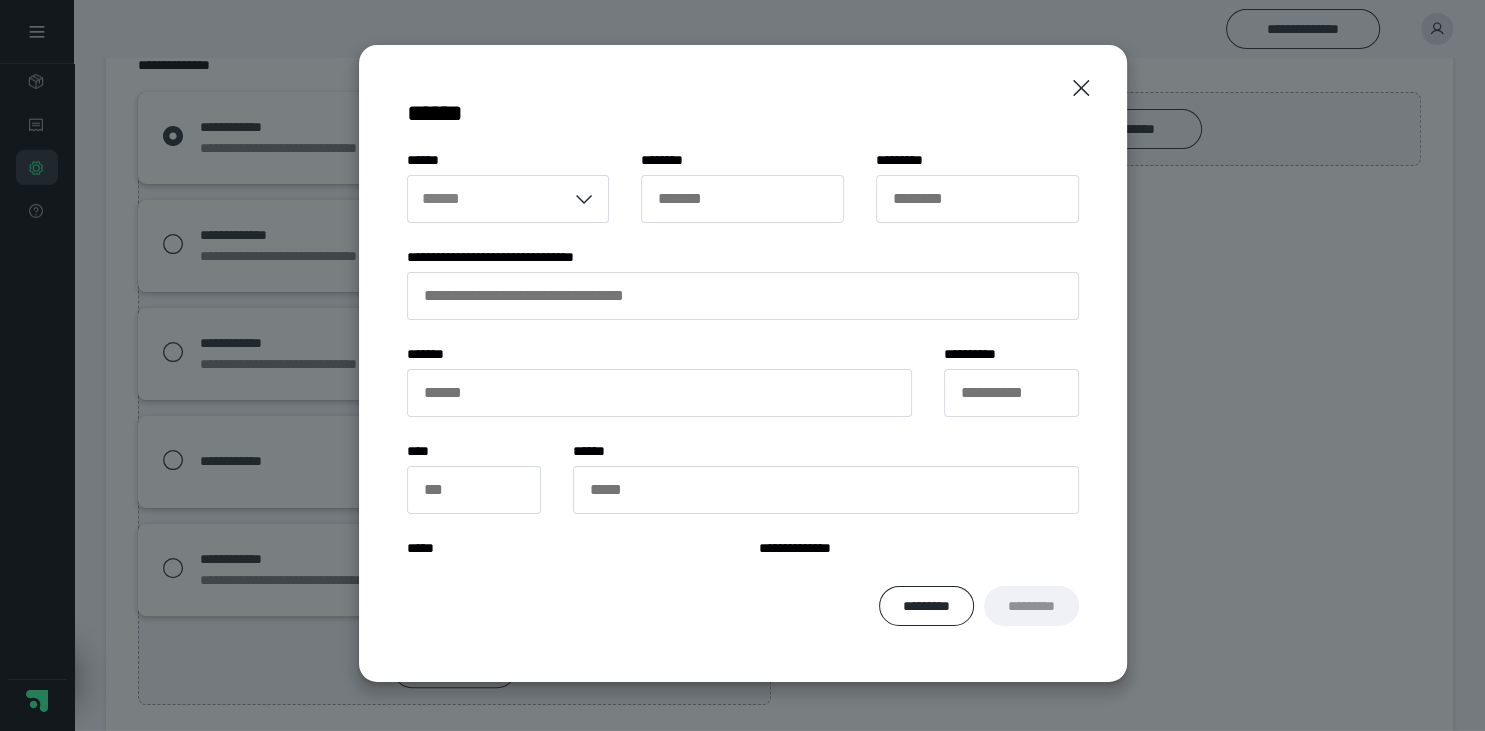 type on "****" 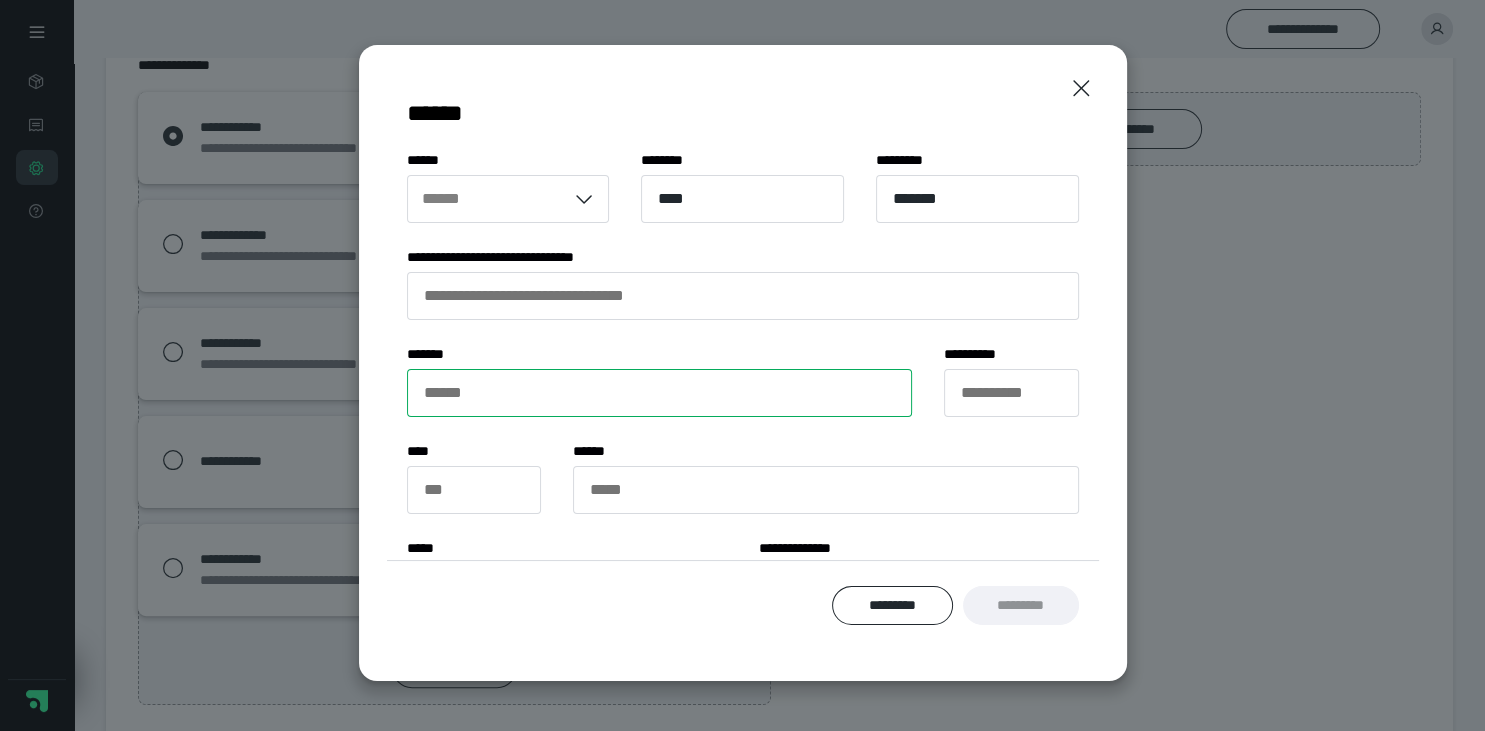 click on "****** *" at bounding box center [660, 393] 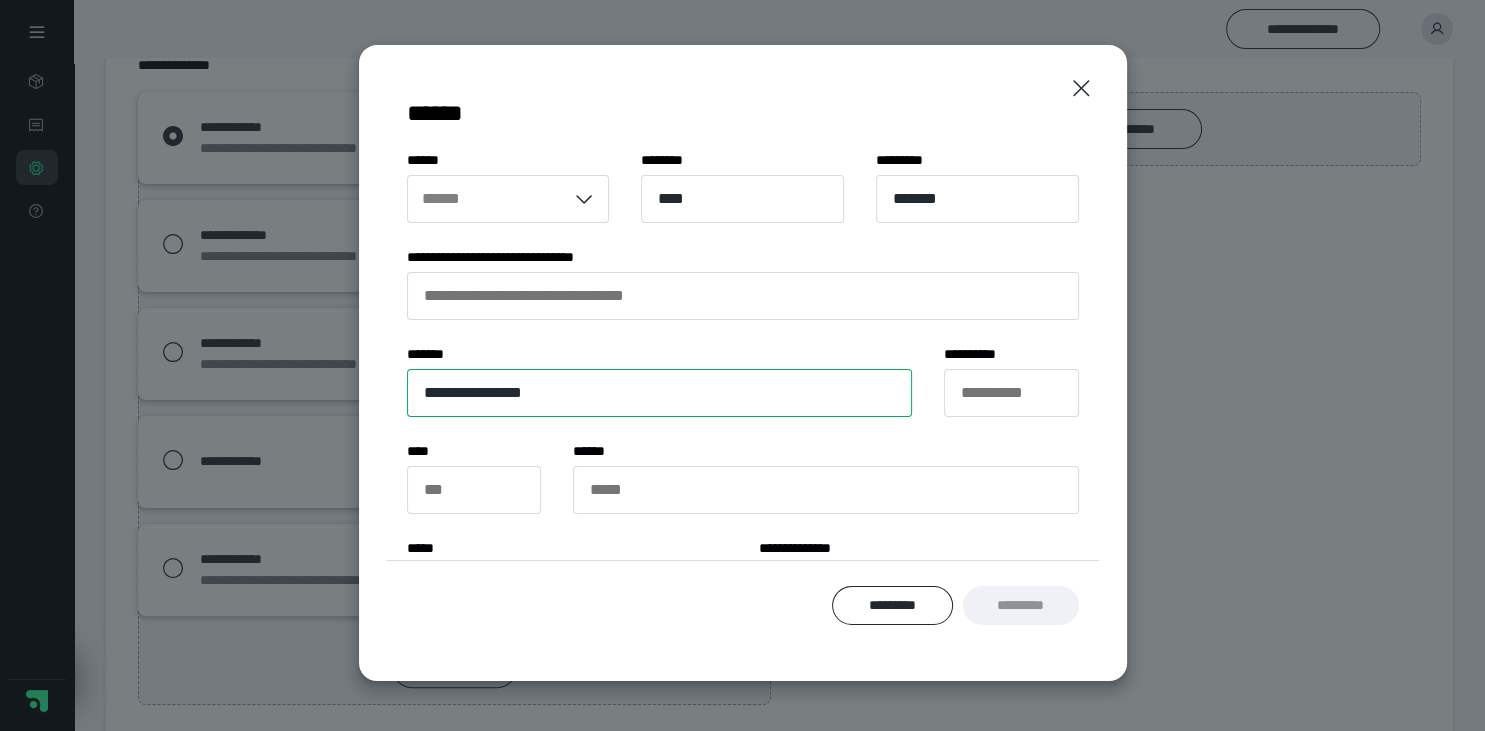 type on "**********" 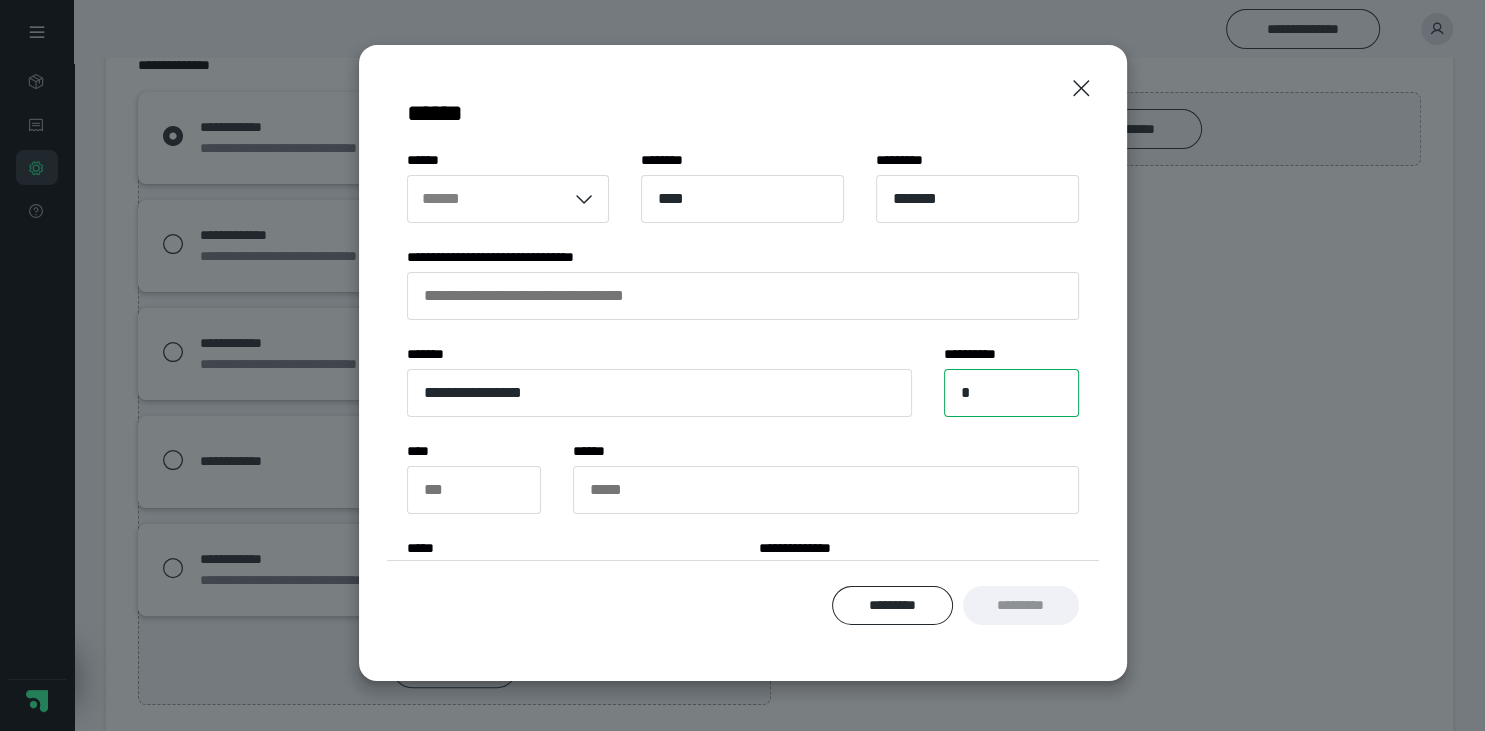 type on "*" 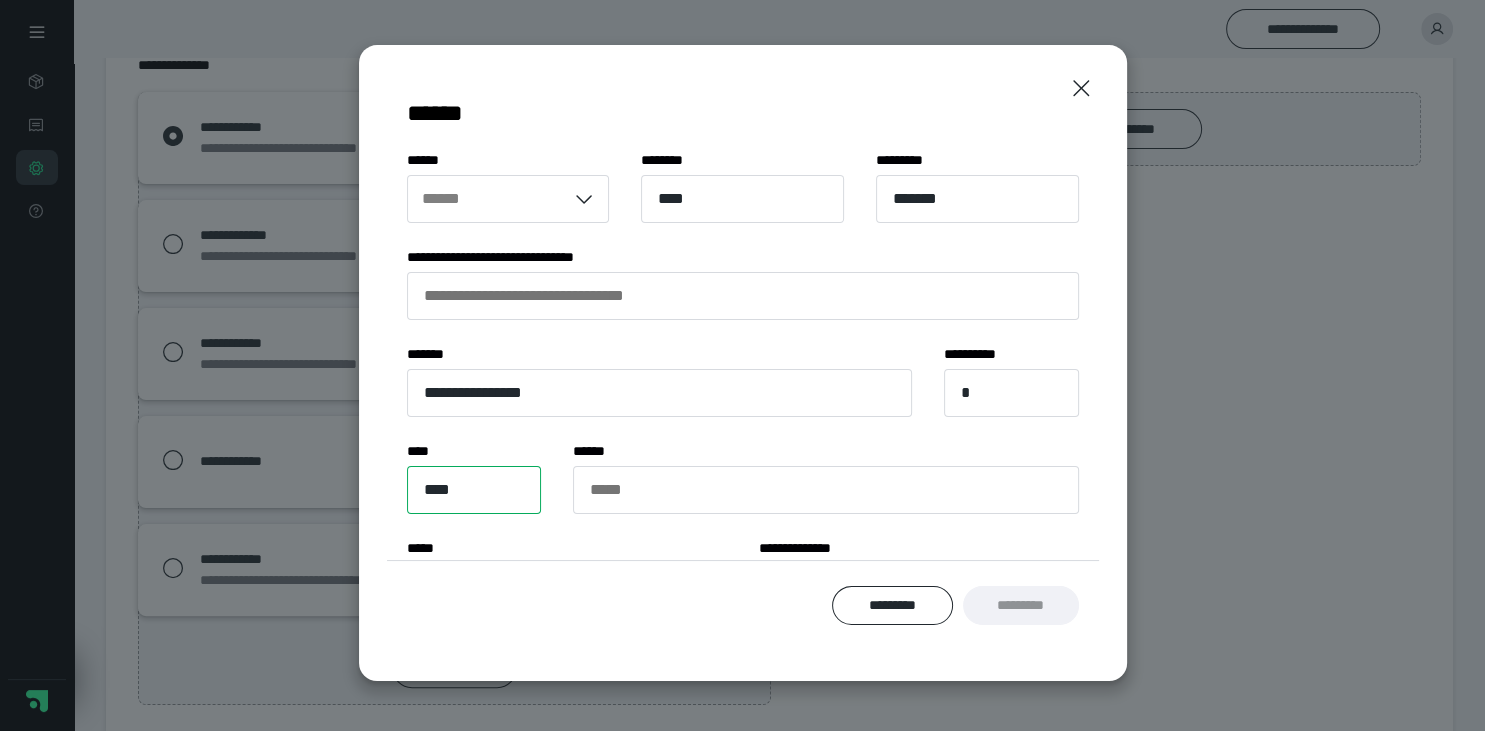type on "****" 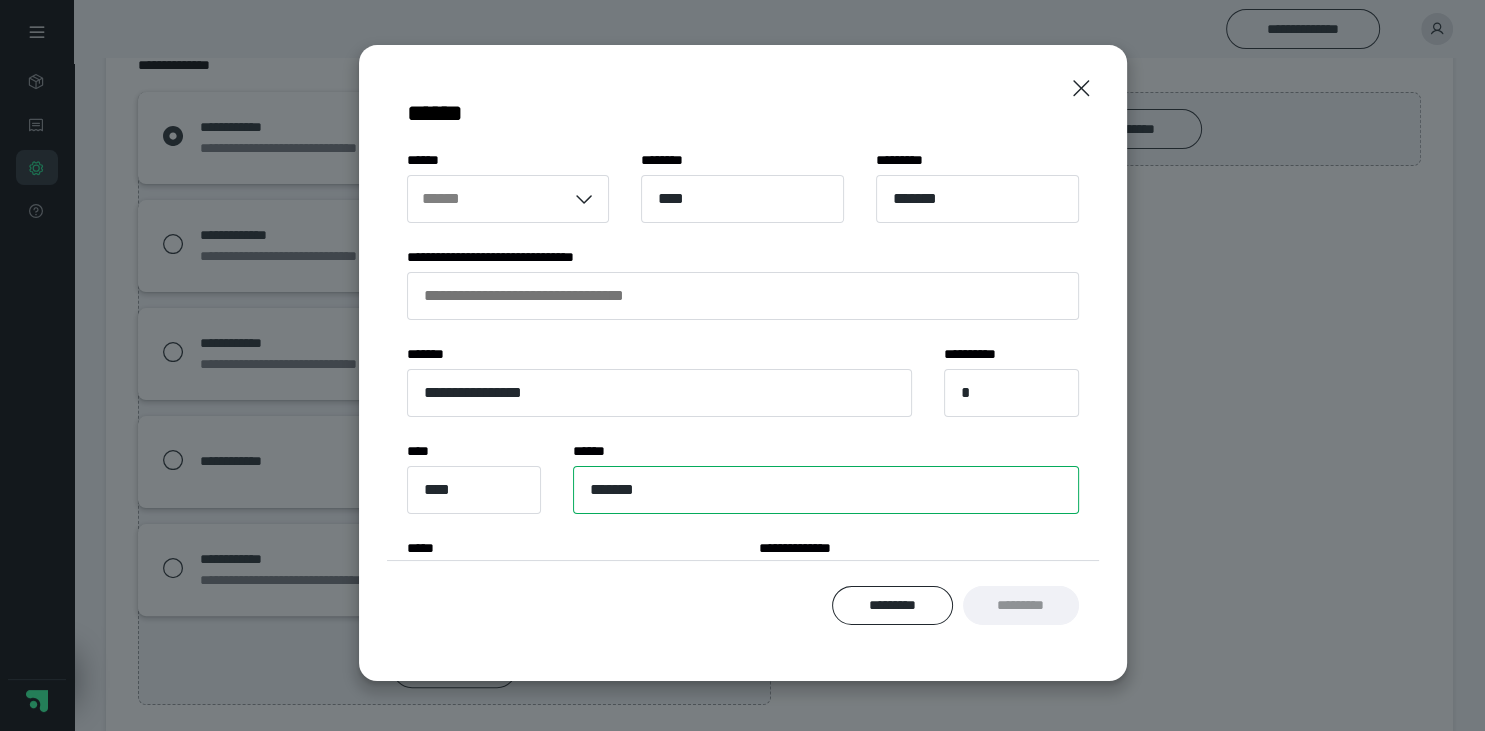 type on "*******" 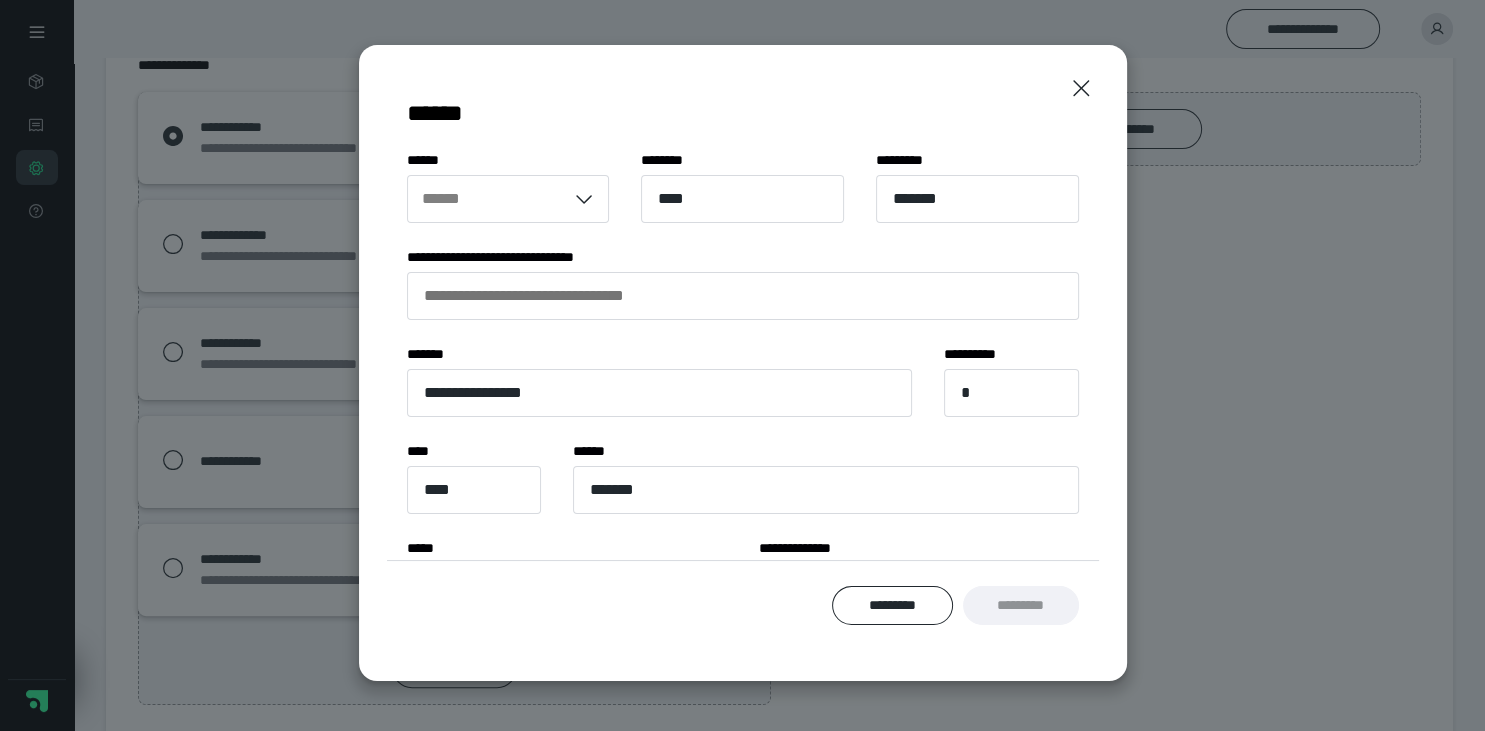 click on "********* *********" at bounding box center [743, 606] 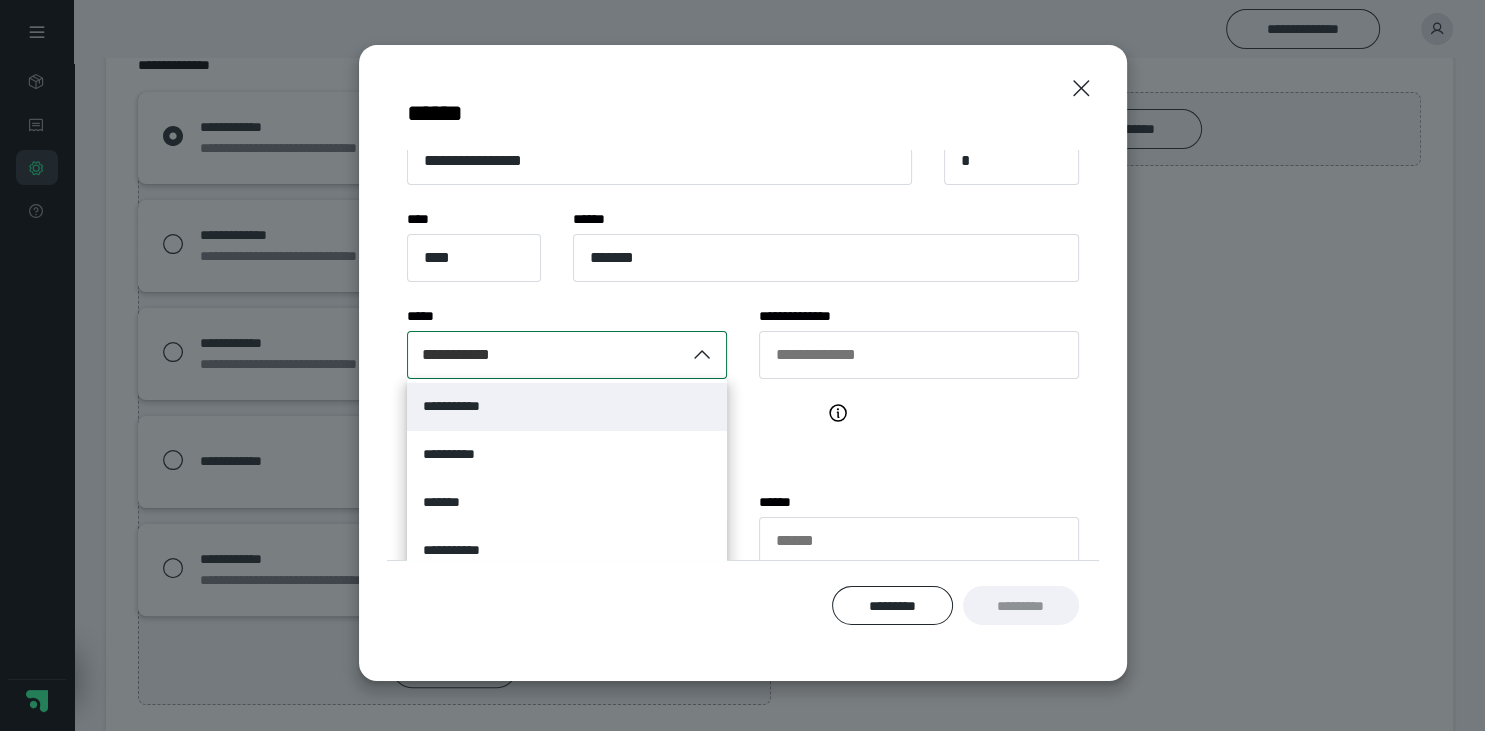 click on "**********" at bounding box center (546, 355) 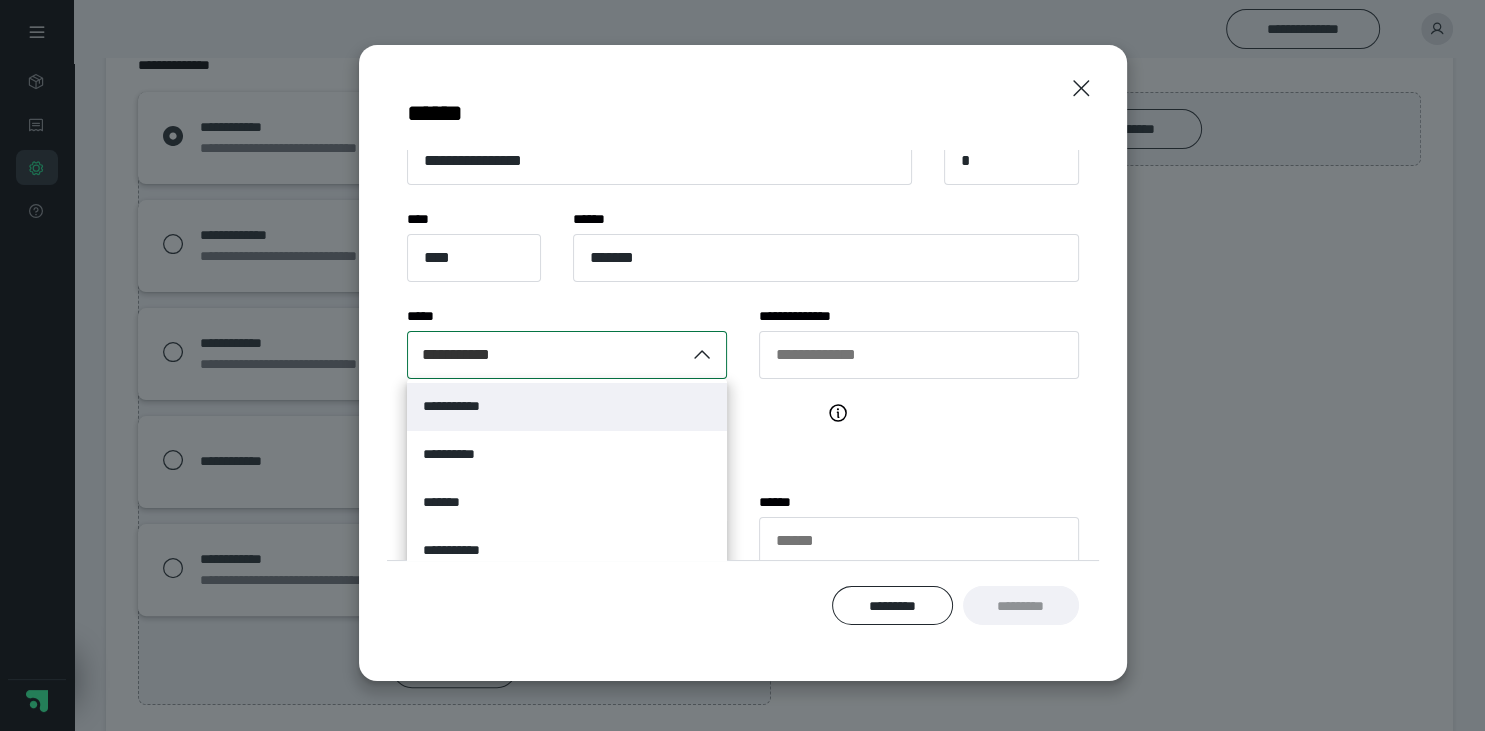 click on "**********" at bounding box center [337, 355] 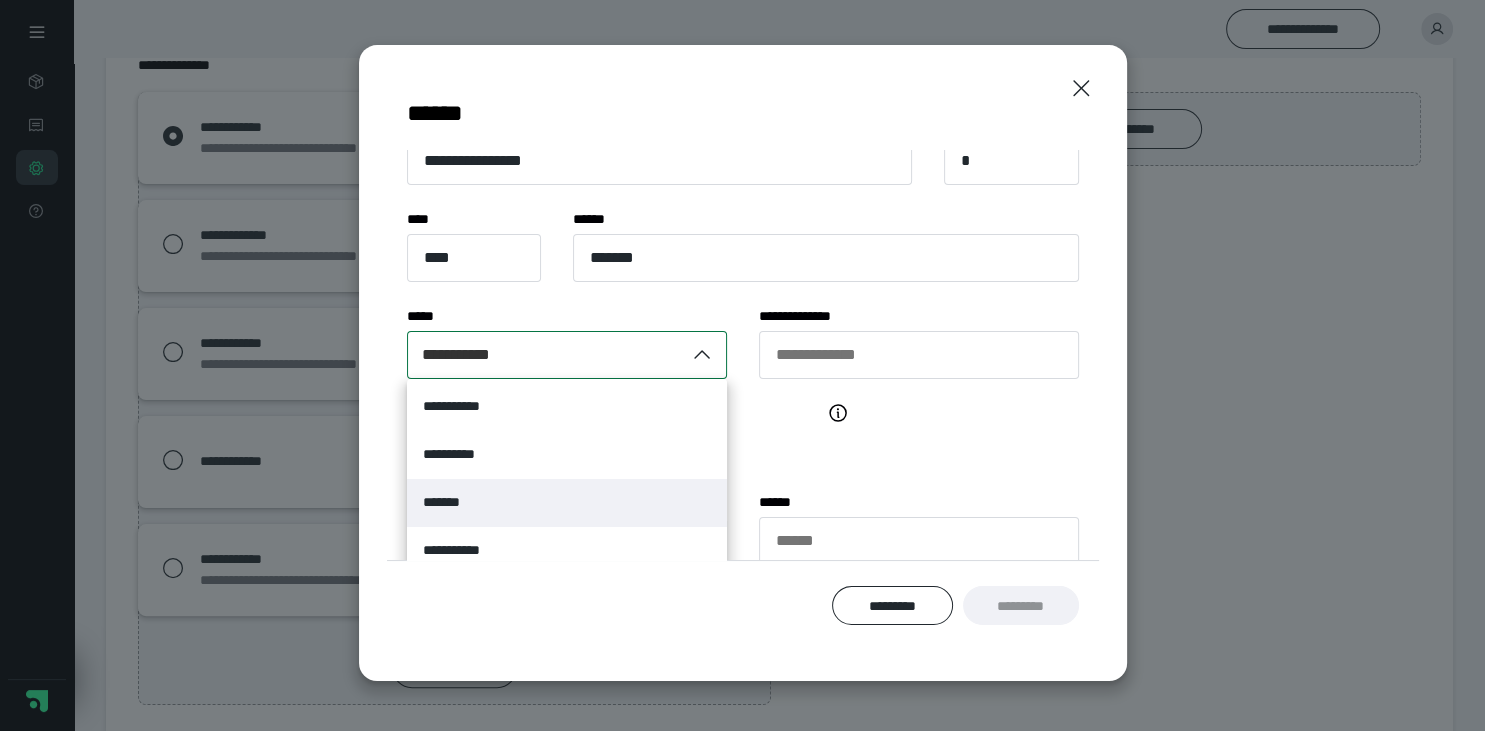 click on "*******" at bounding box center (450, 502) 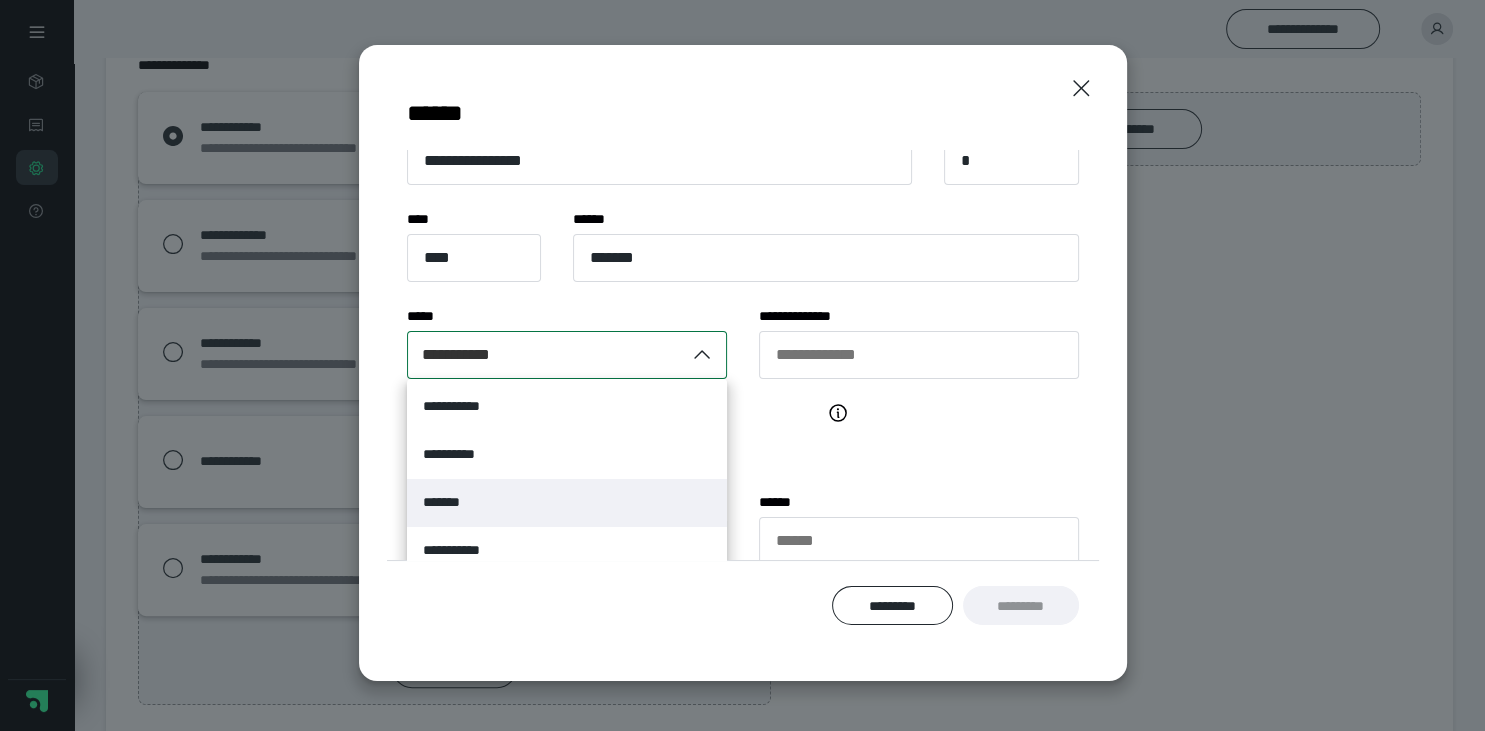 click on "**********" at bounding box center [337, 355] 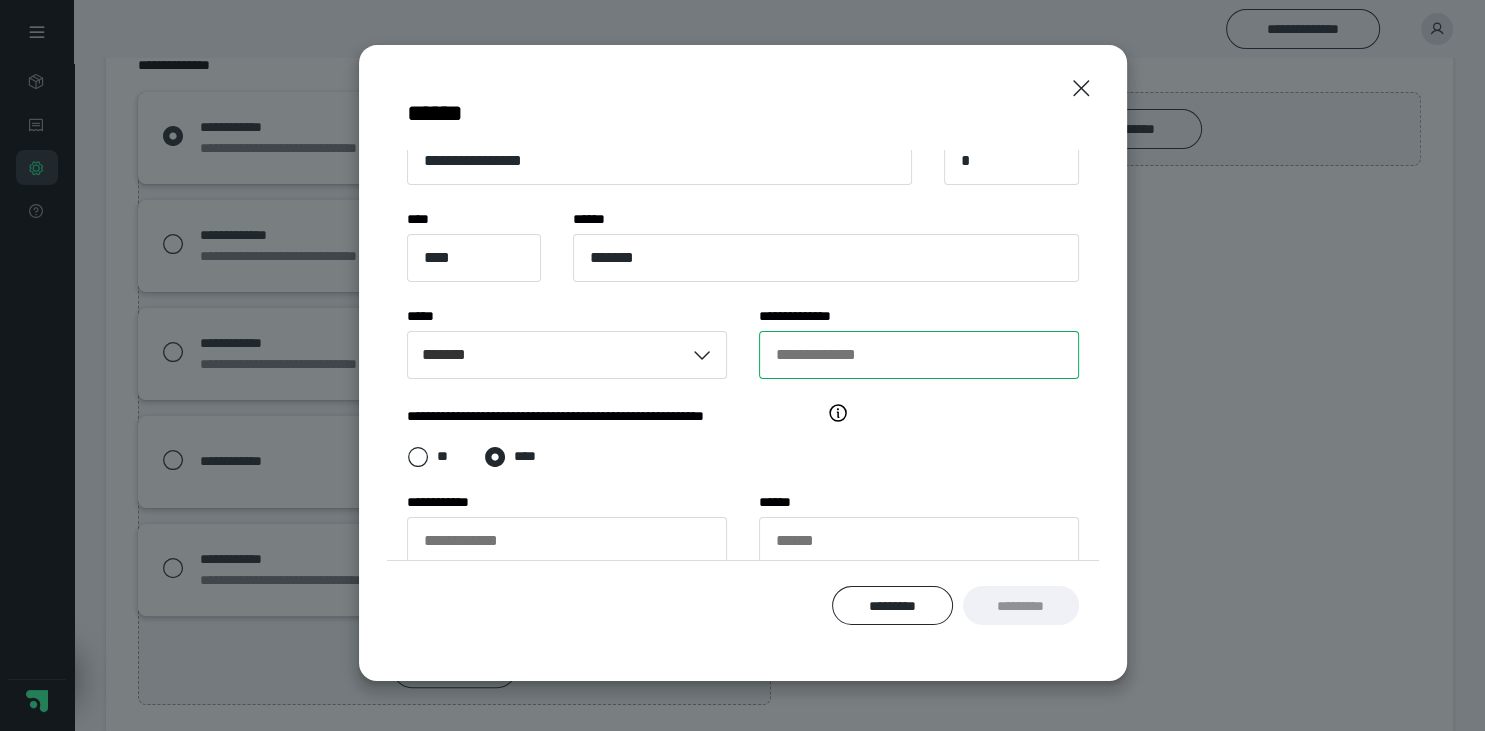 click on "**********" at bounding box center (919, 355) 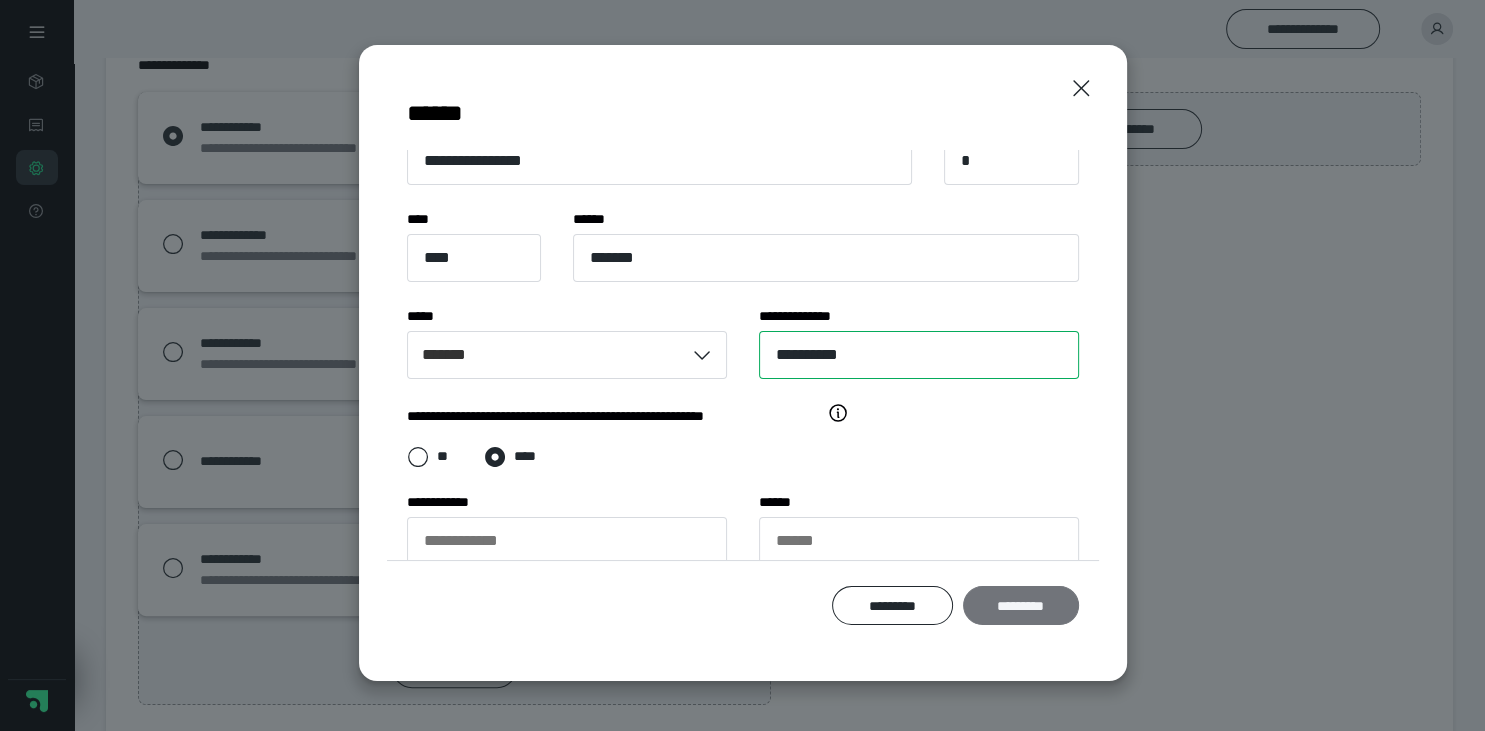 type on "**********" 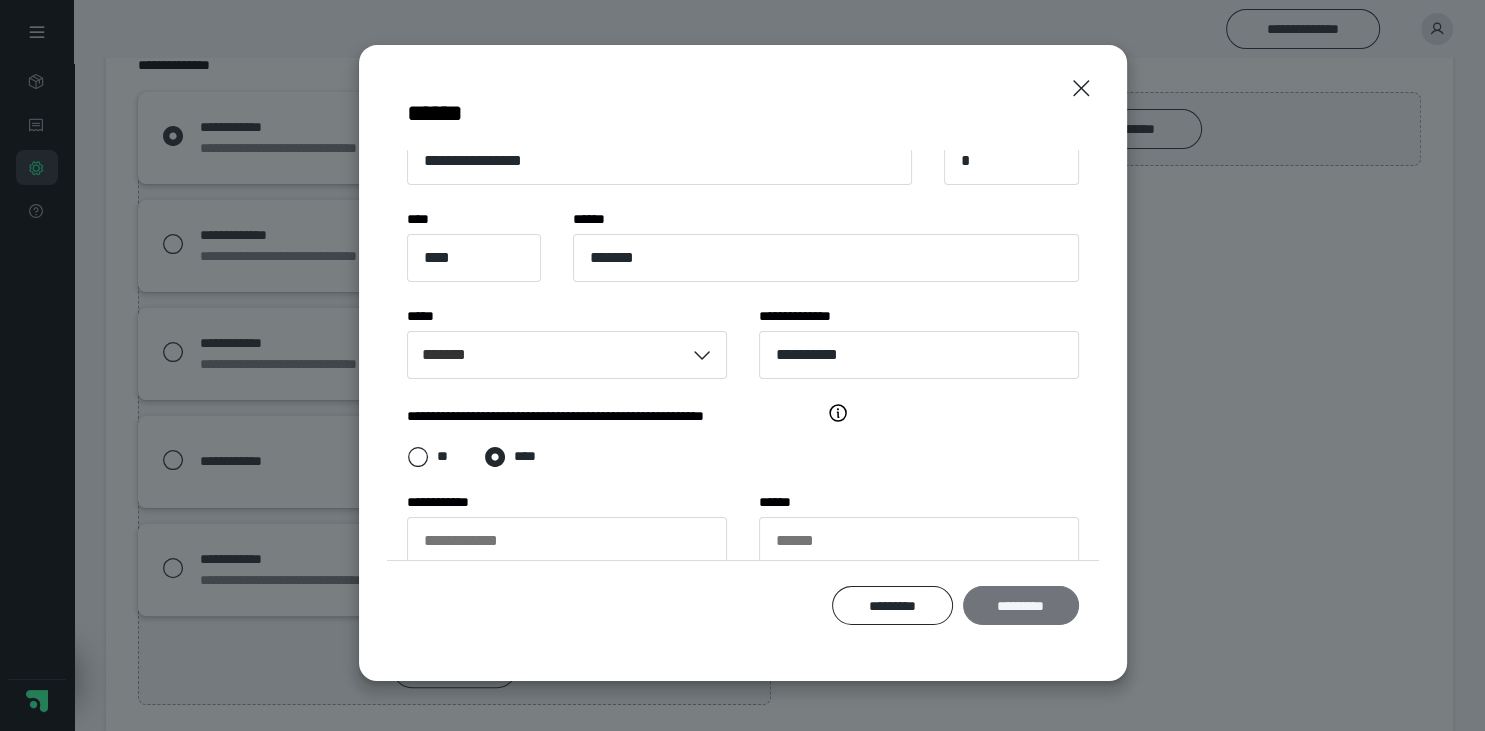 click on "*********" at bounding box center [1020, 606] 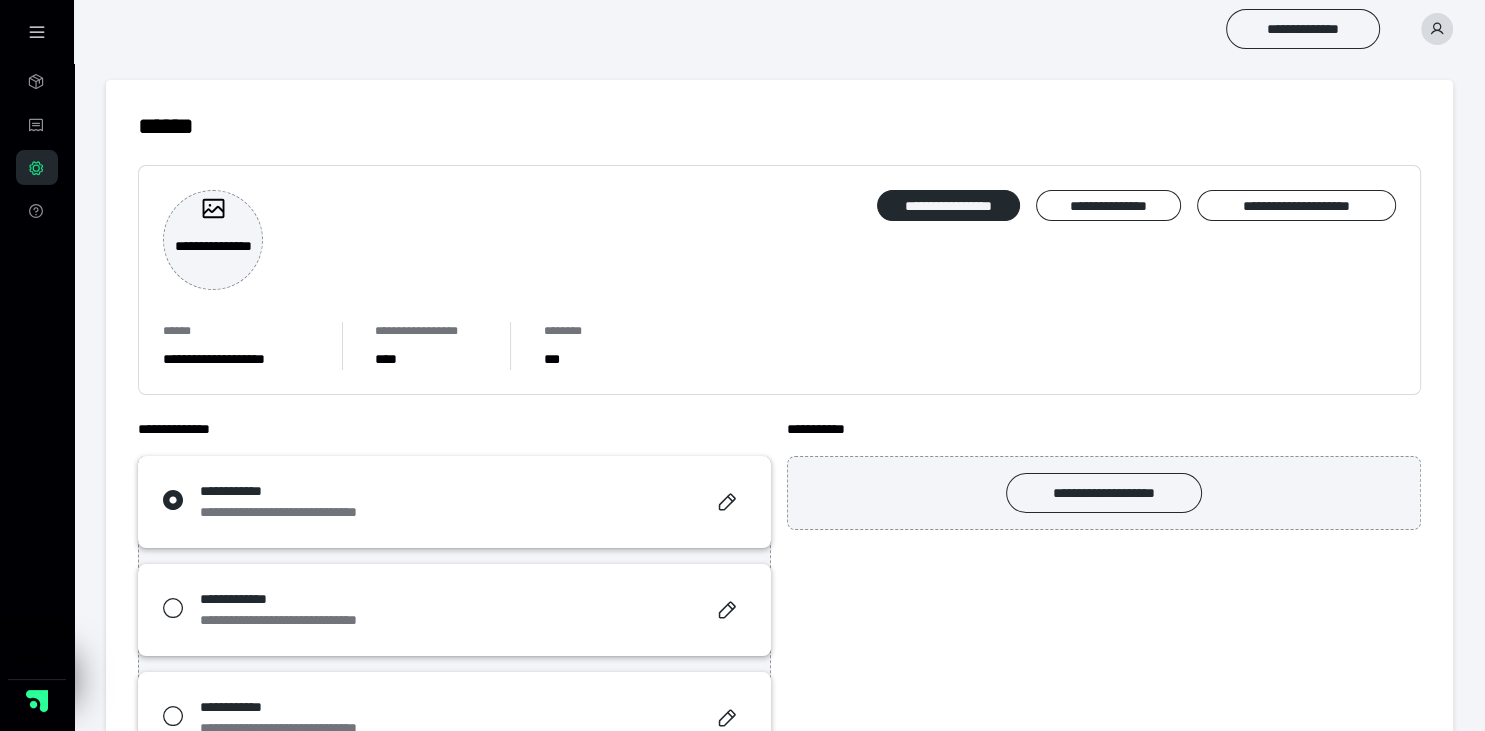 scroll, scrollTop: 65, scrollLeft: 0, axis: vertical 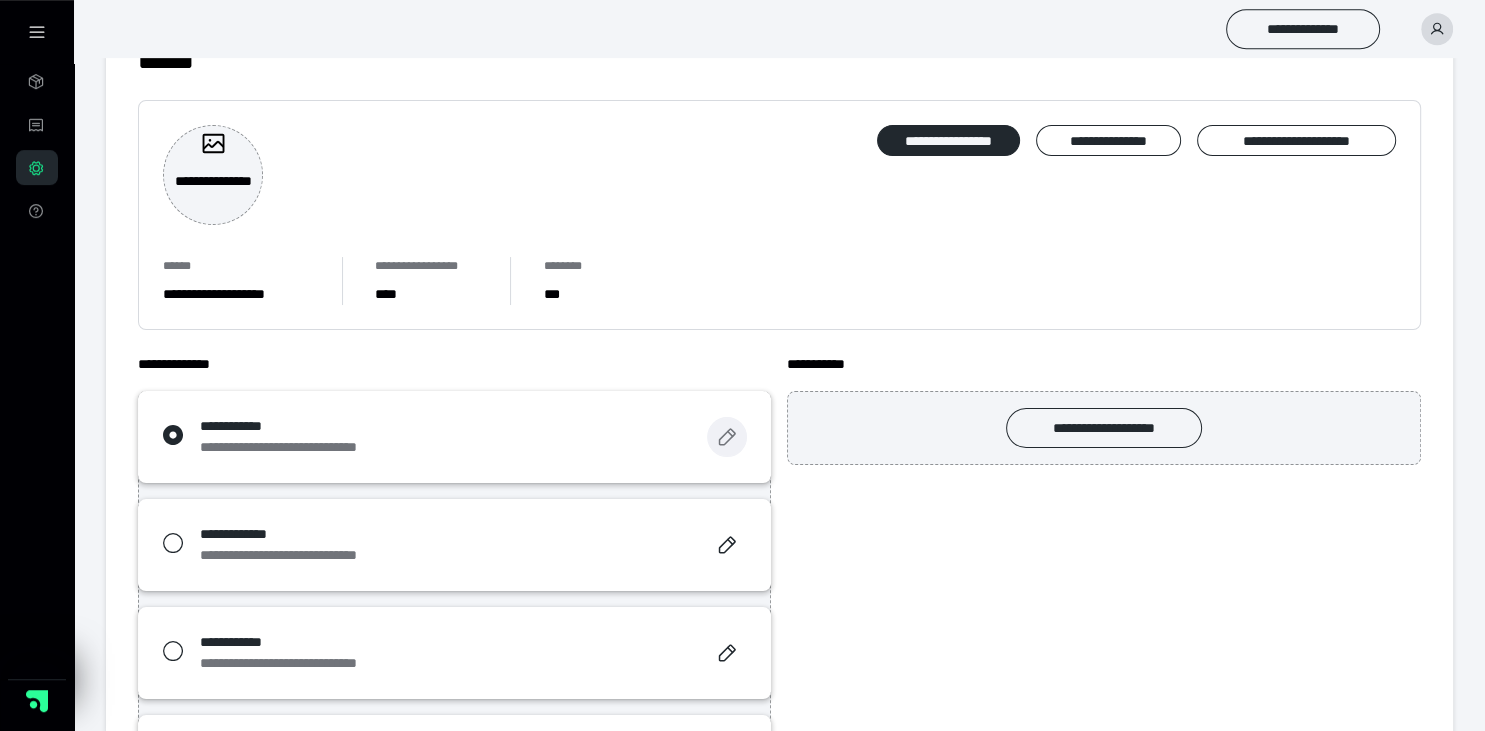 click 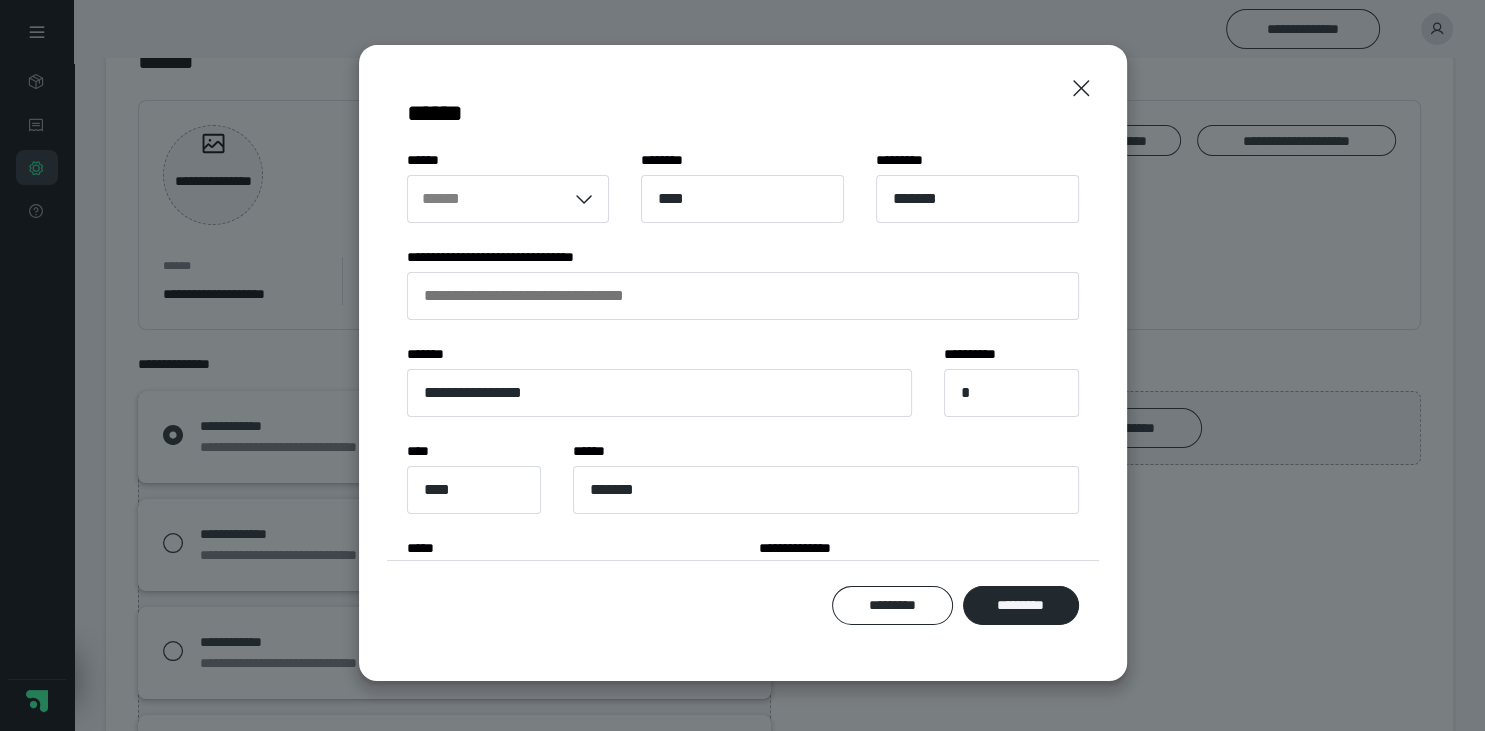 click on "********* *********" at bounding box center [743, 606] 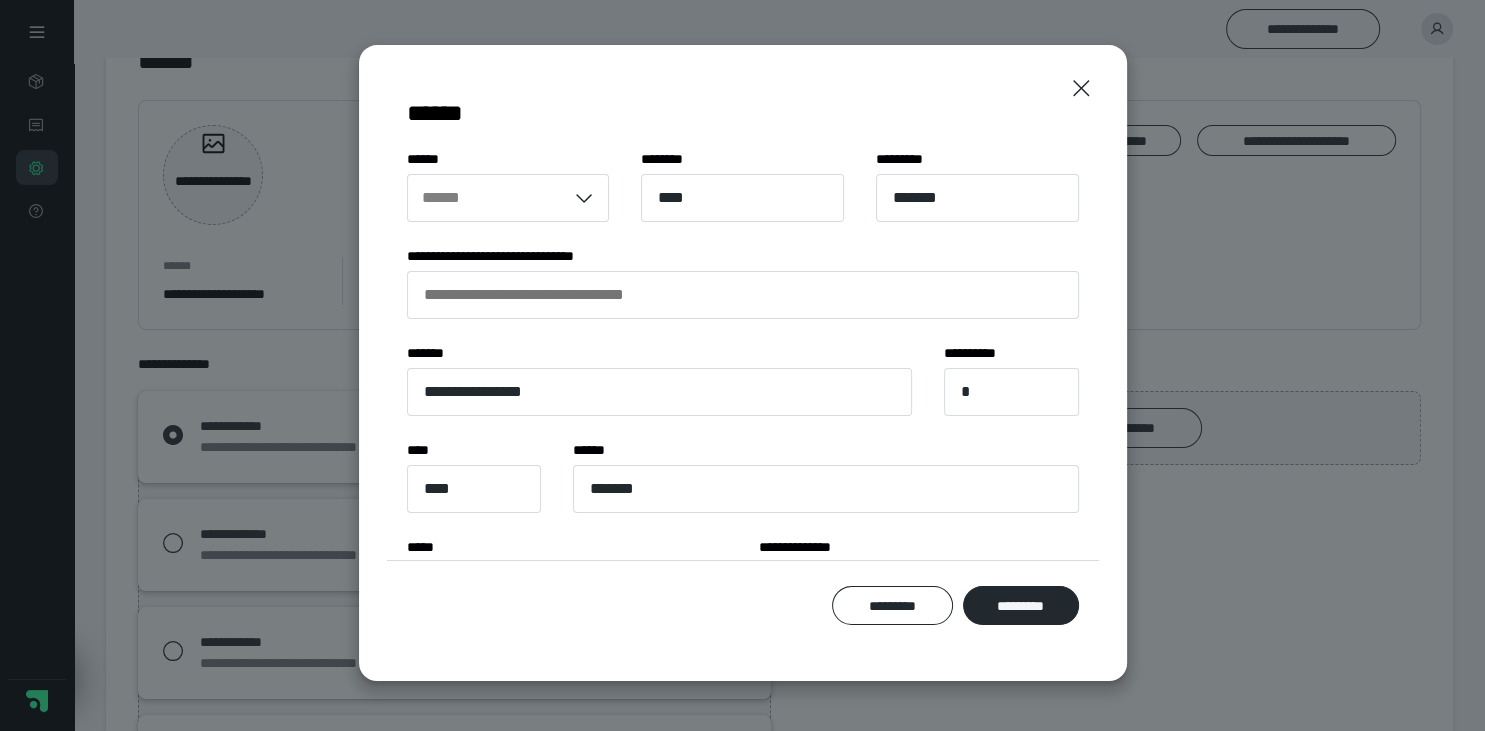 click on "**********" at bounding box center (743, 355) 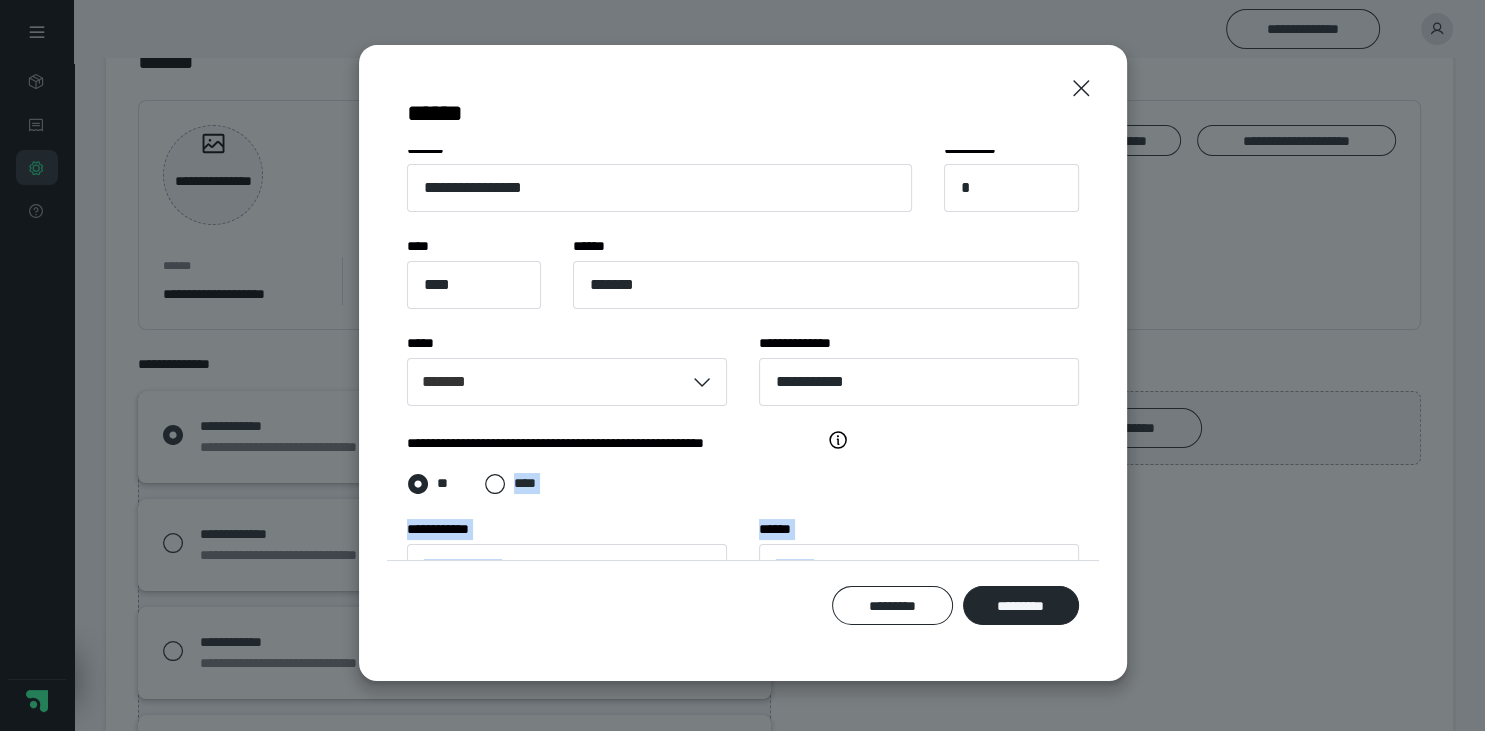 scroll, scrollTop: 207, scrollLeft: 0, axis: vertical 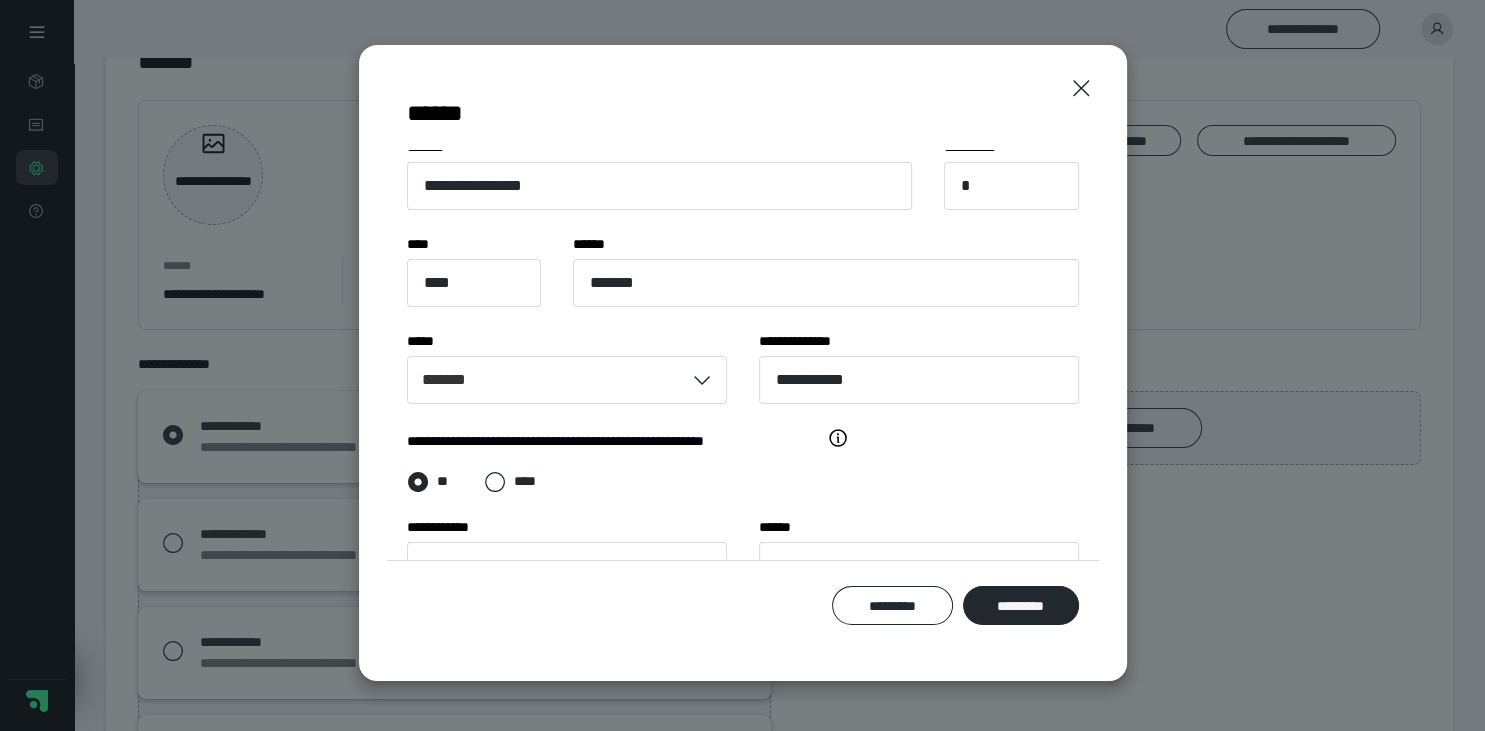 click 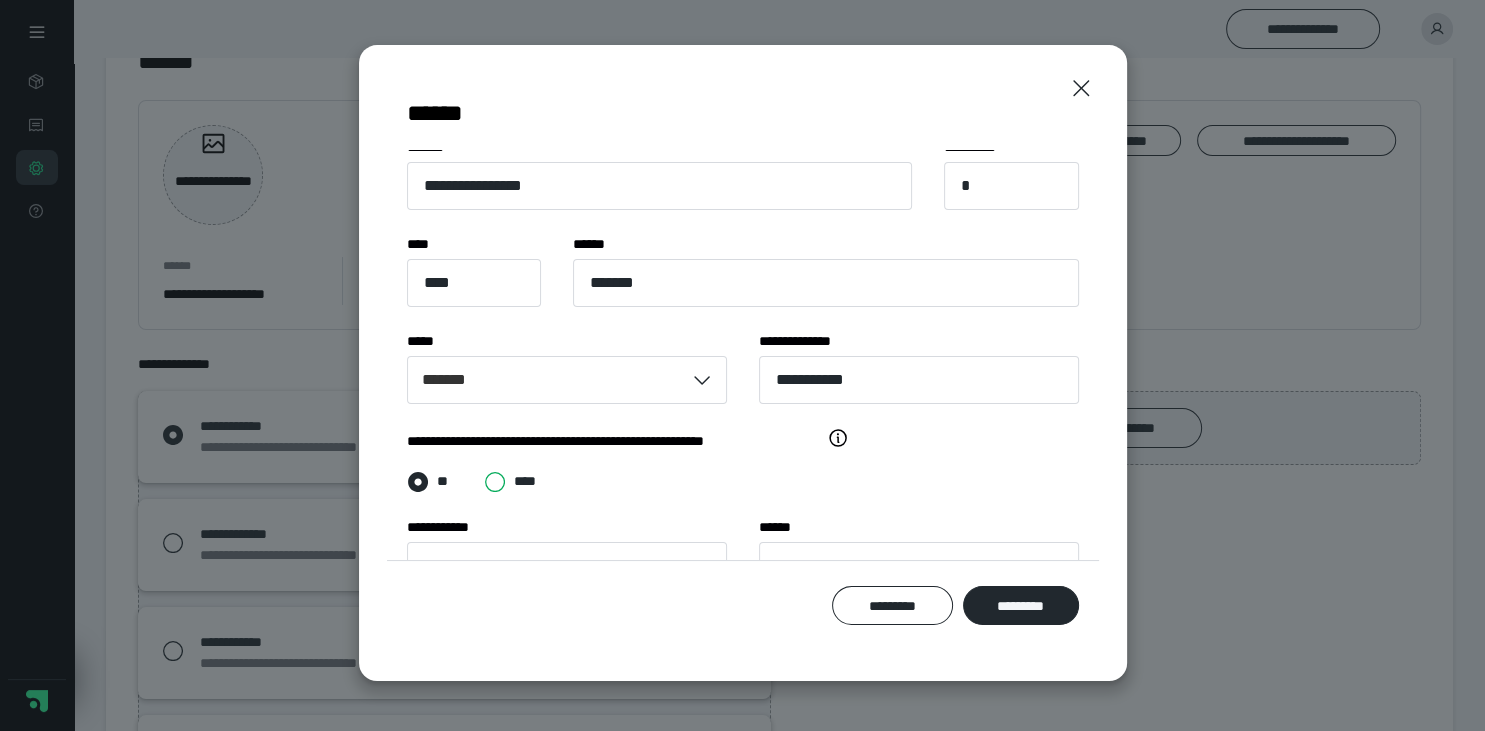 click on "****" at bounding box center [489, 690] 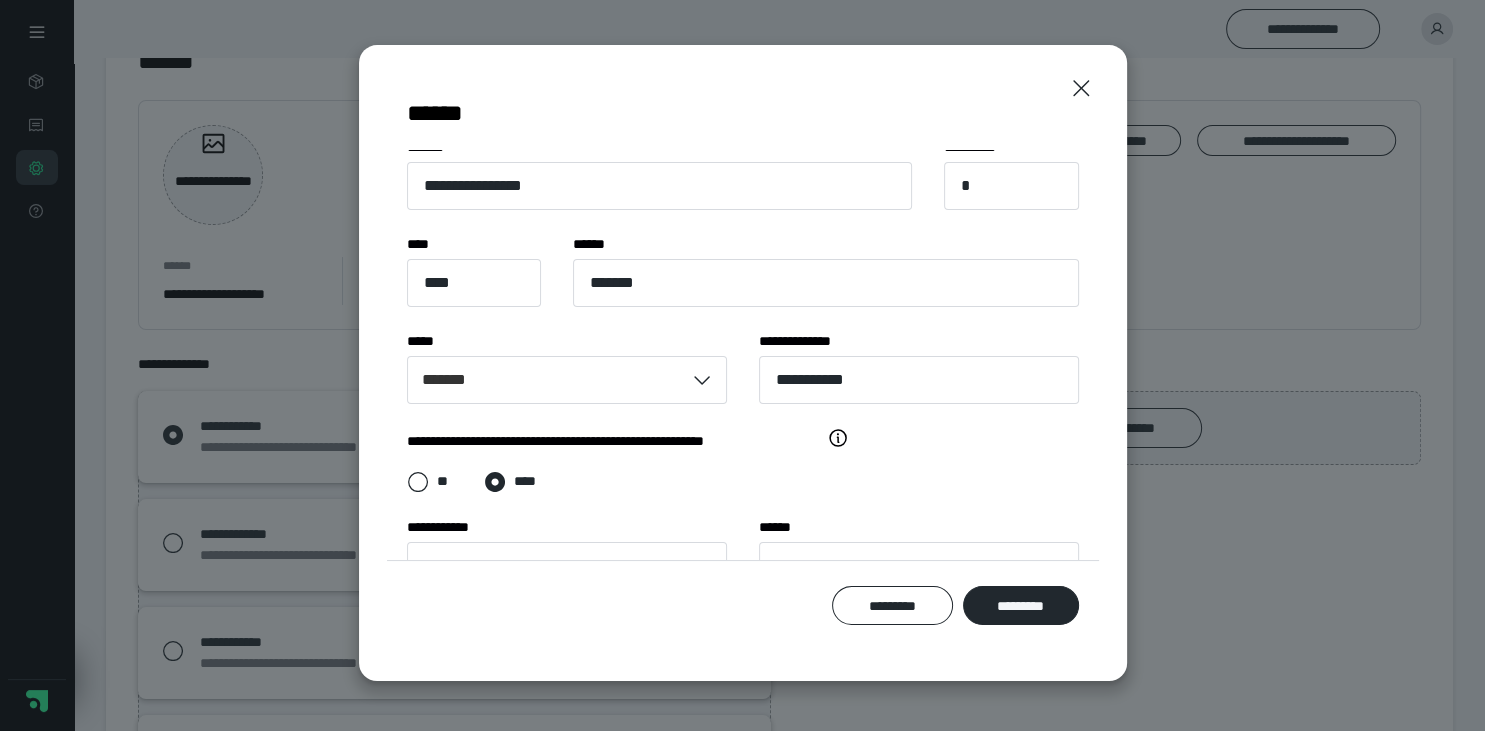 scroll, scrollTop: 235, scrollLeft: 0, axis: vertical 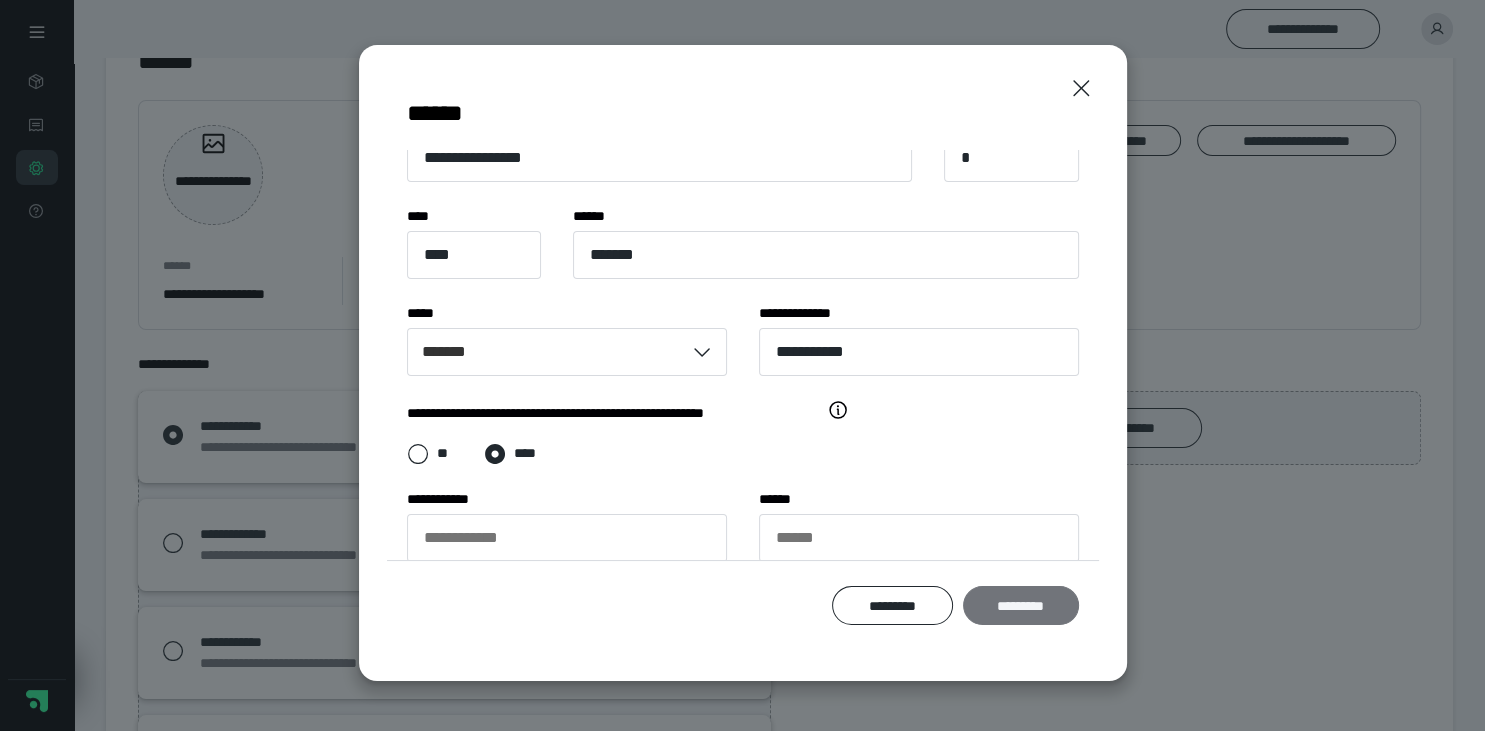 click on "*********" at bounding box center (1020, 606) 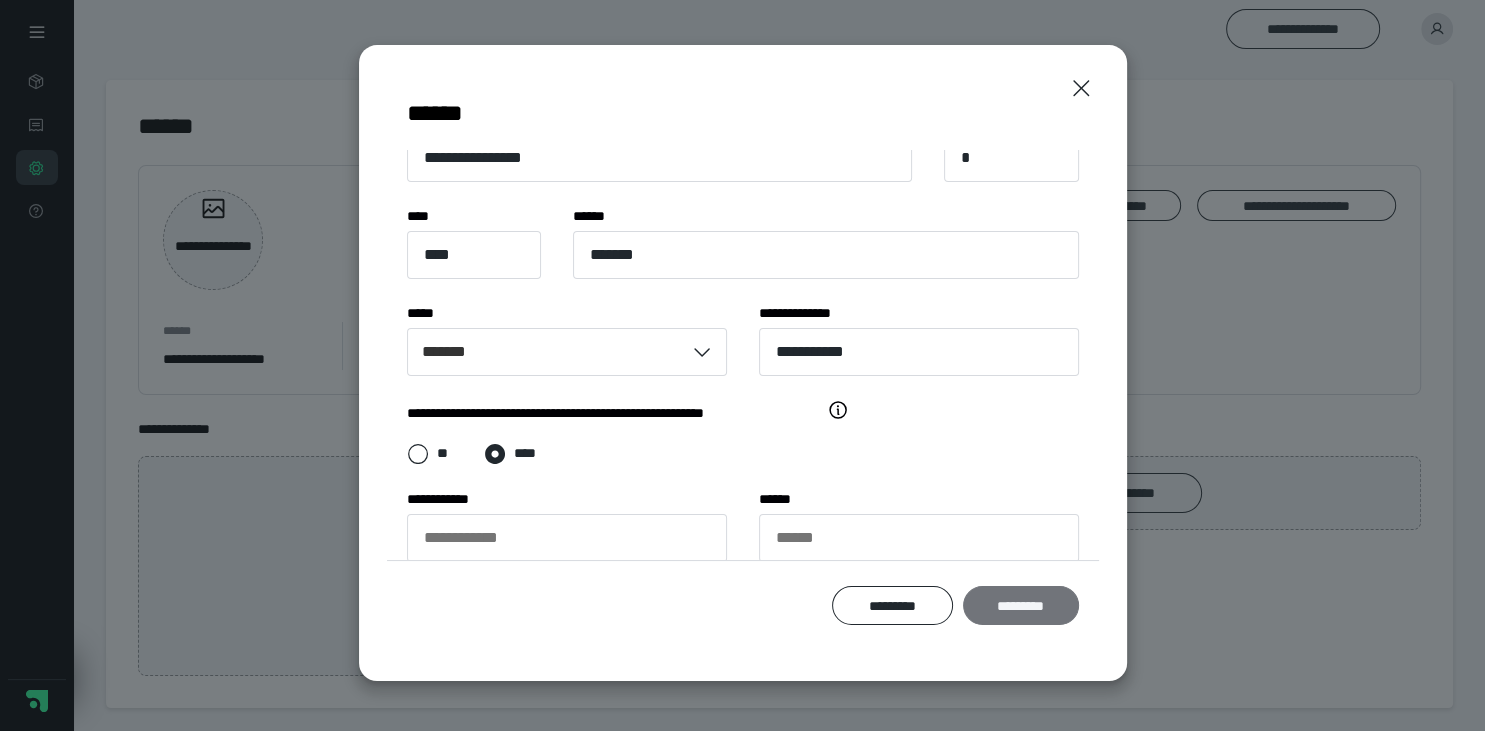 scroll, scrollTop: 0, scrollLeft: 0, axis: both 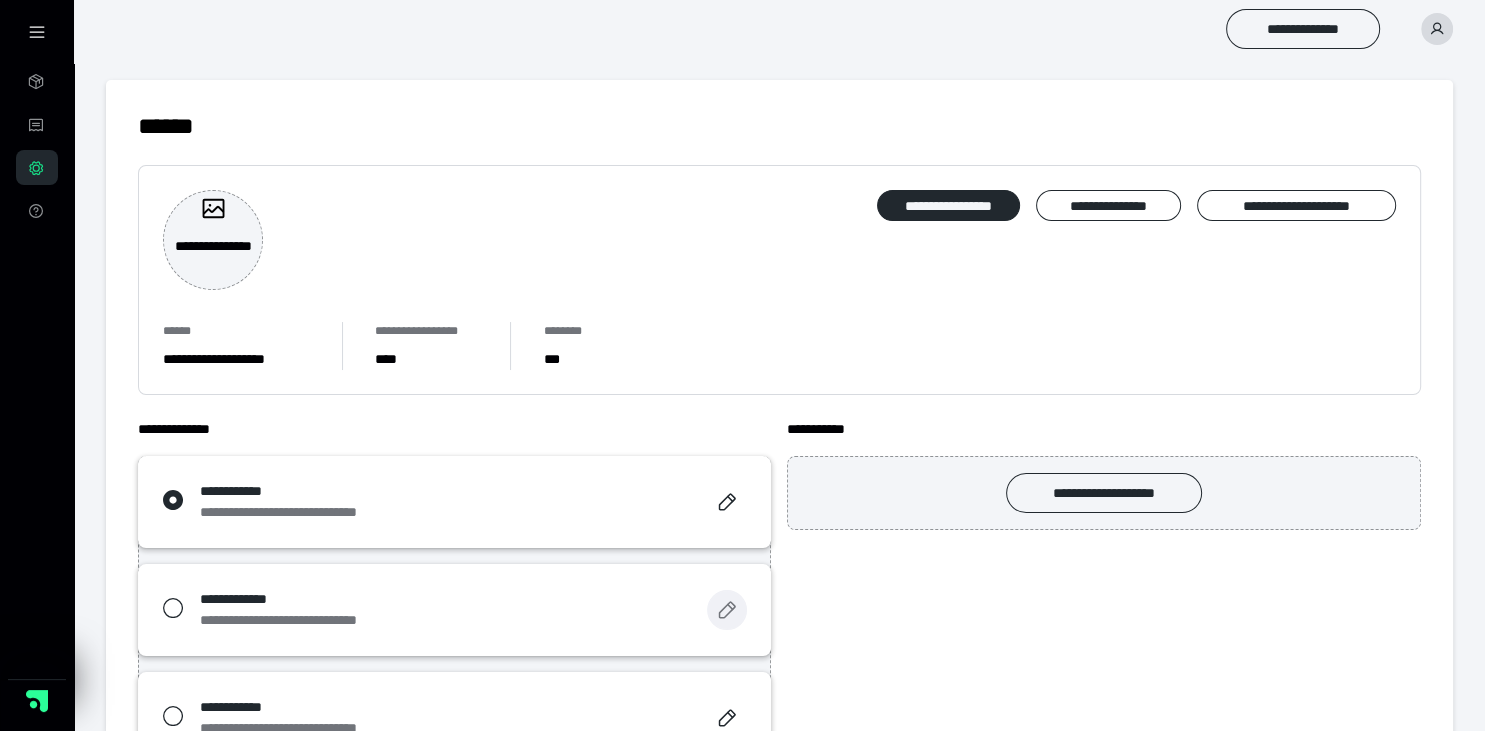 drag, startPoint x: 1016, startPoint y: 606, endPoint x: 720, endPoint y: 611, distance: 296.04224 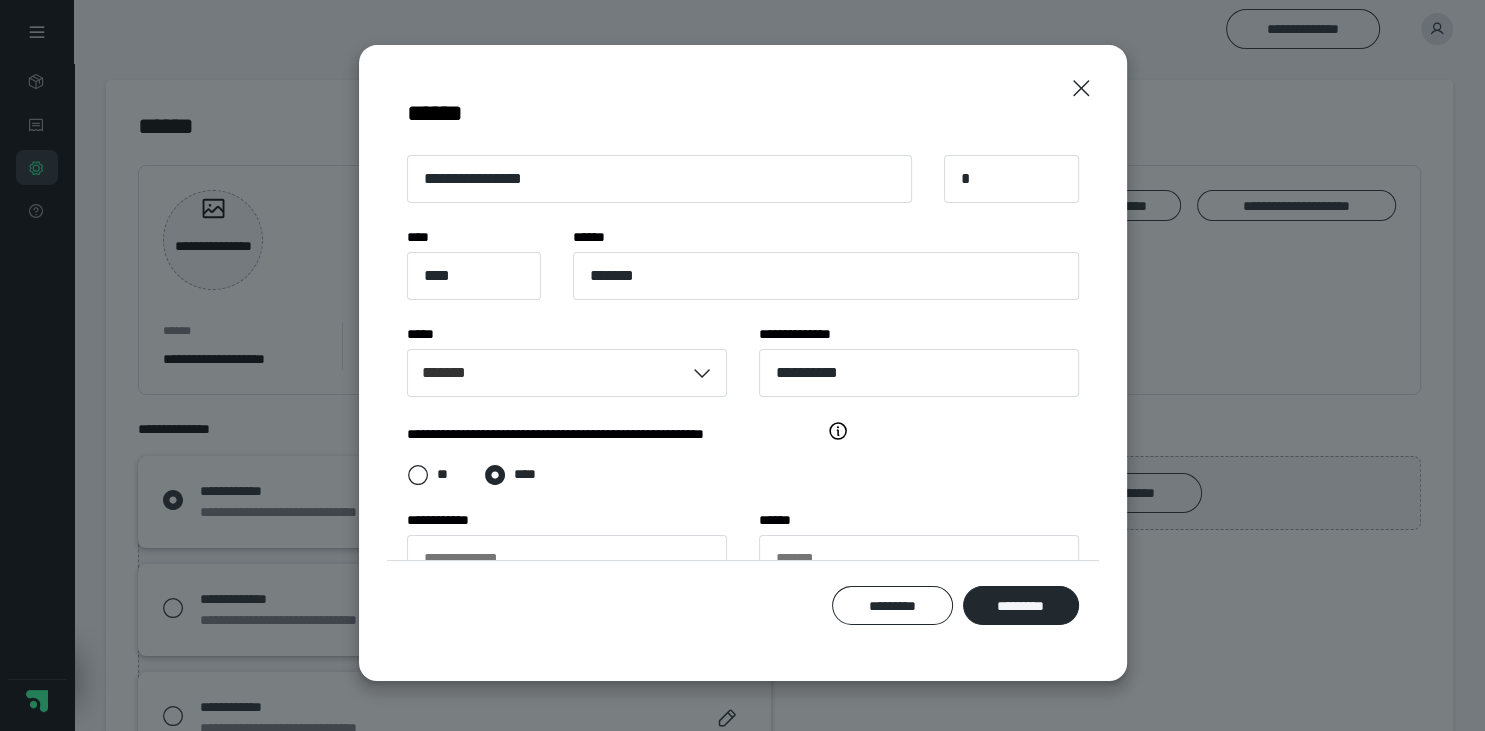 scroll, scrollTop: 235, scrollLeft: 0, axis: vertical 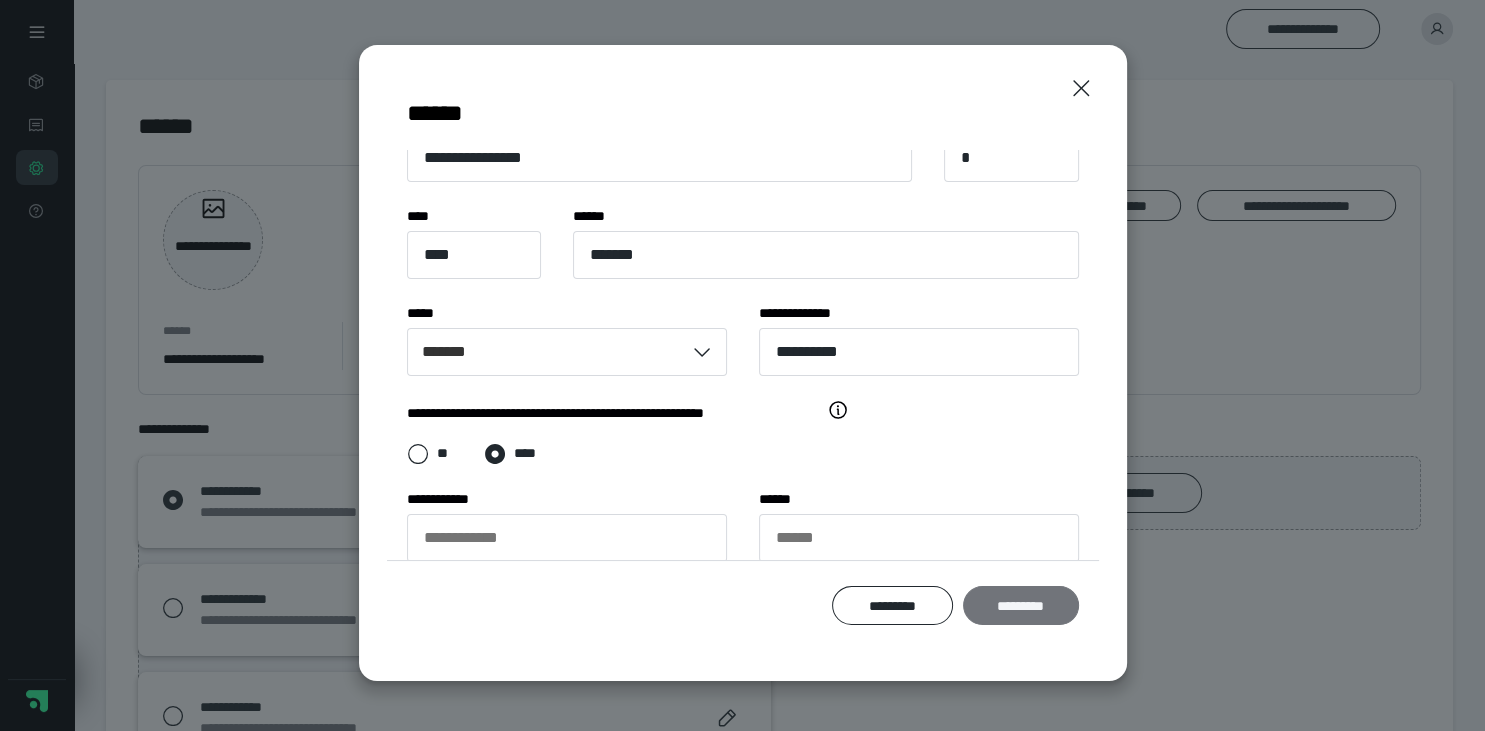 click on "*********" at bounding box center (1020, 606) 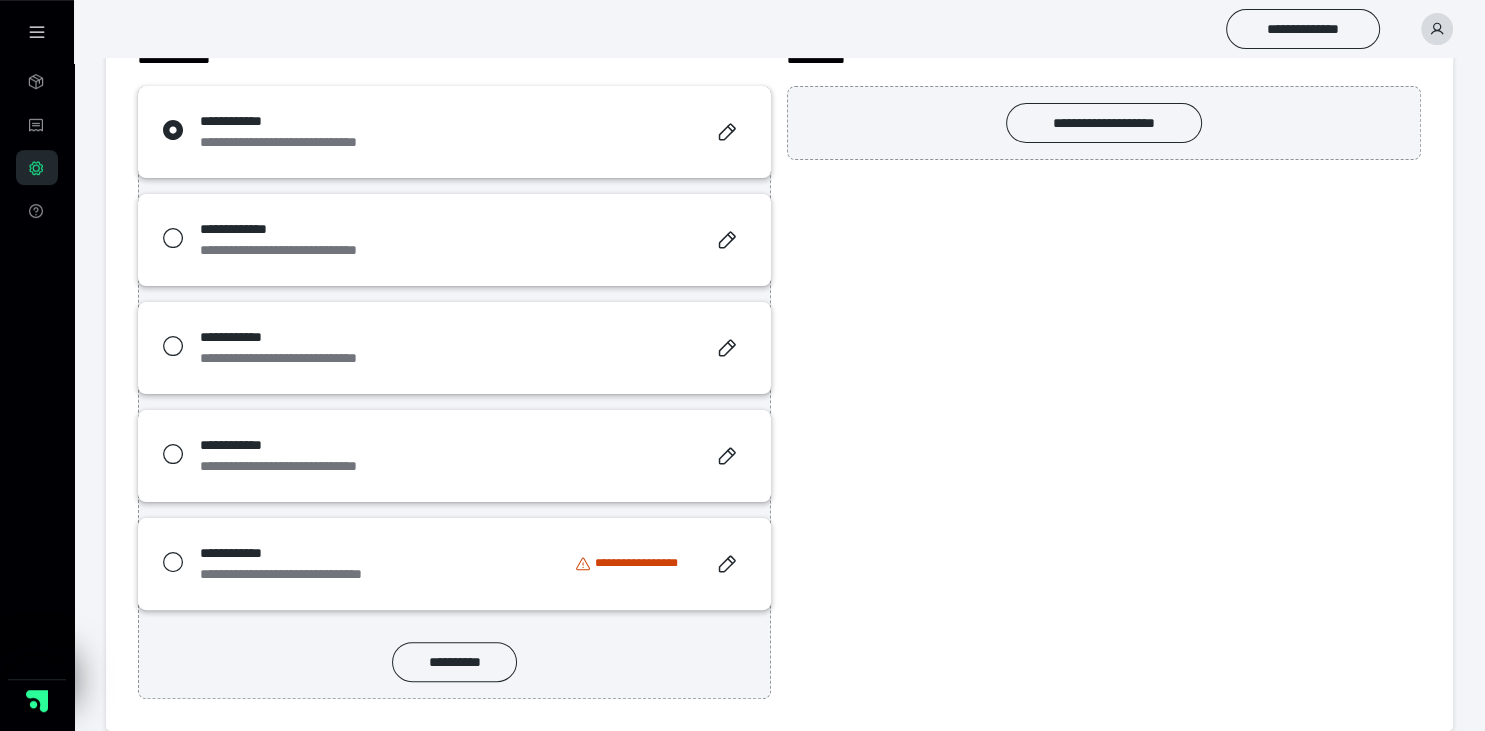 scroll, scrollTop: 392, scrollLeft: 0, axis: vertical 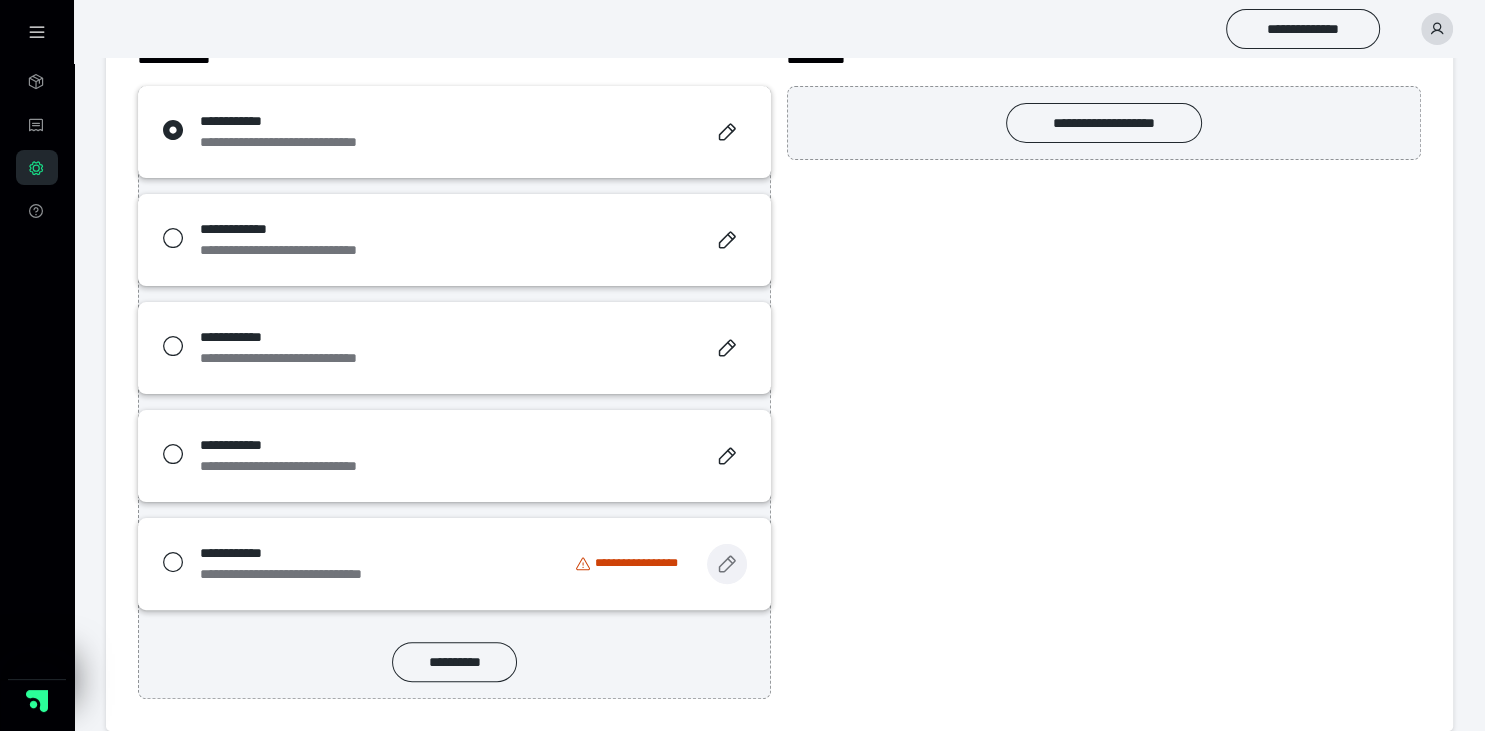 click 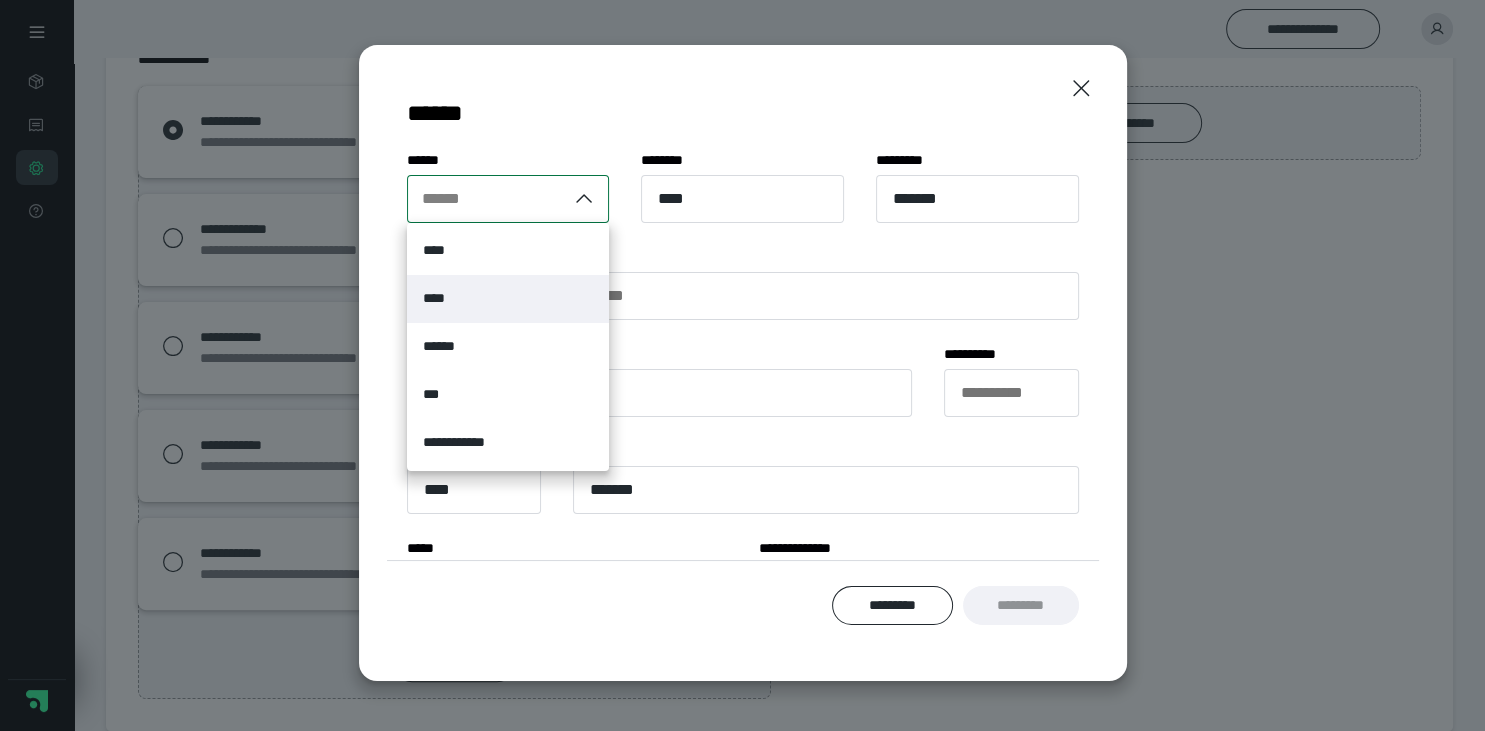 click on "****" at bounding box center [508, 299] 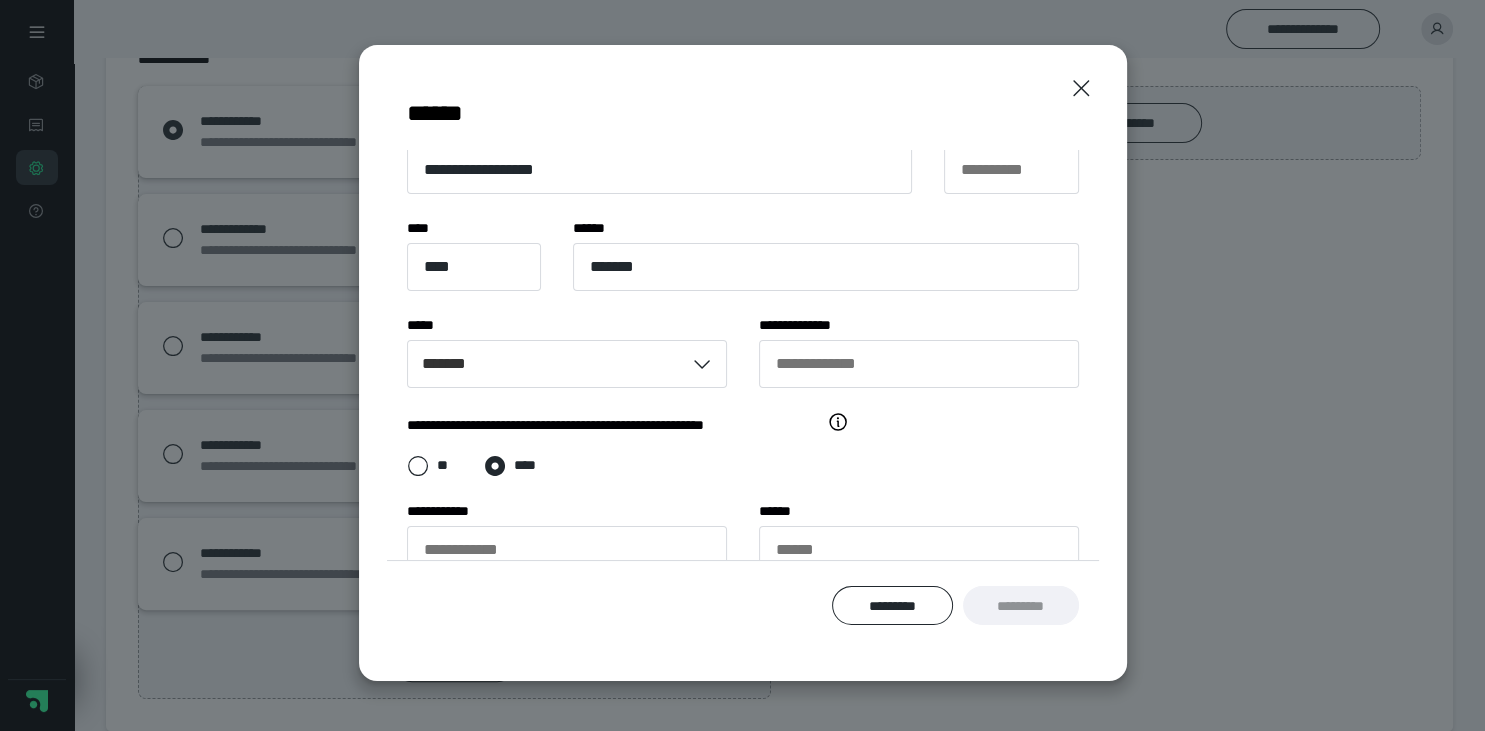 scroll, scrollTop: 235, scrollLeft: 0, axis: vertical 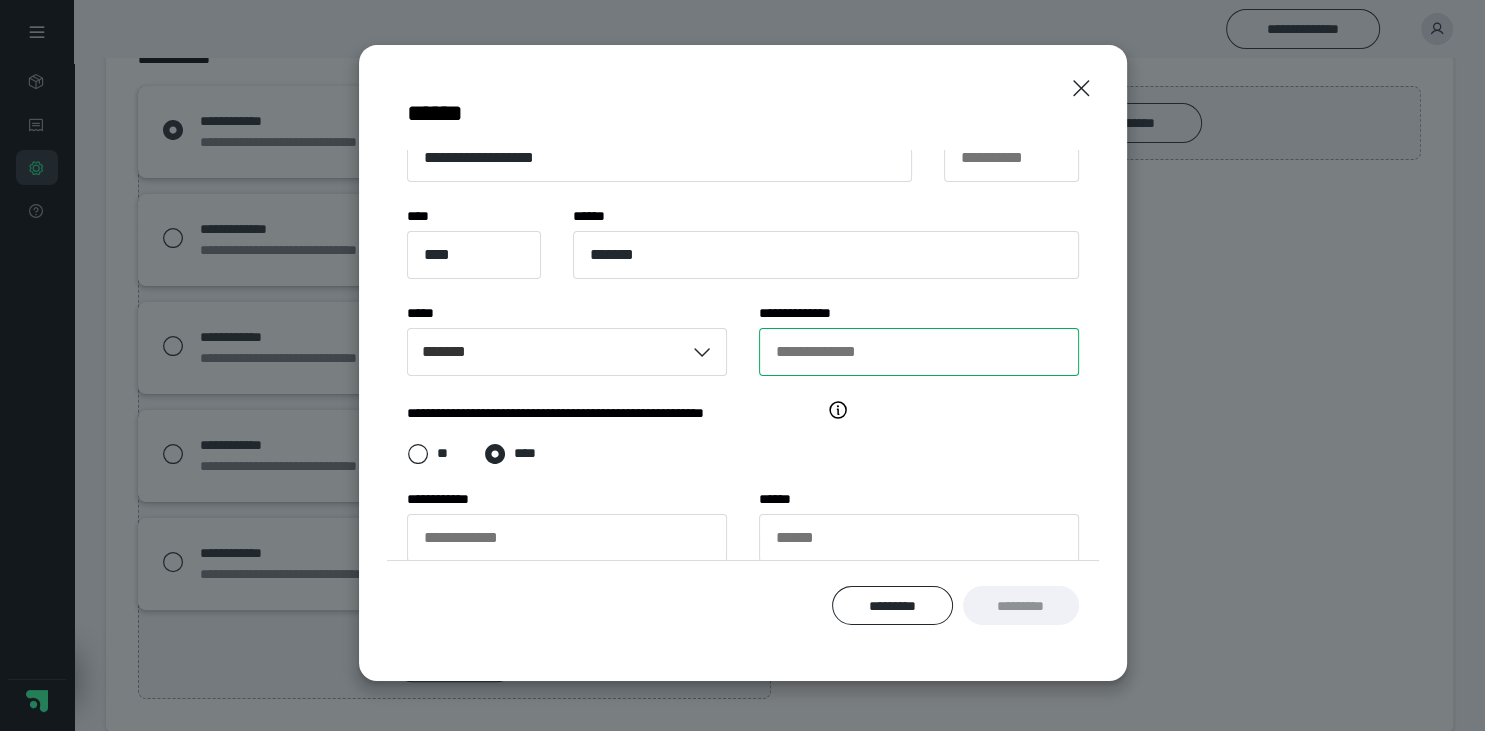 click on "**********" at bounding box center [919, 352] 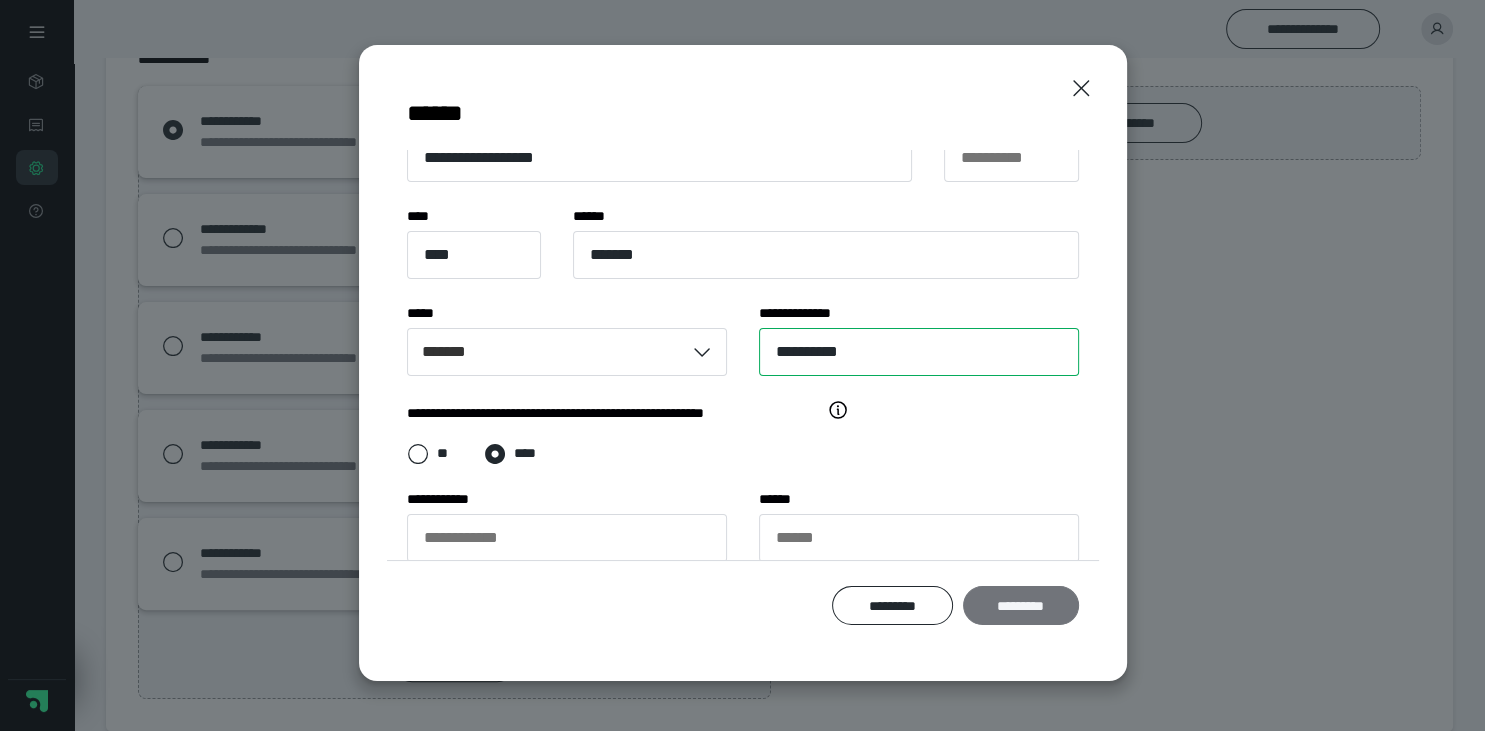 type on "**********" 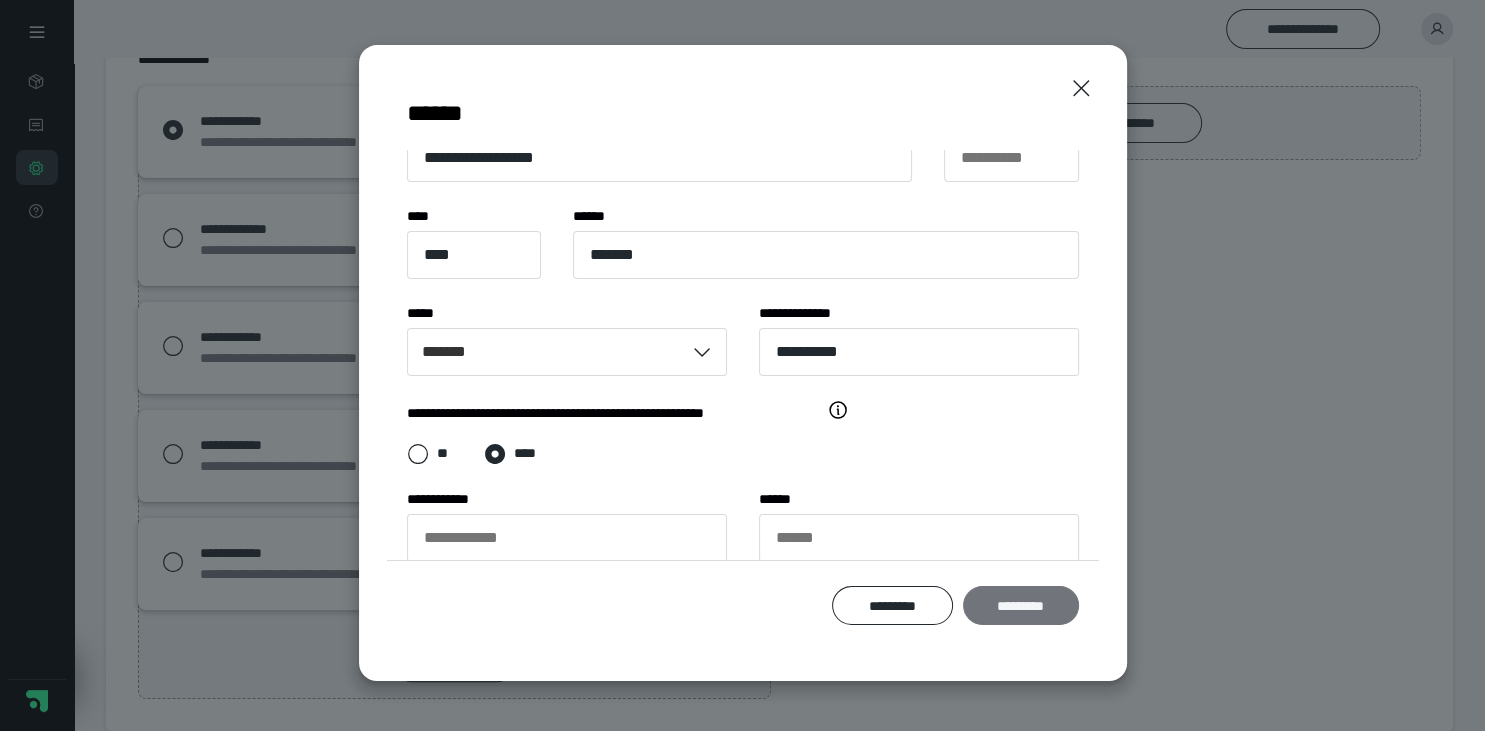 click on "*********" at bounding box center [1020, 606] 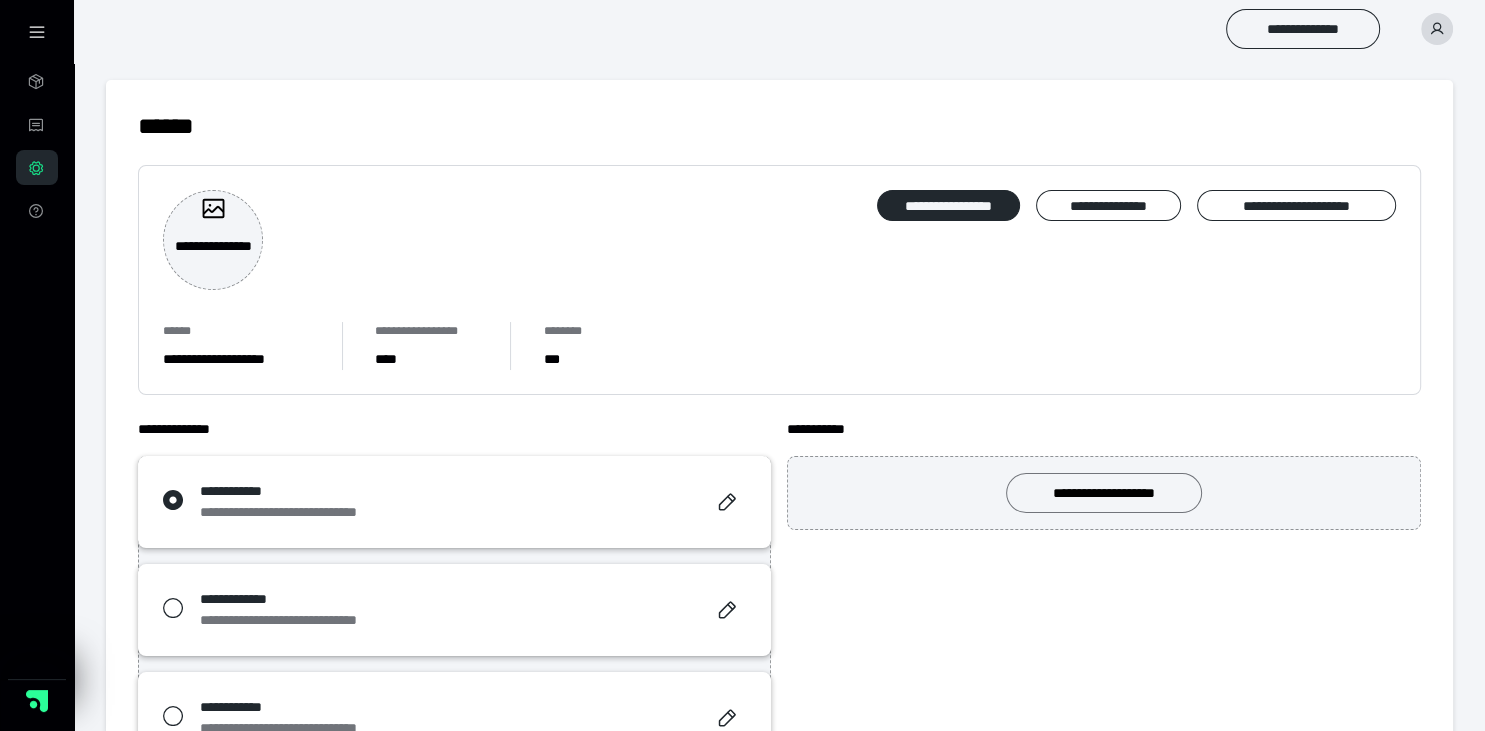 click on "**********" at bounding box center (1104, 493) 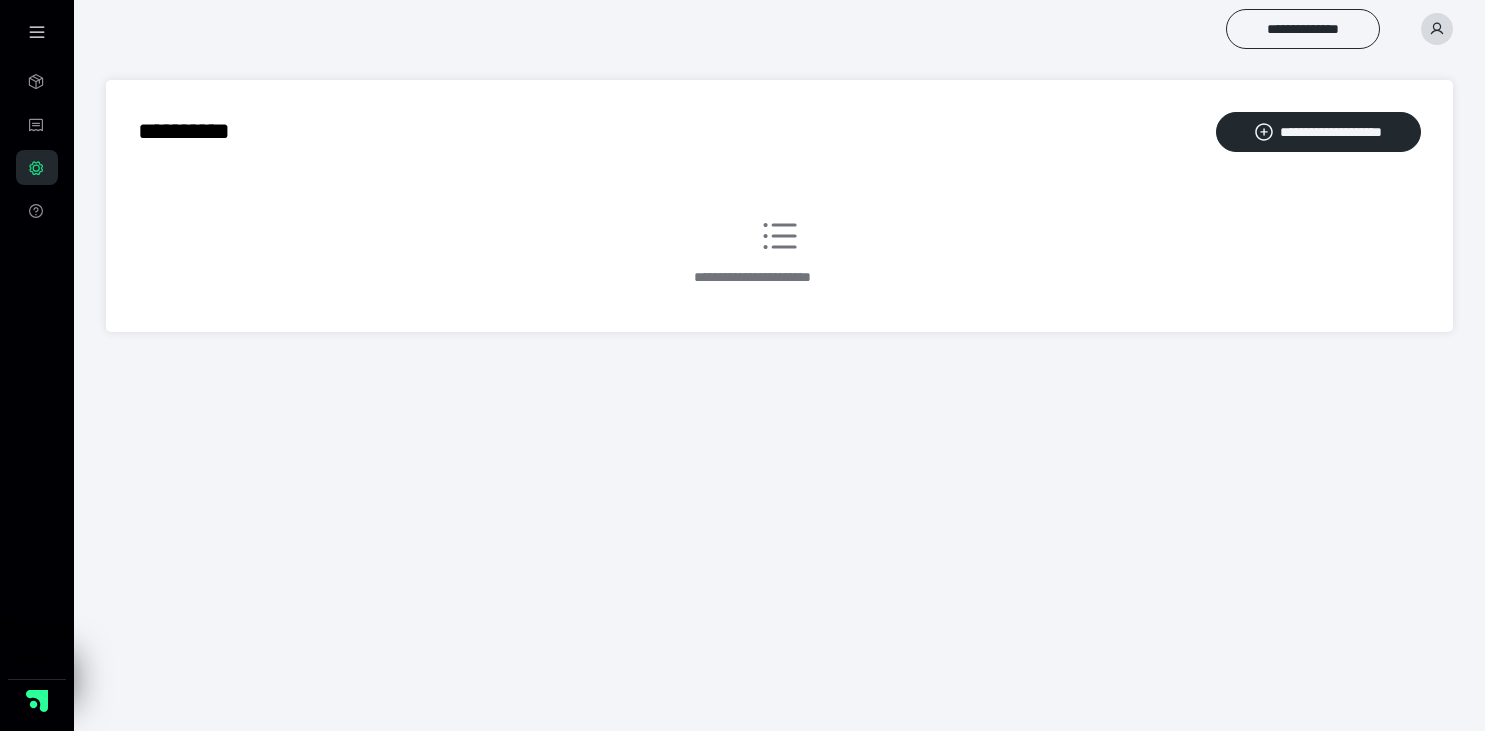 scroll, scrollTop: 0, scrollLeft: 0, axis: both 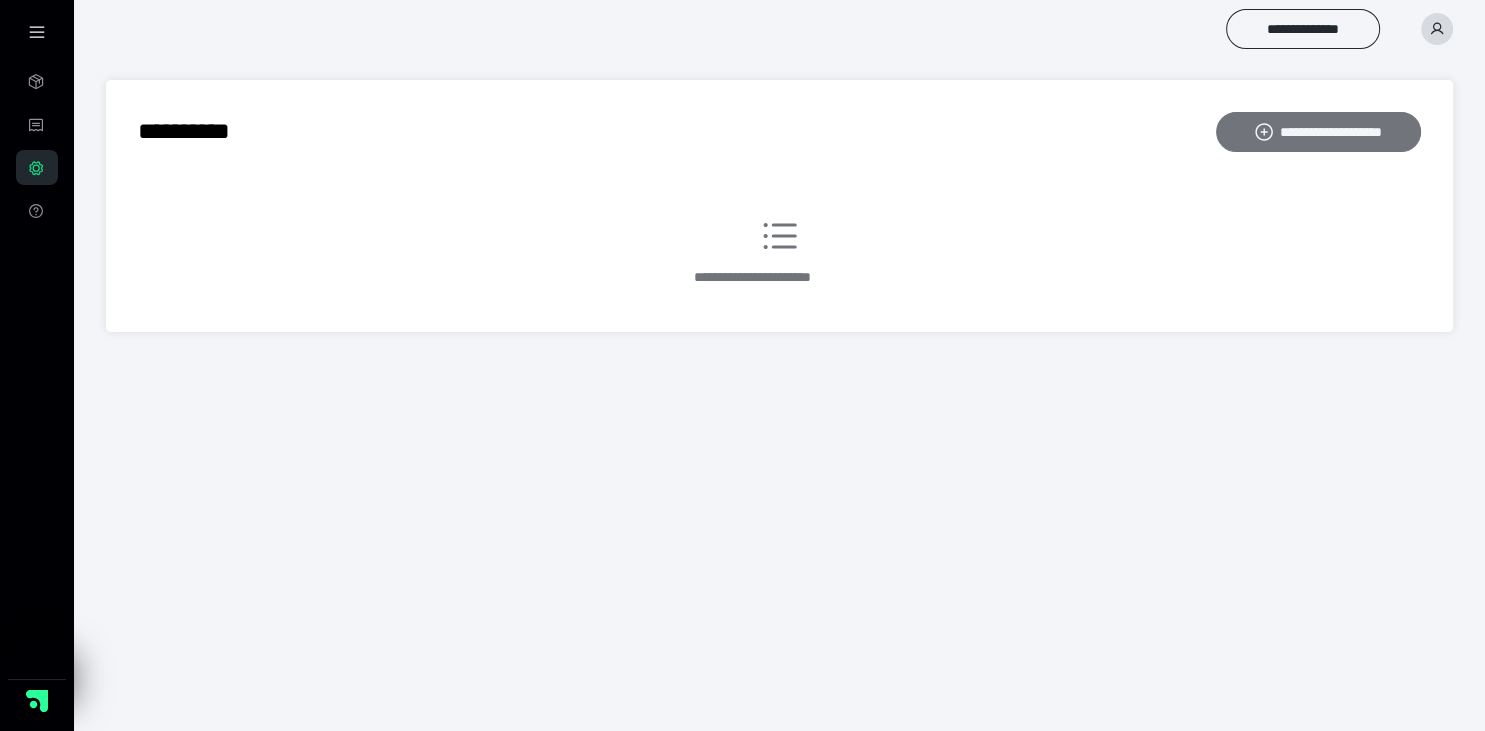 click on "**********" at bounding box center [1318, 132] 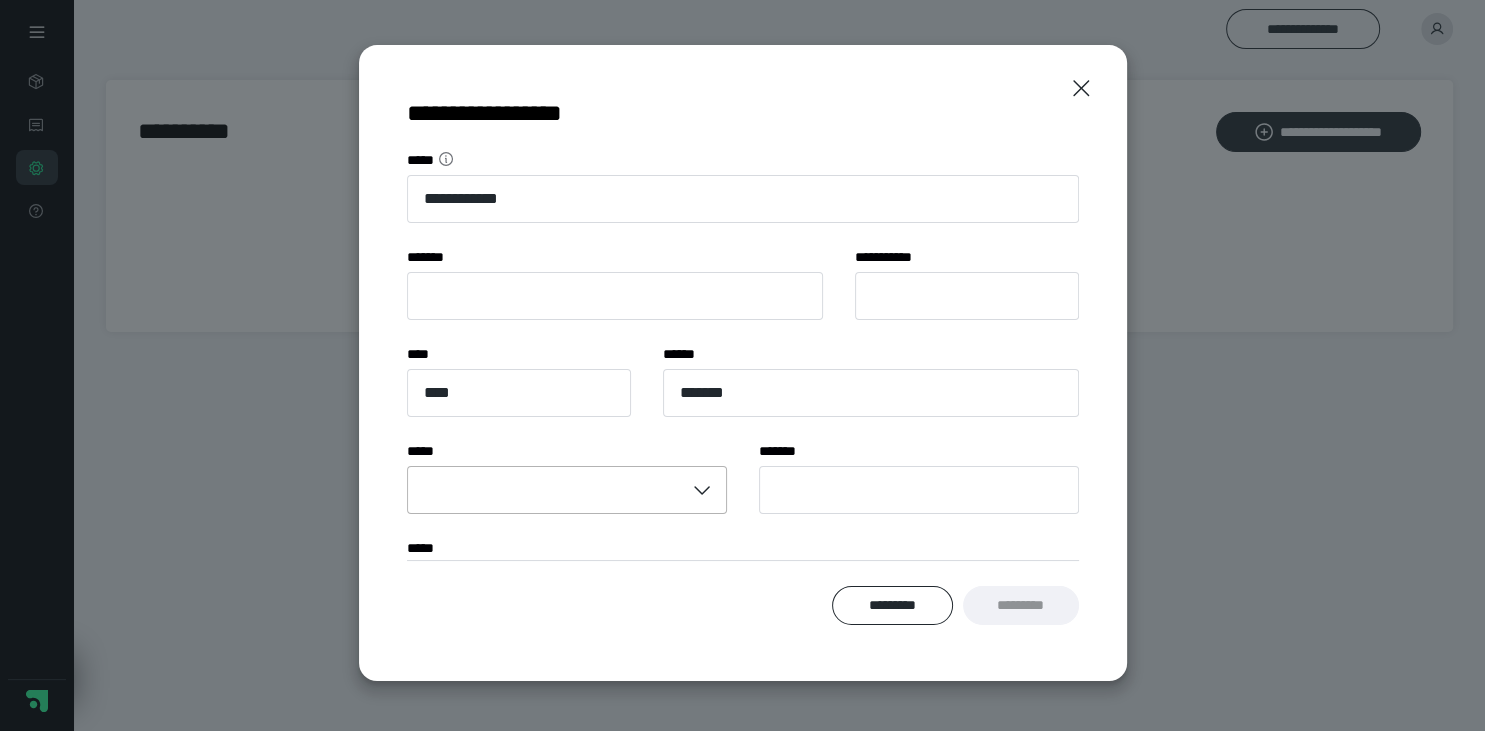 click at bounding box center [546, 490] 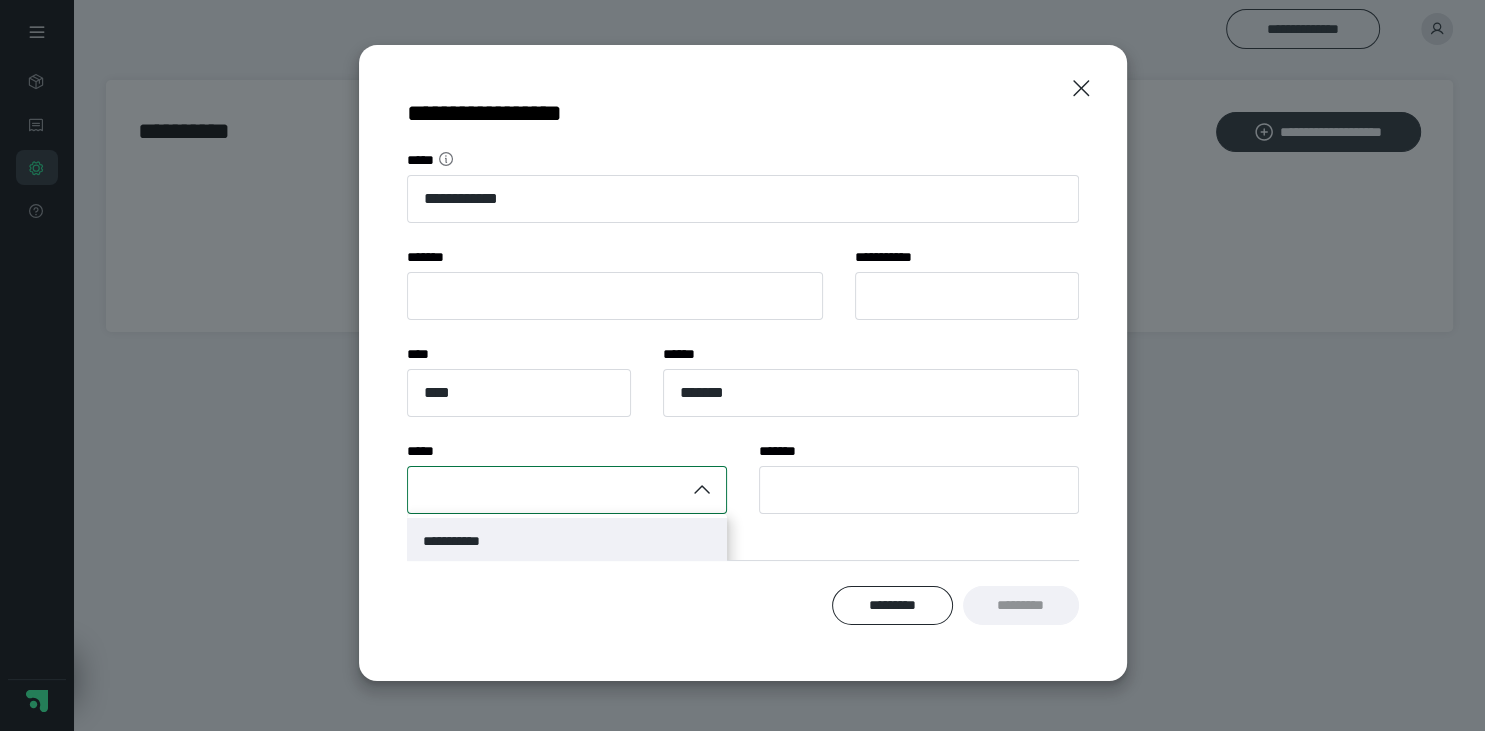 click on "**********" at bounding box center [464, 541] 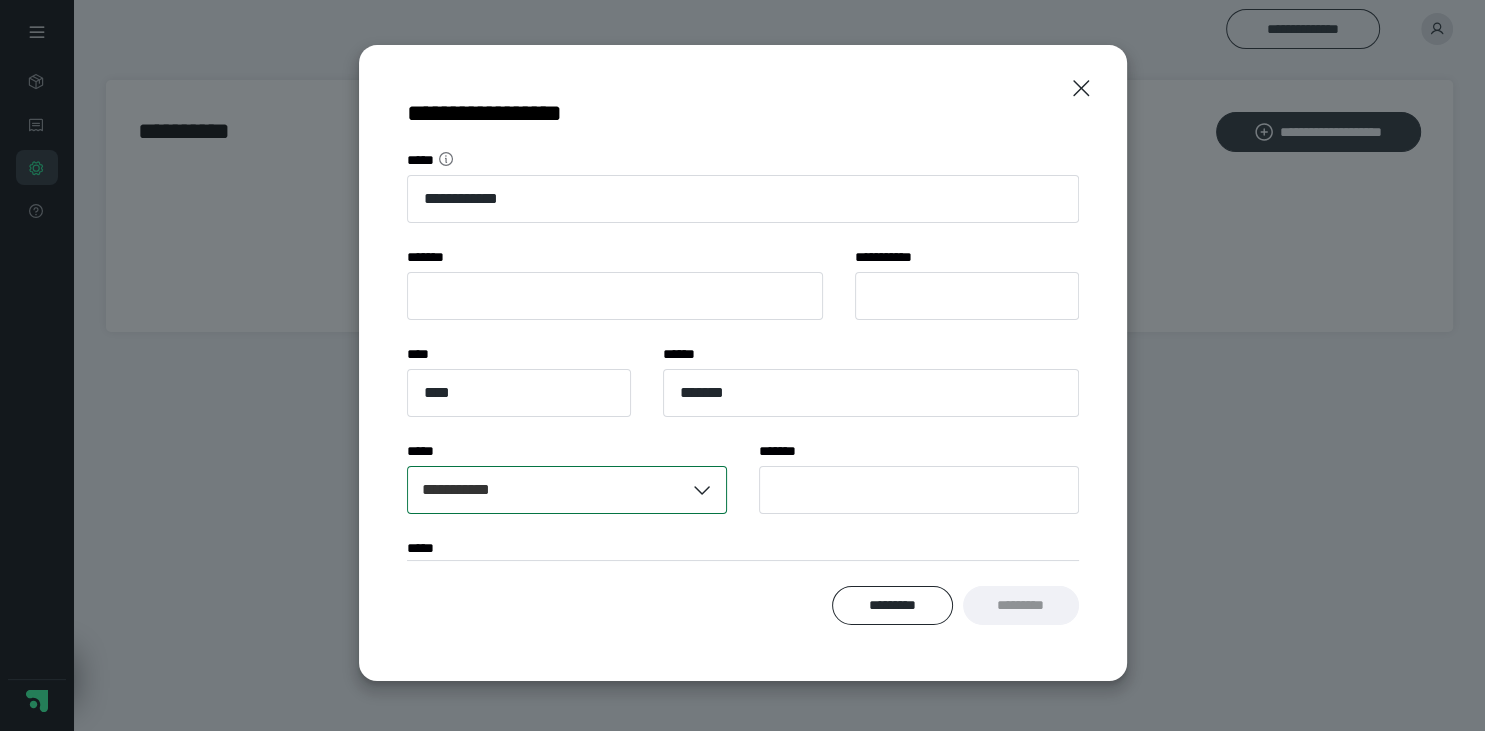 click on "**********" at bounding box center (546, 490) 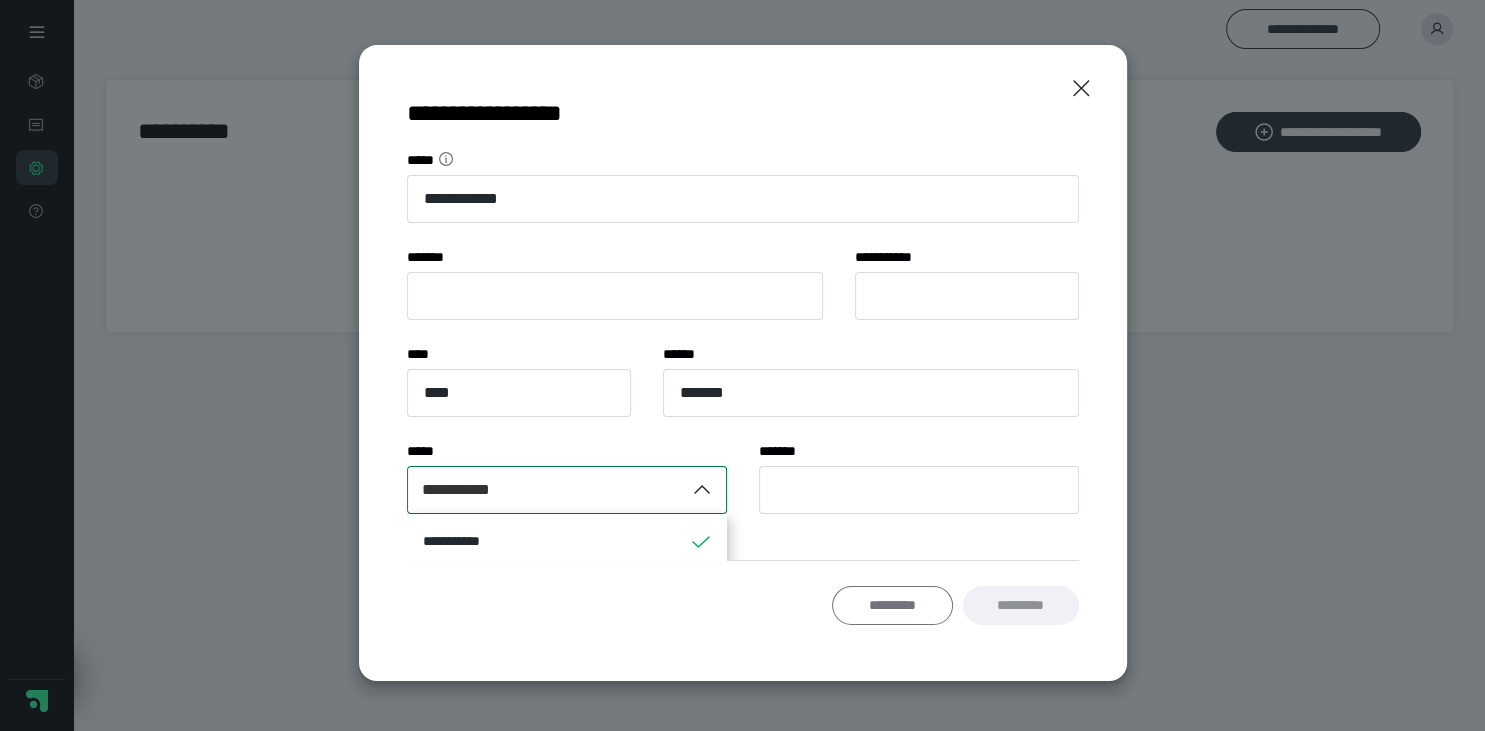 click on "*********" at bounding box center [892, 606] 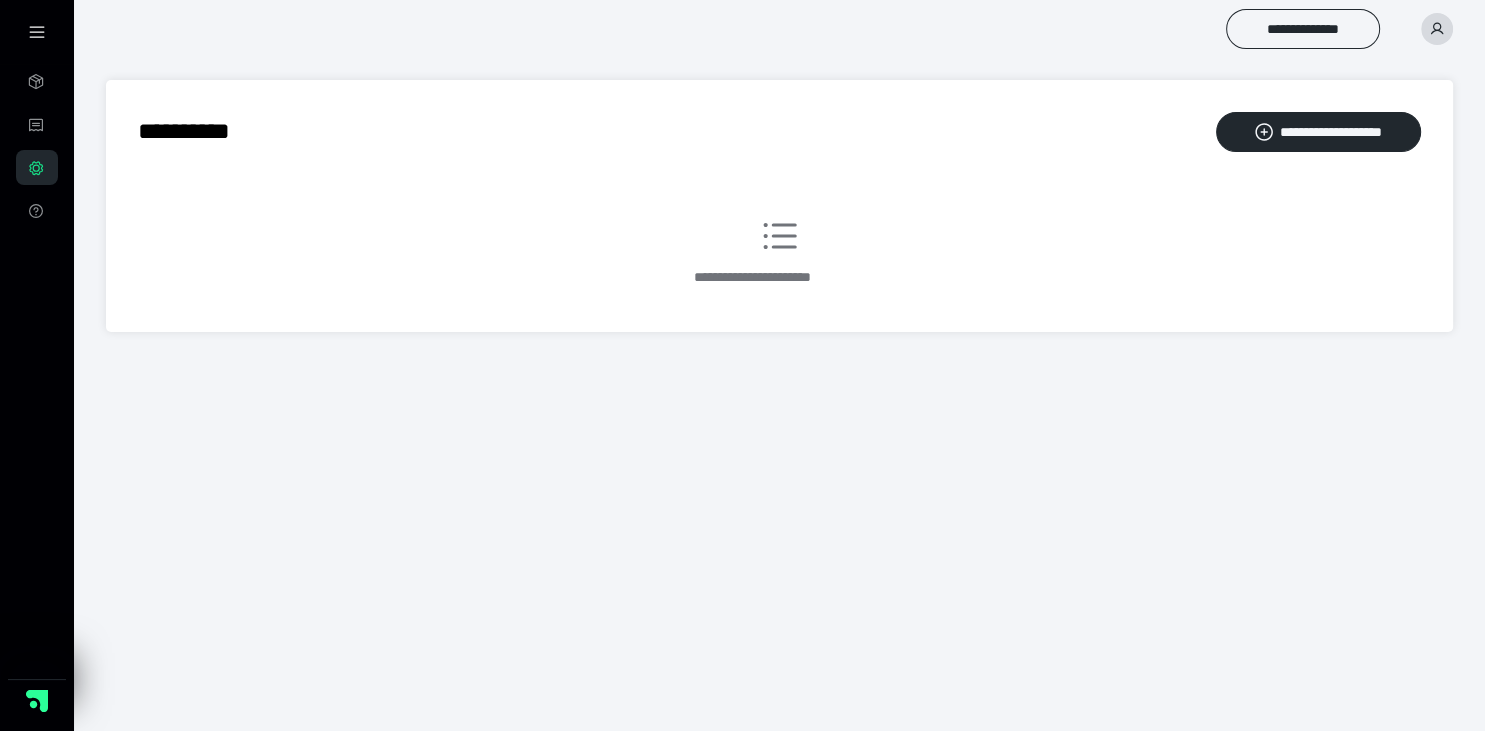 click 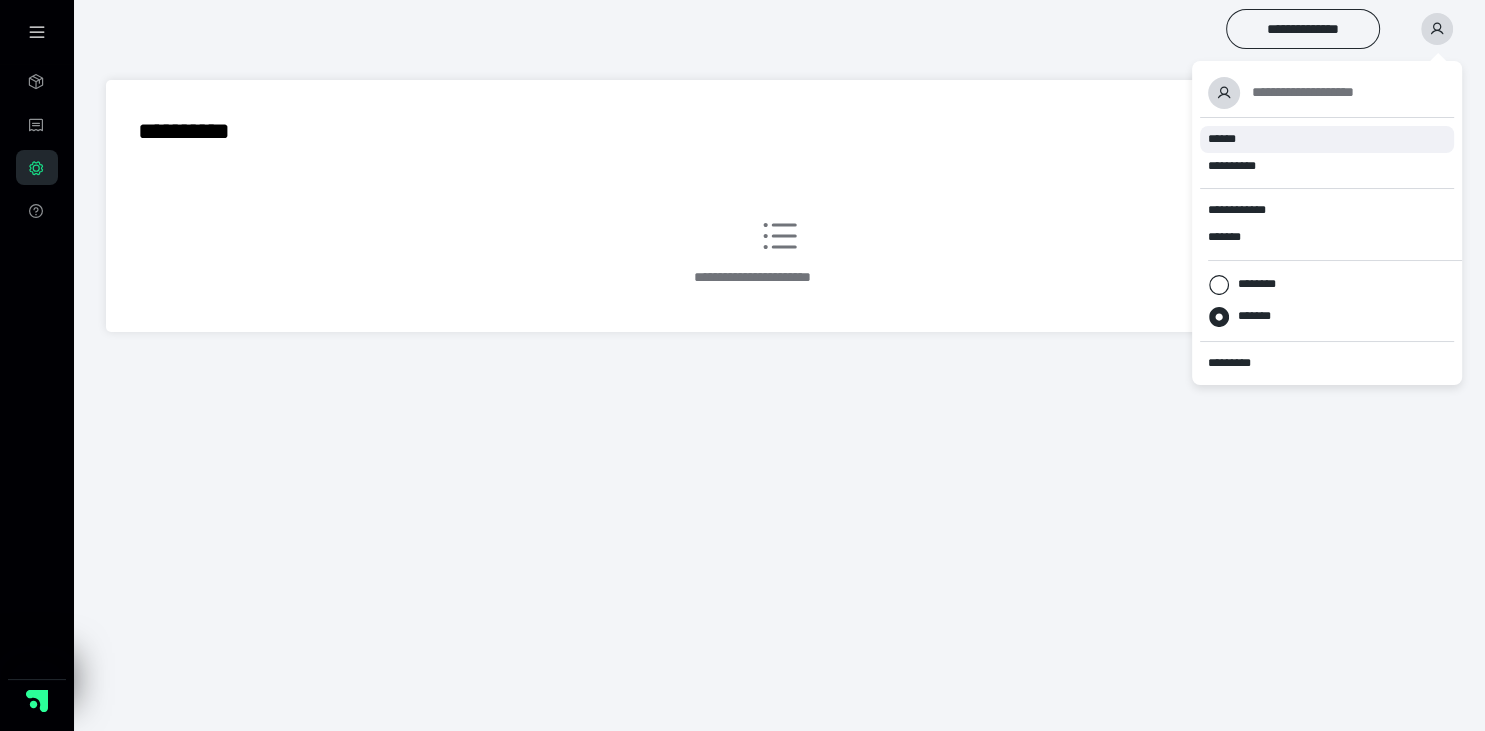 click on "******" at bounding box center [1222, 139] 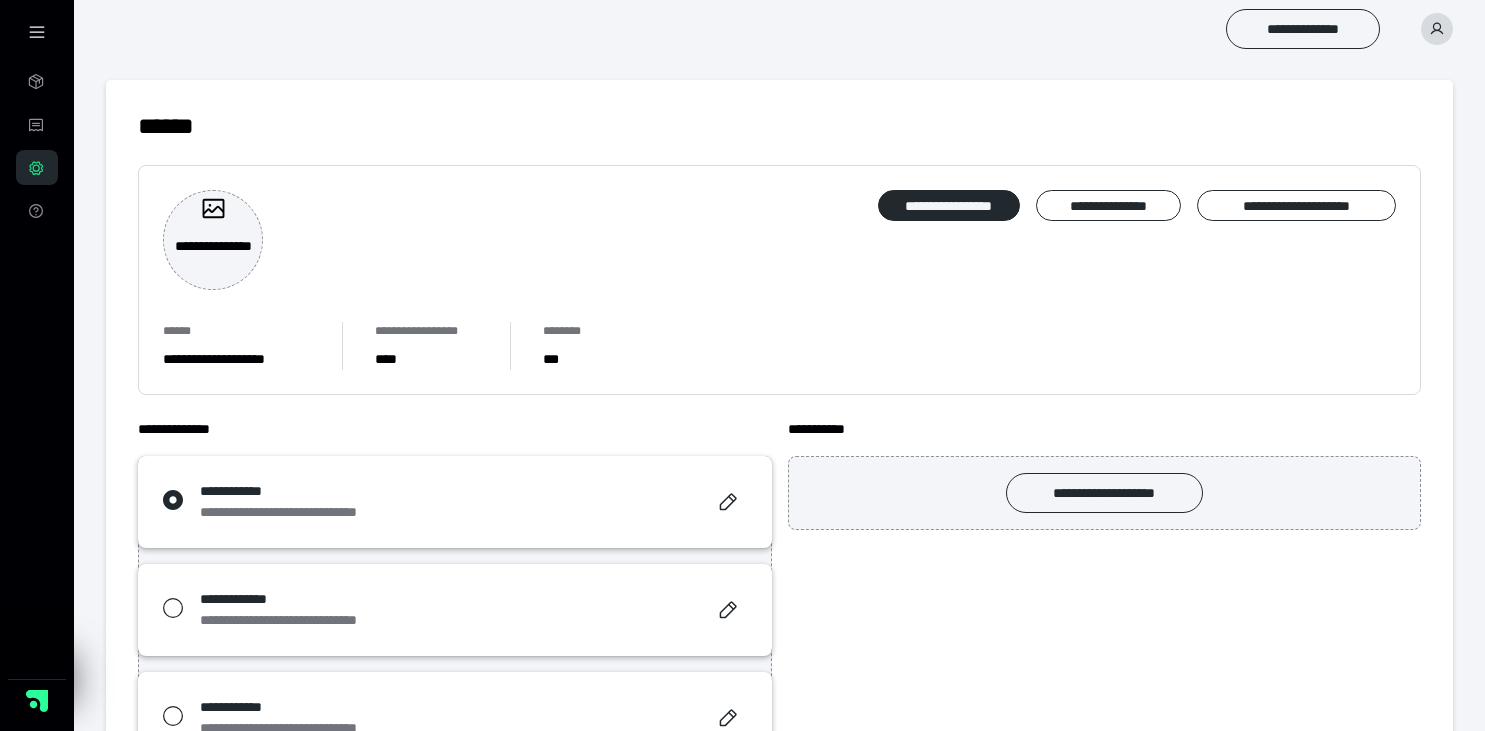 scroll, scrollTop: 0, scrollLeft: 0, axis: both 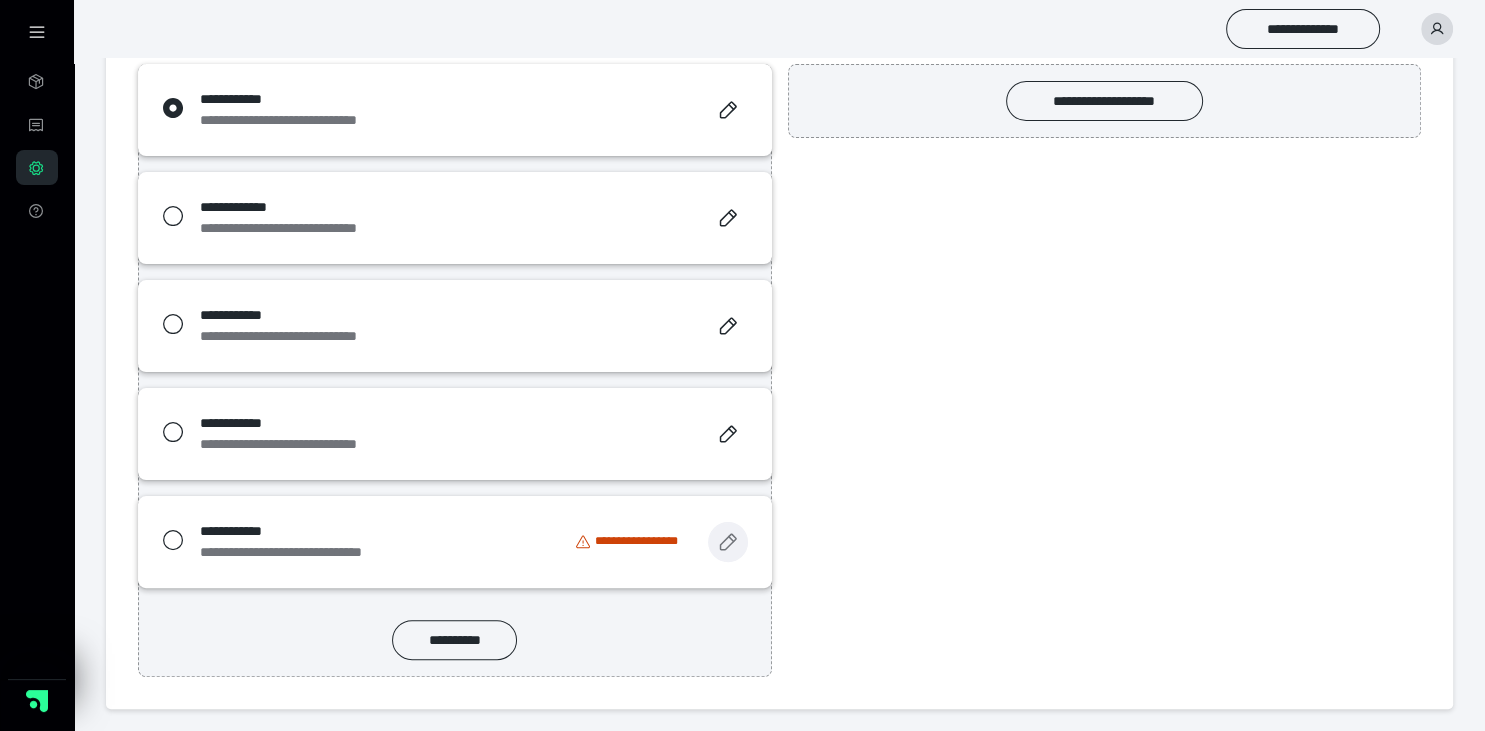 click 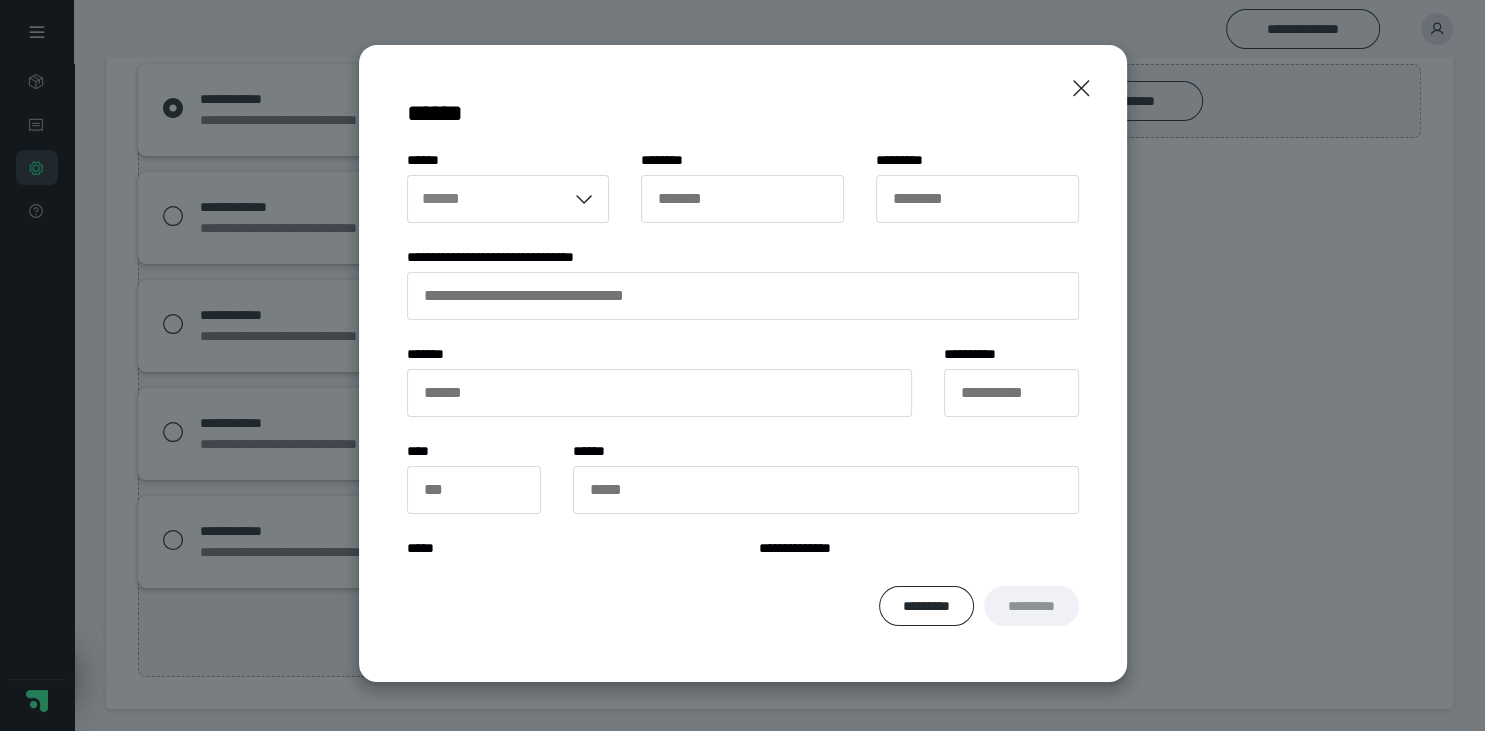 type on "****" 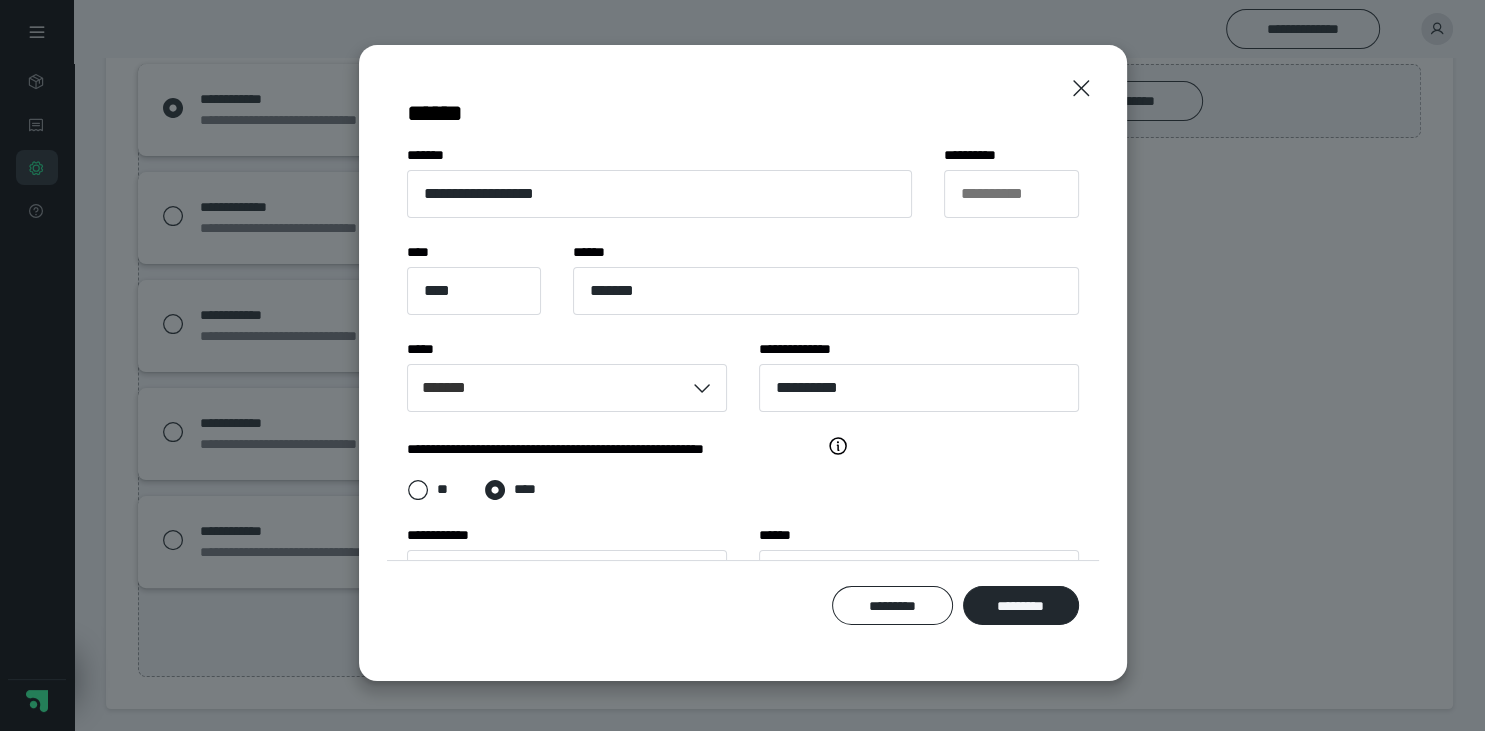 scroll, scrollTop: 235, scrollLeft: 0, axis: vertical 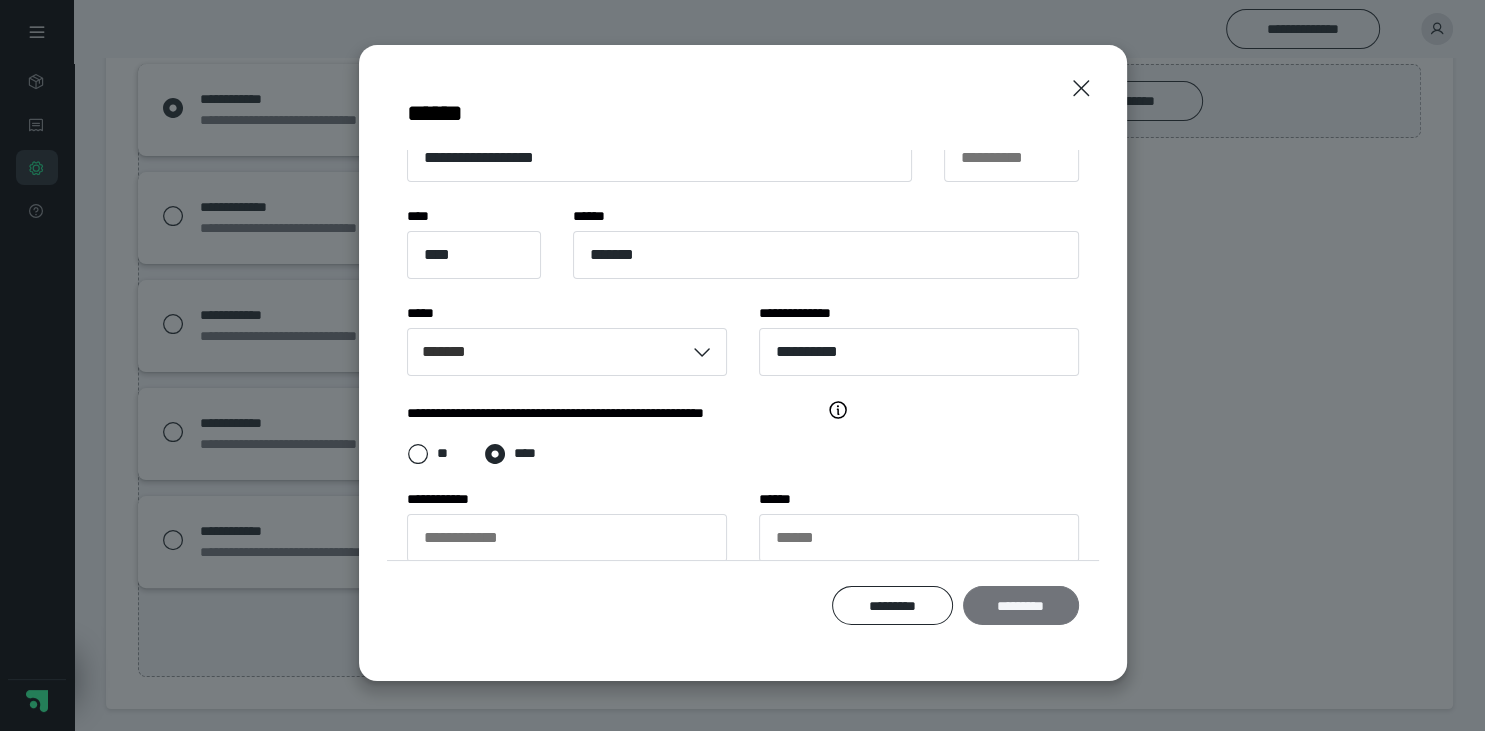 click on "*********" at bounding box center [1020, 606] 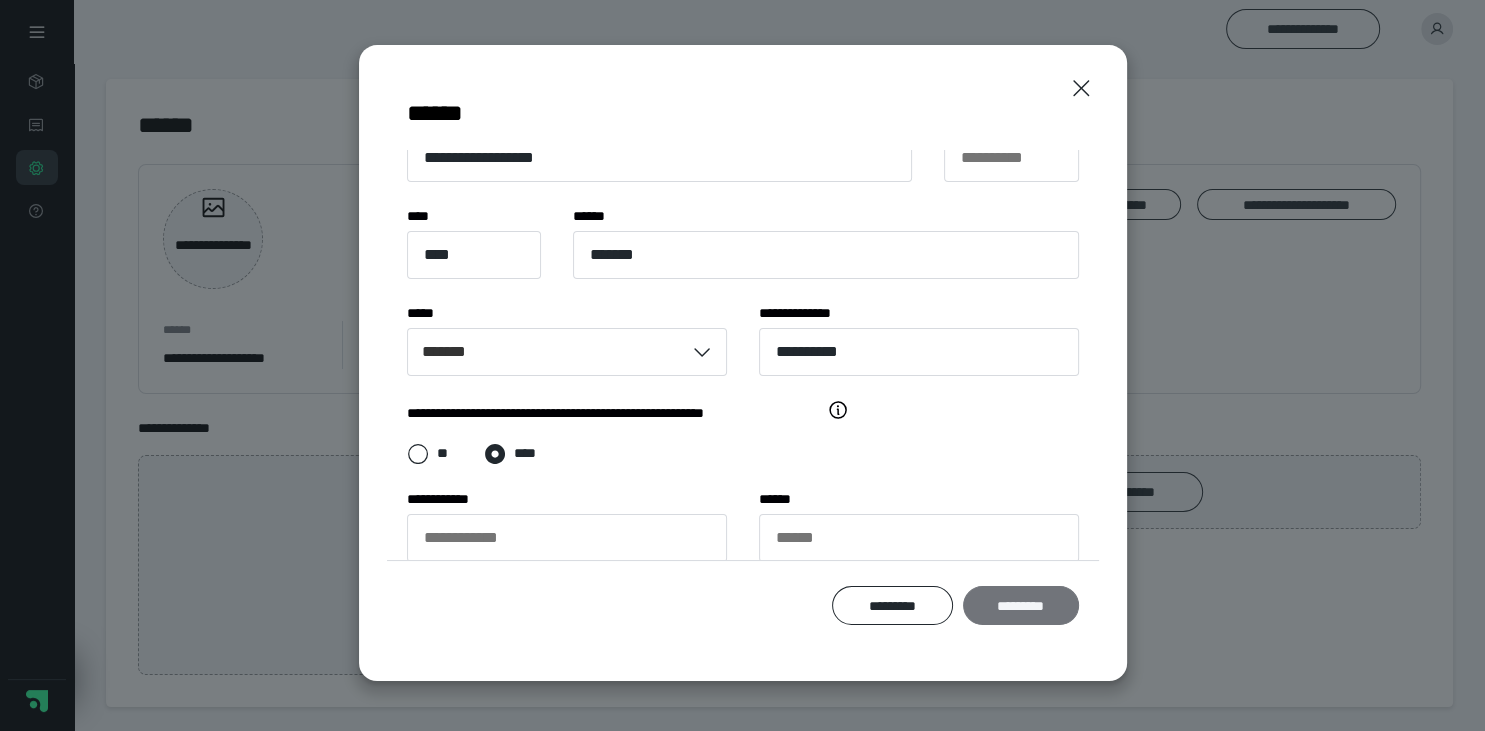 scroll, scrollTop: 0, scrollLeft: 0, axis: both 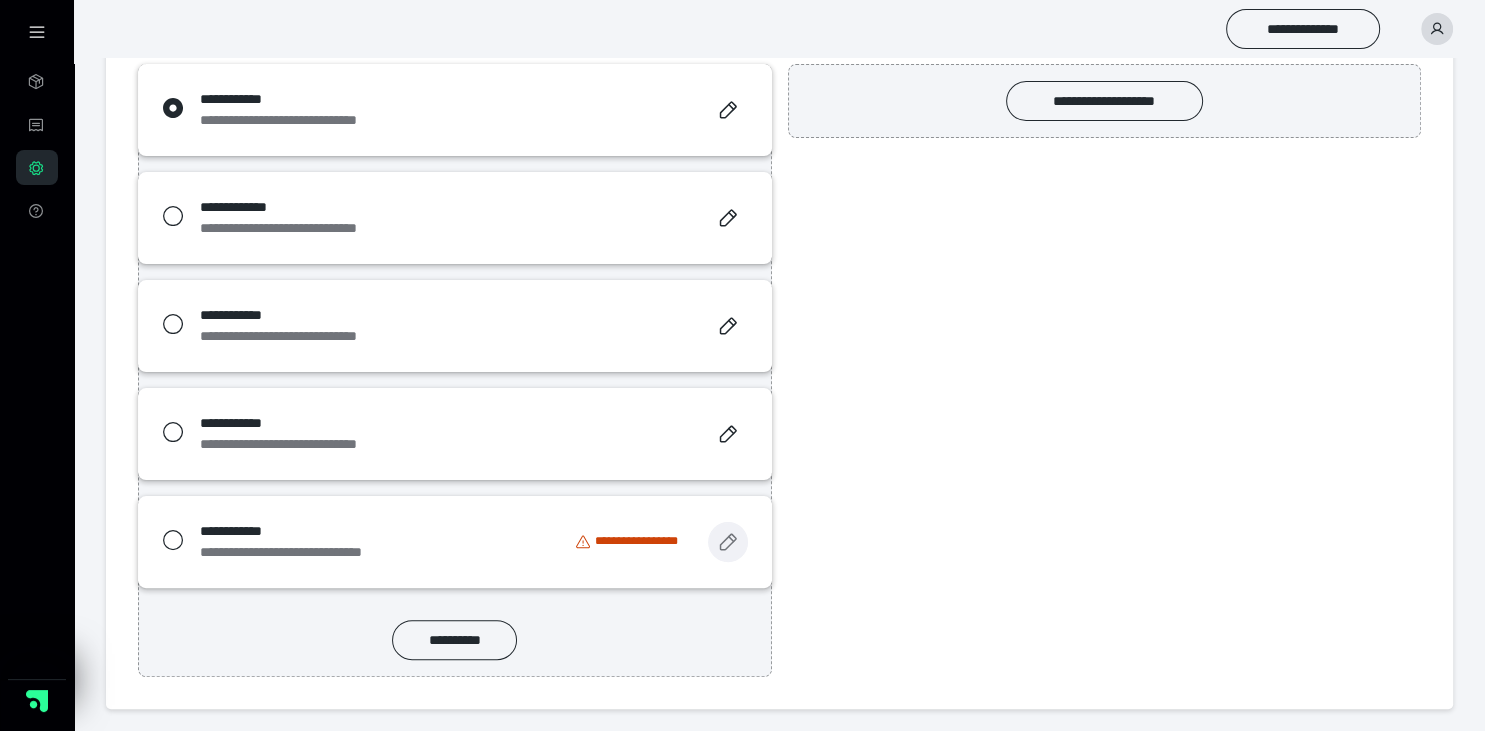 click 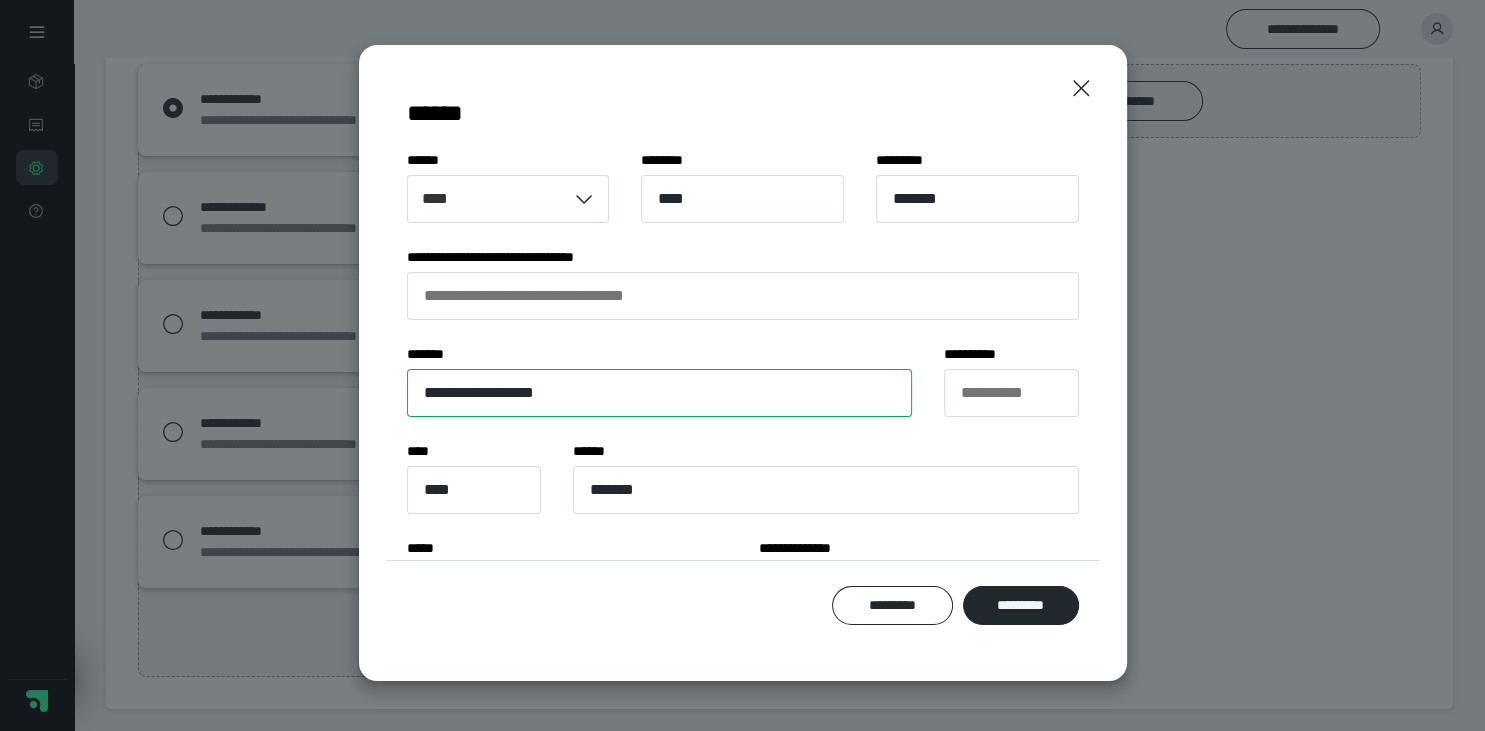 click on "**********" at bounding box center [660, 393] 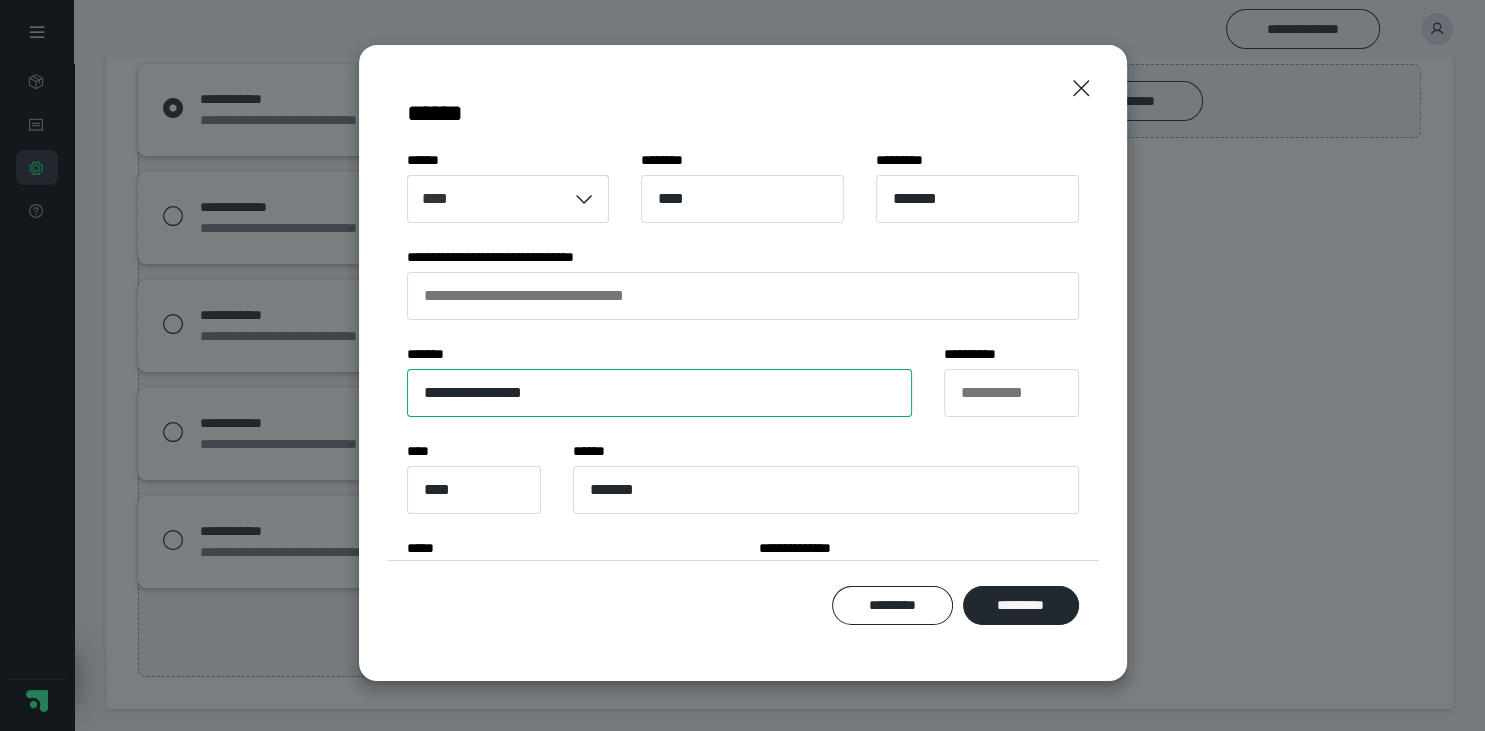 type on "**********" 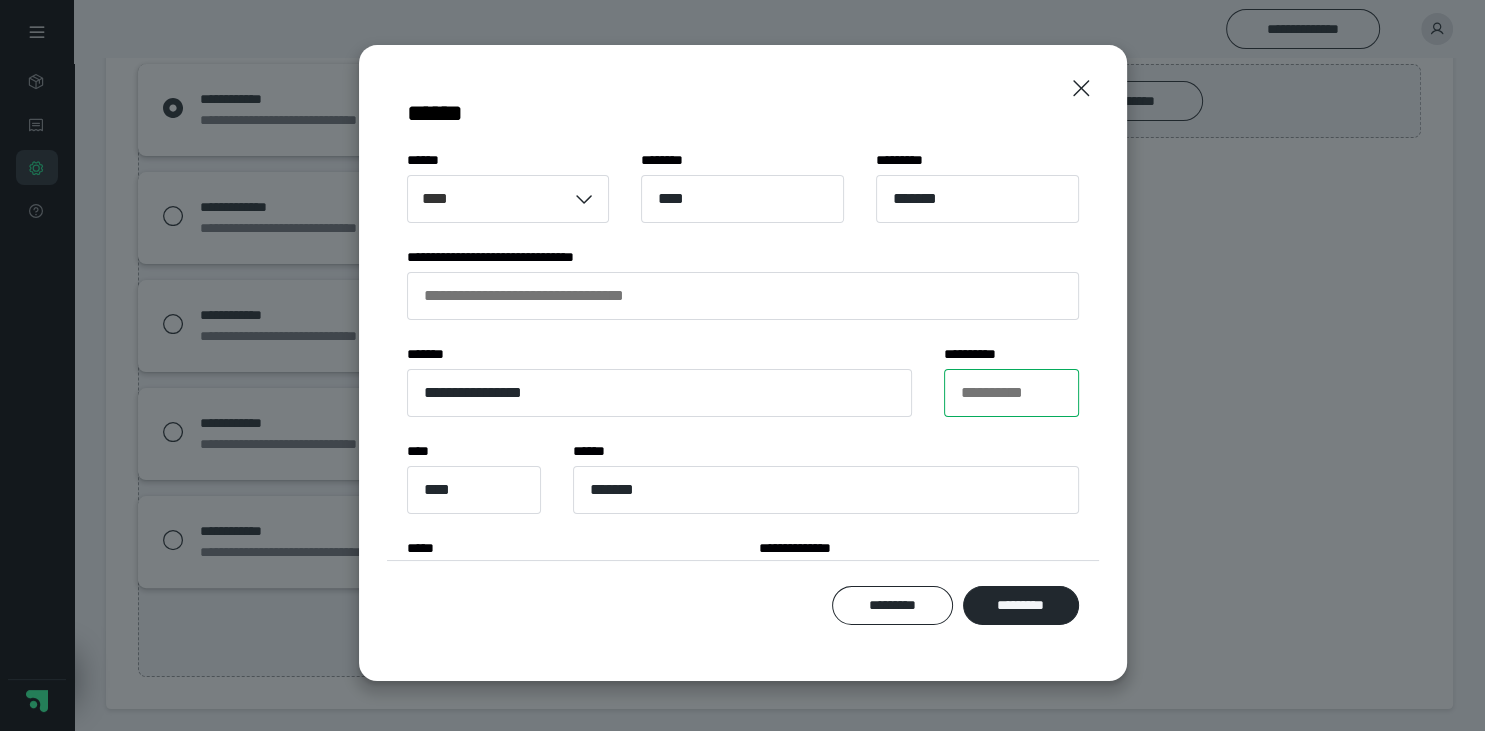 click on "**********" at bounding box center (1011, 393) 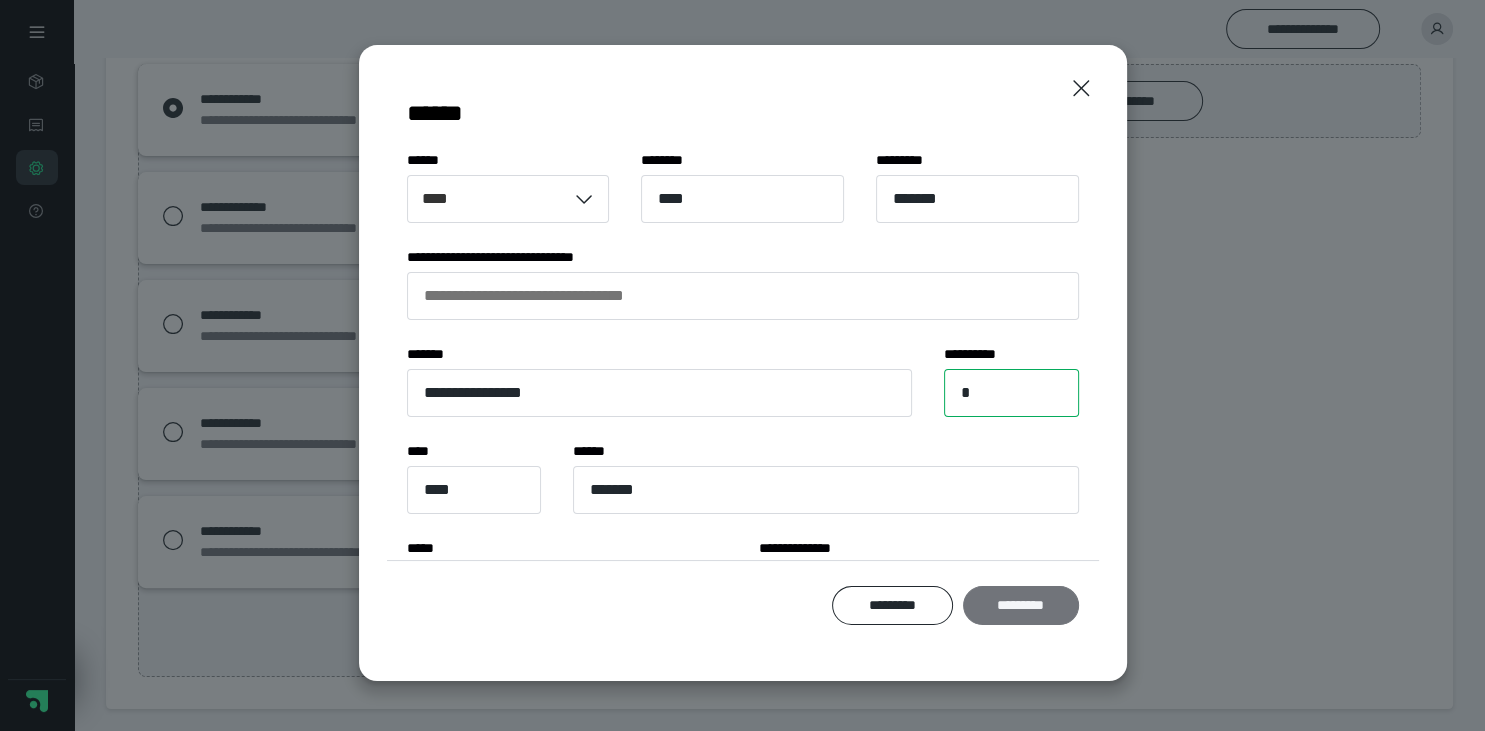 type on "*" 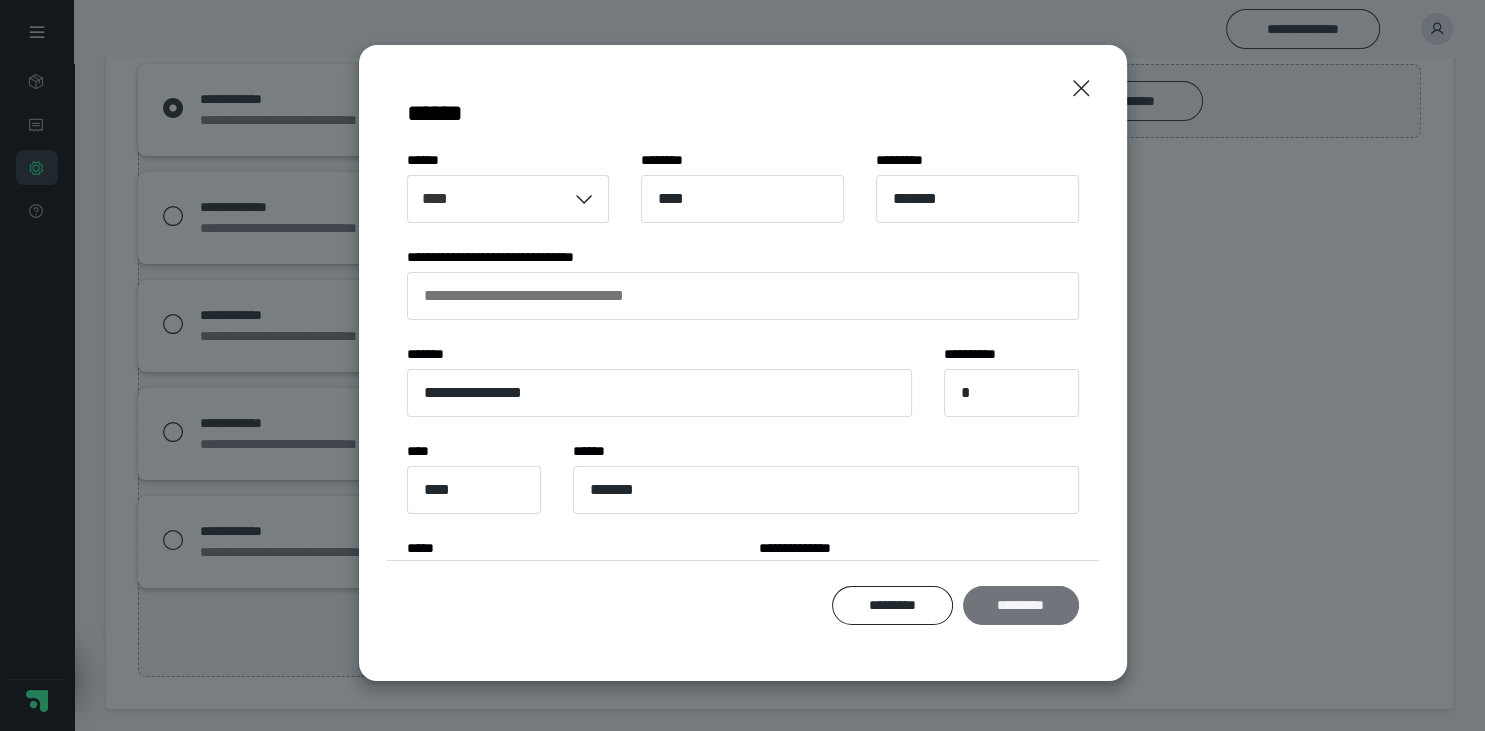 click on "*********" at bounding box center [1020, 606] 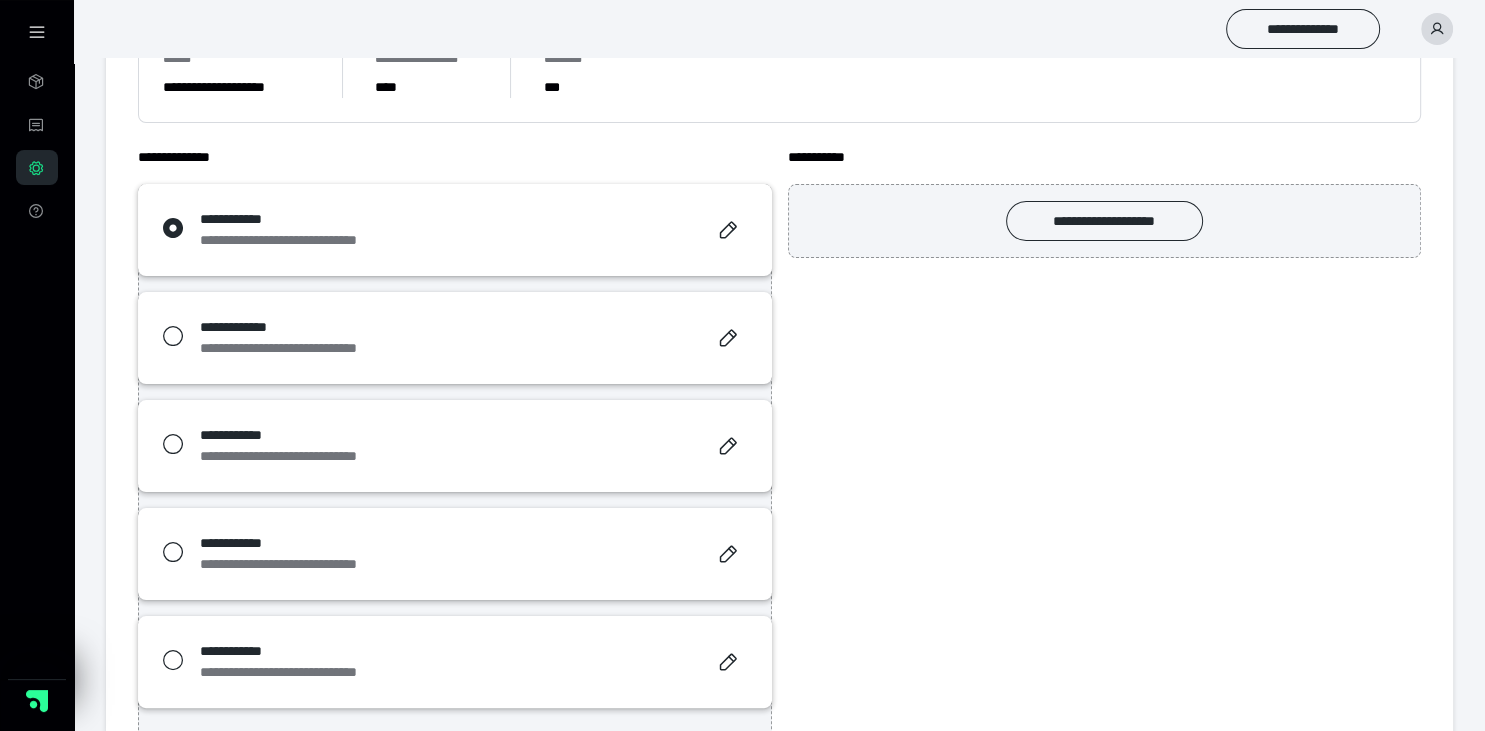 scroll, scrollTop: 392, scrollLeft: 0, axis: vertical 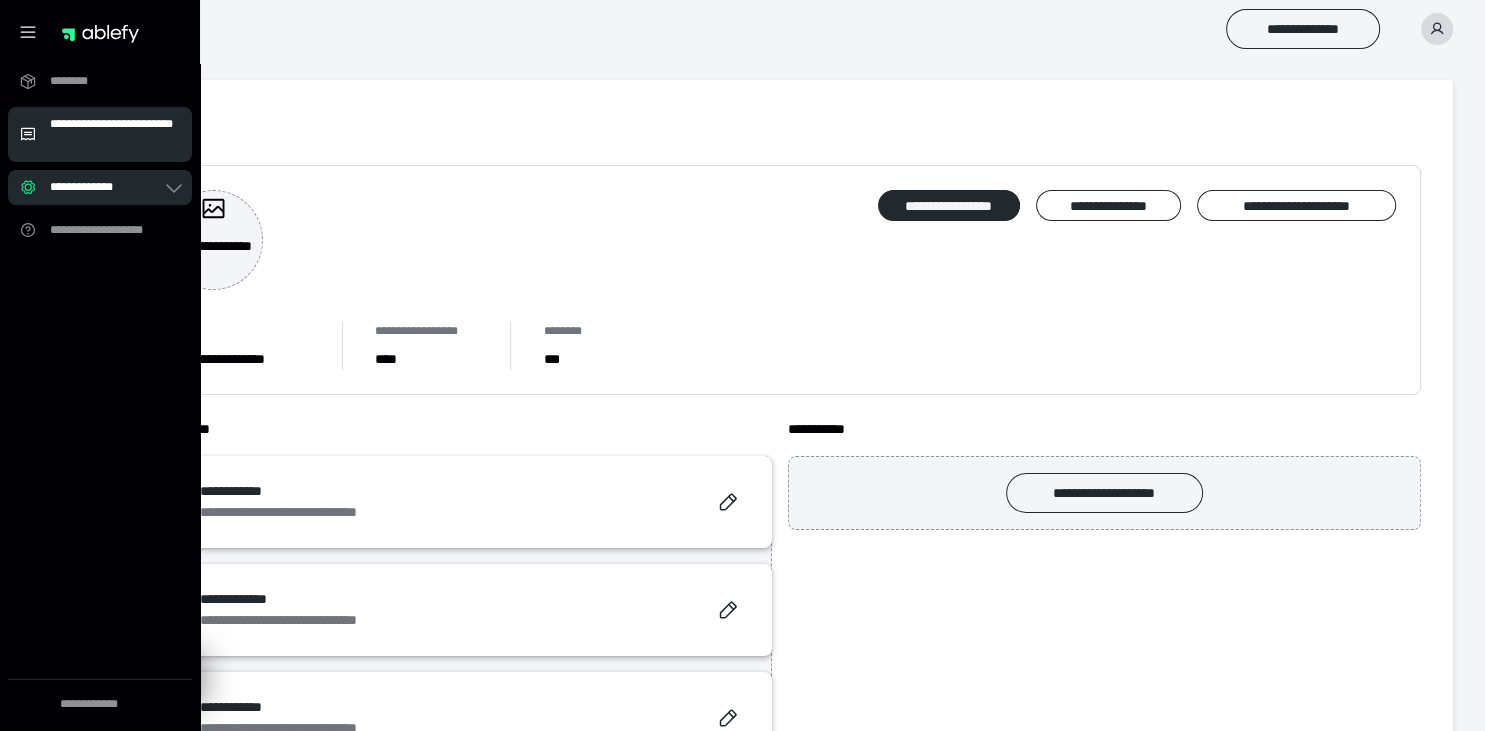 click on "**********" at bounding box center (100, 134) 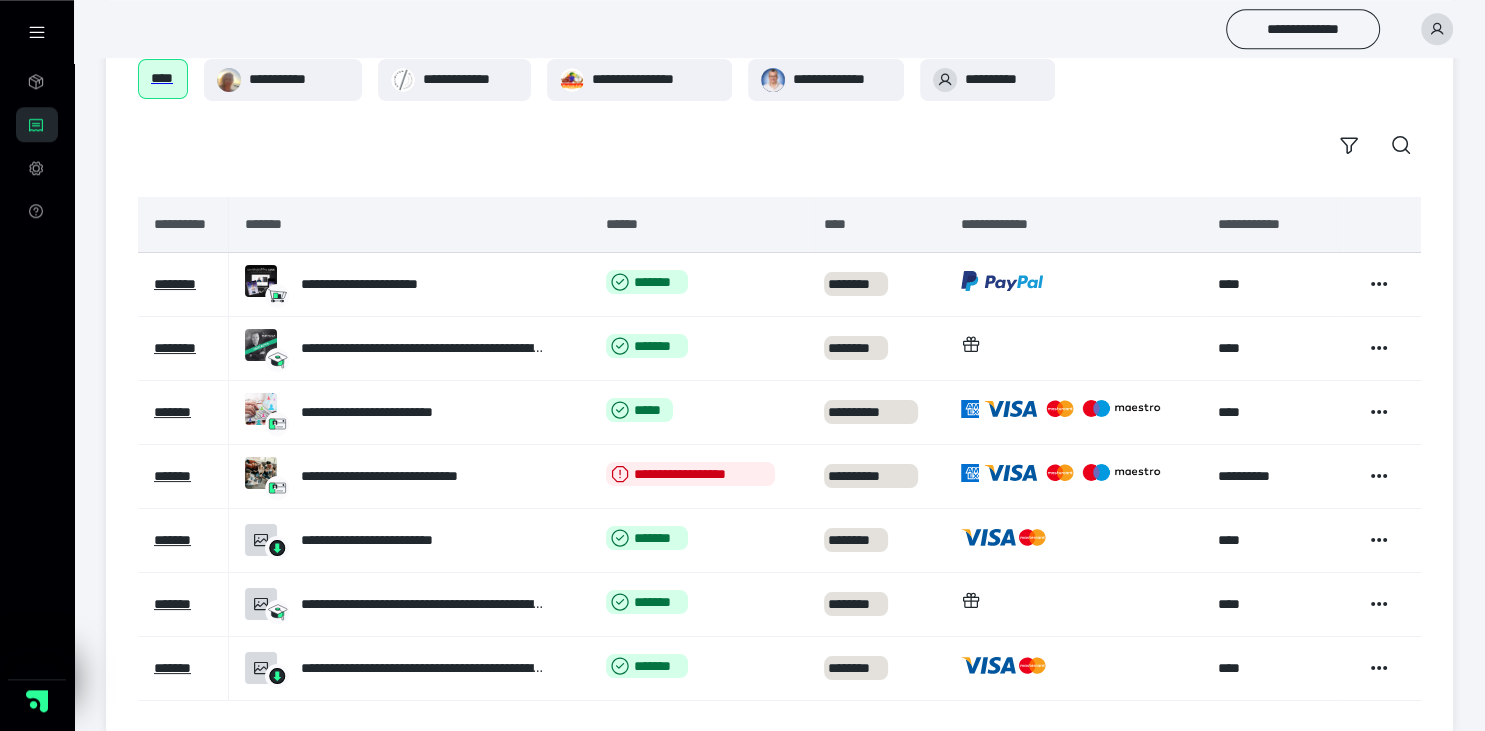 scroll, scrollTop: 139, scrollLeft: 0, axis: vertical 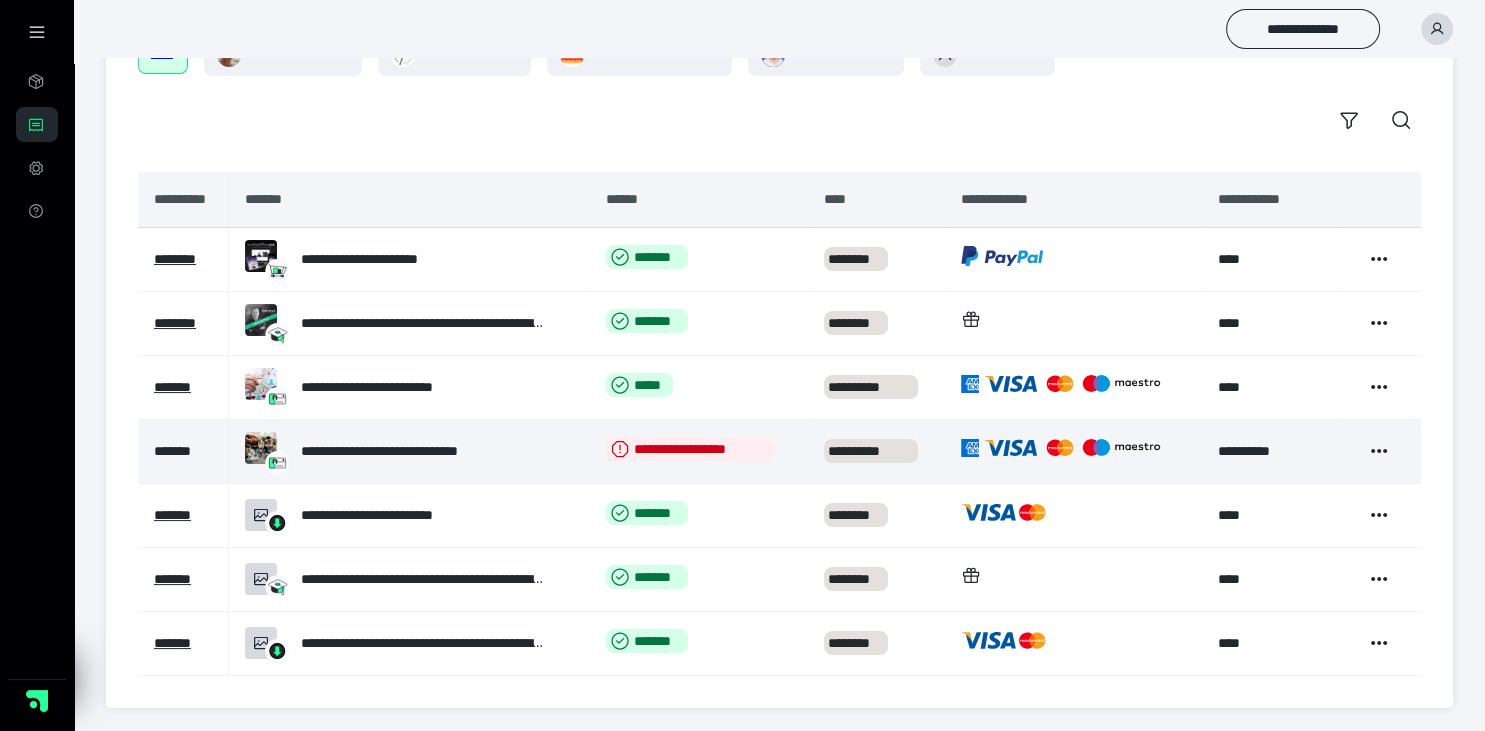 click on "*******" at bounding box center (172, 451) 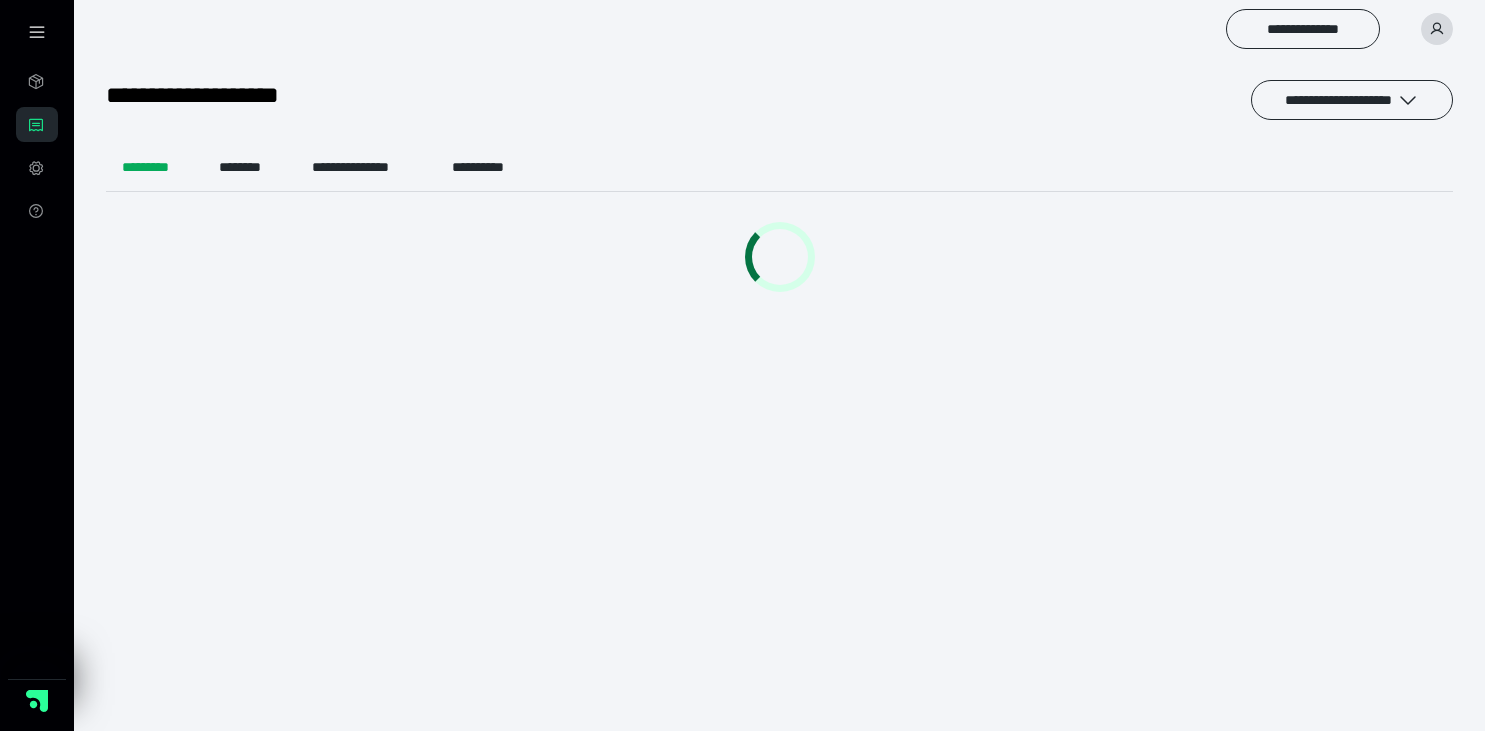 scroll, scrollTop: 0, scrollLeft: 0, axis: both 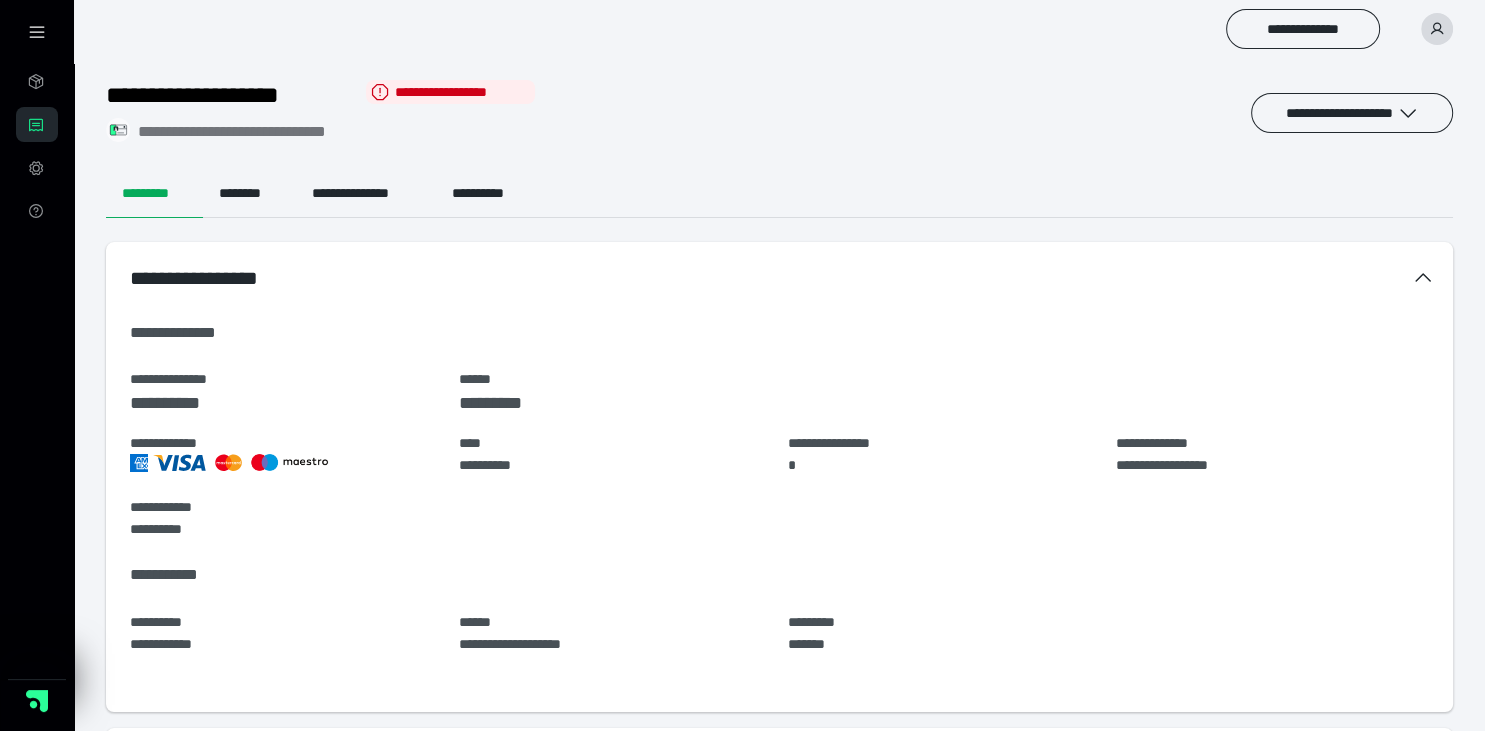 click on "**********" at bounding box center [1272, 443] 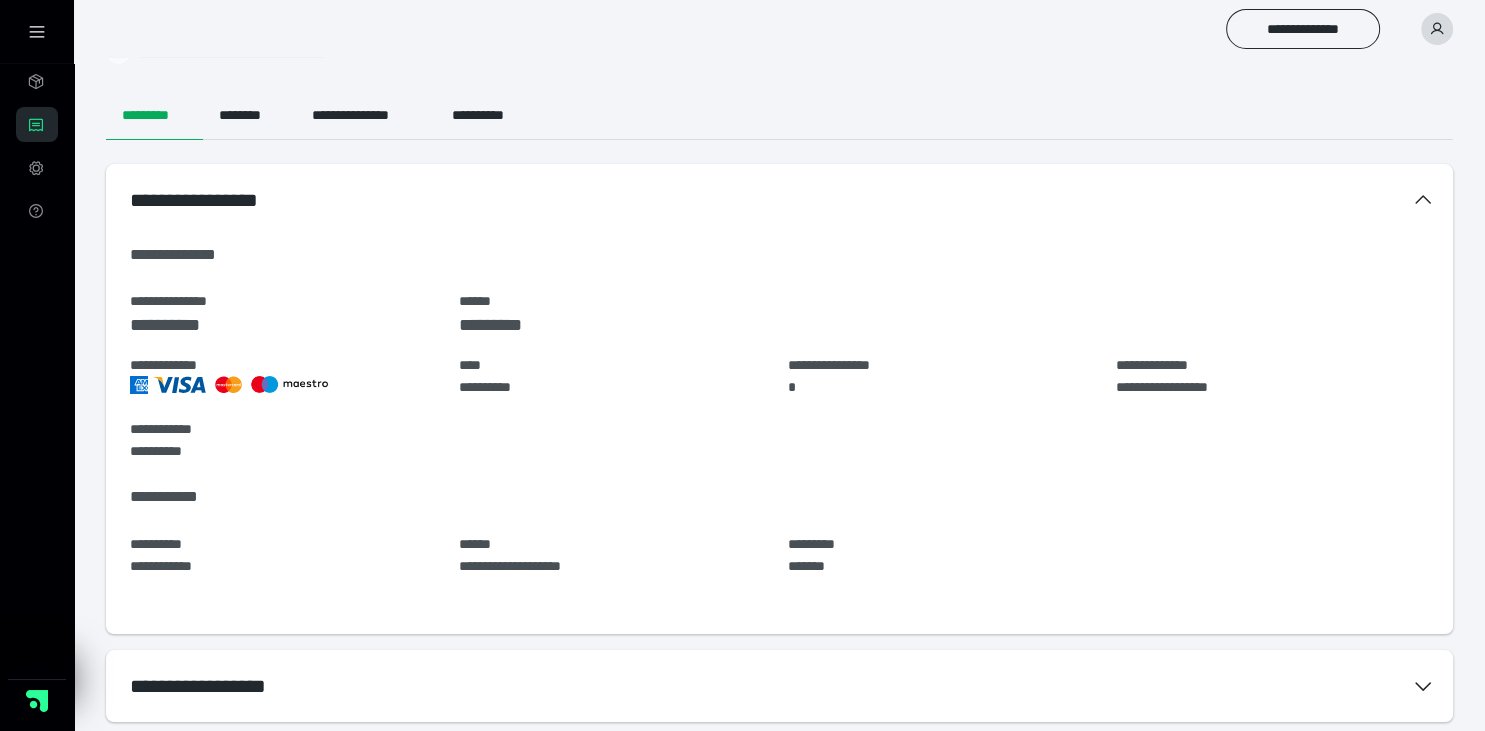 scroll, scrollTop: 0, scrollLeft: 0, axis: both 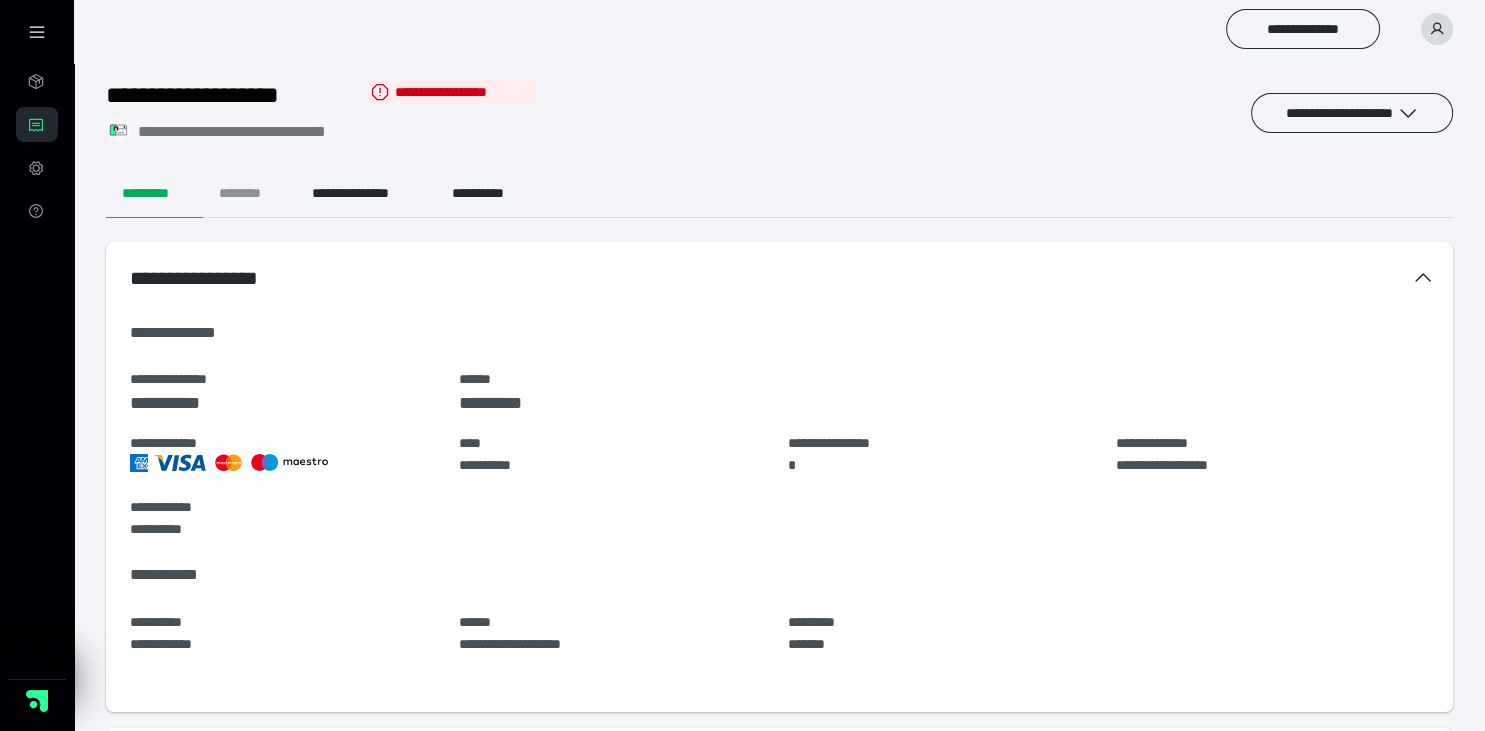 click on "********" at bounding box center (249, 194) 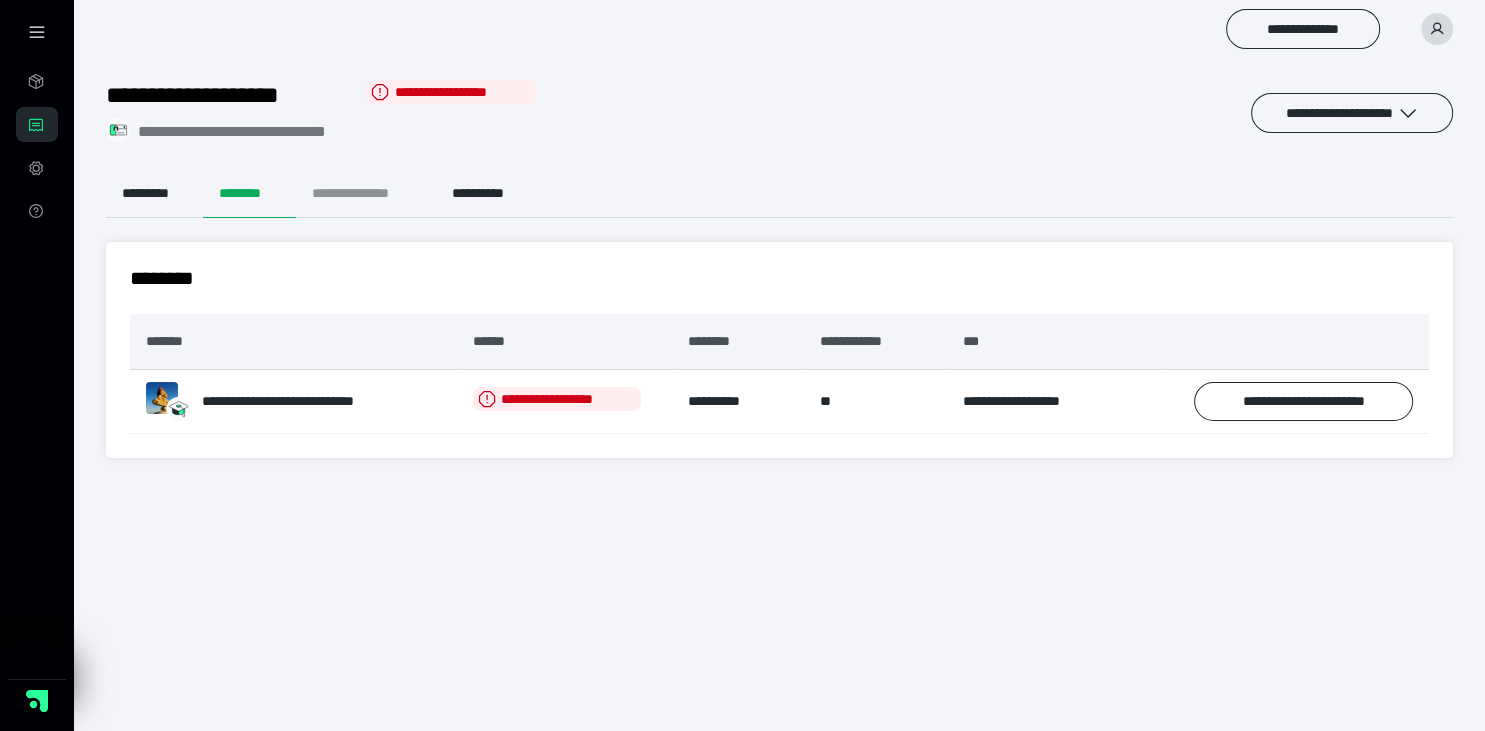 click on "**********" at bounding box center [366, 194] 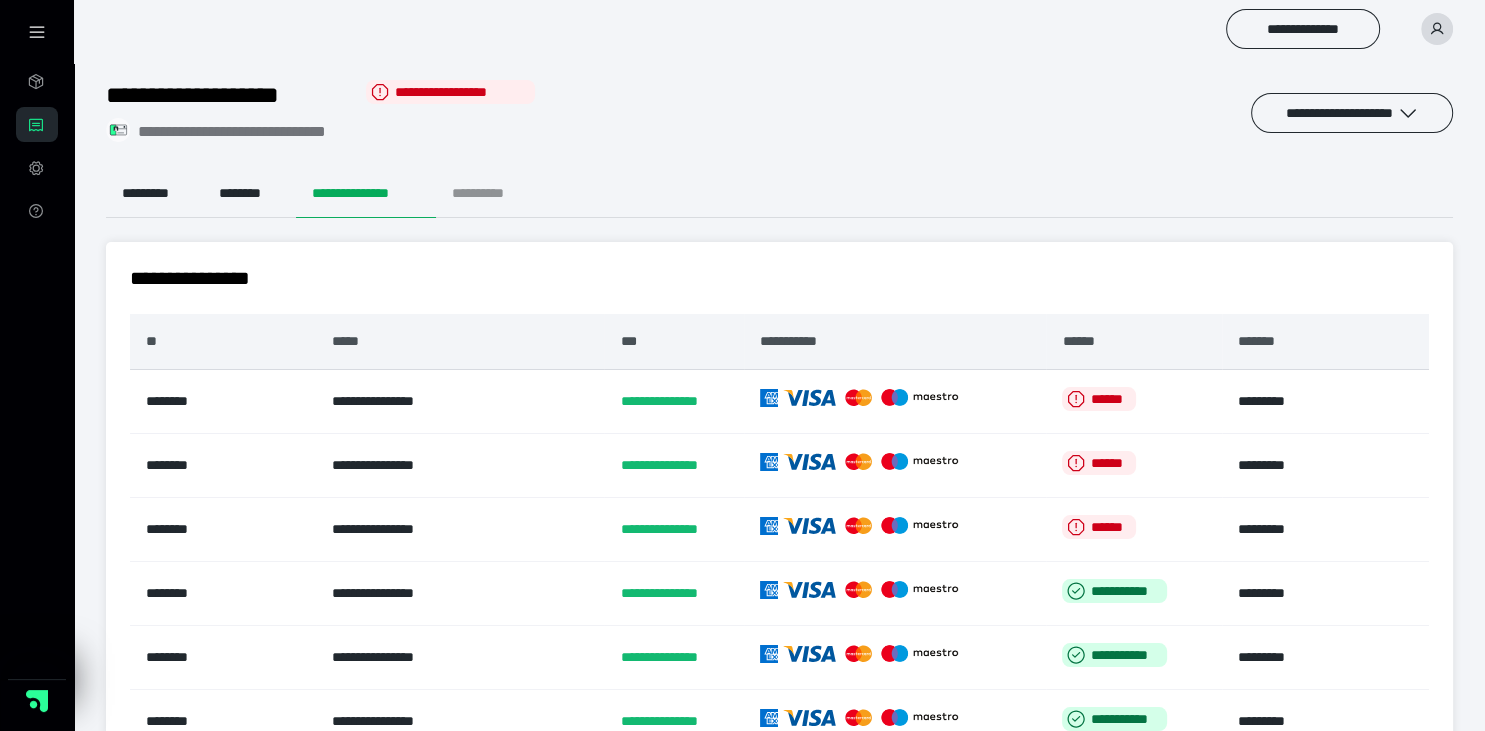 click on "**********" at bounding box center [494, 194] 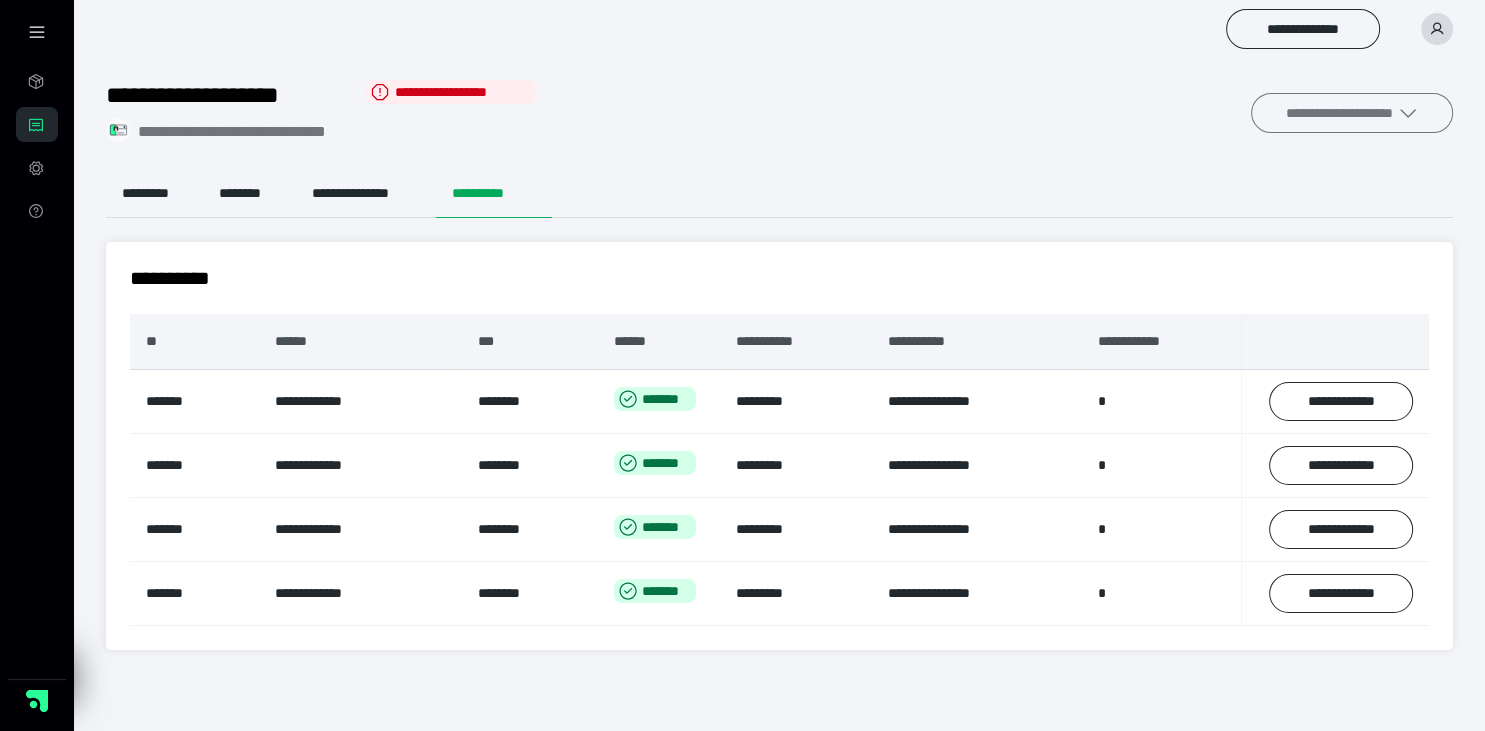 click on "**********" at bounding box center [1352, 113] 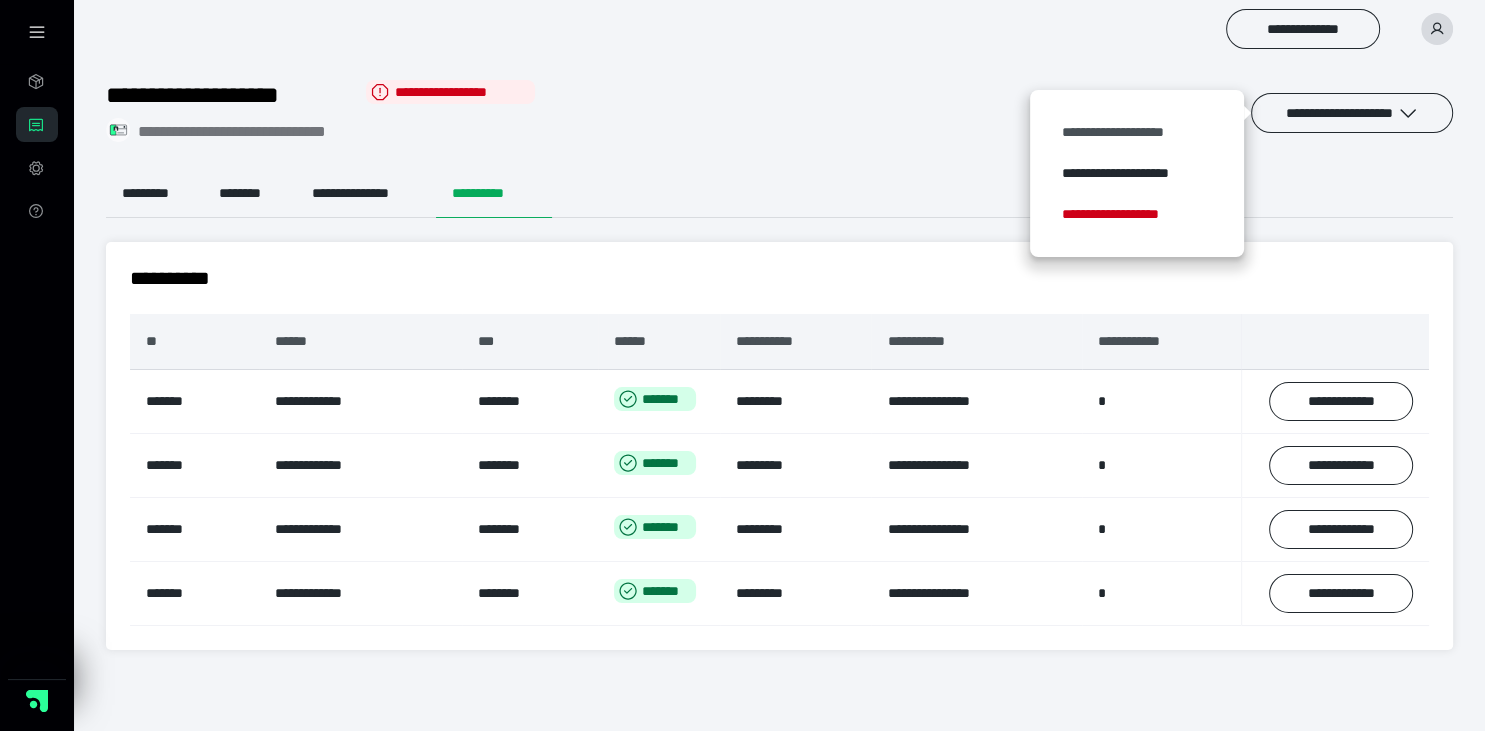 click on "**********" at bounding box center [1136, 132] 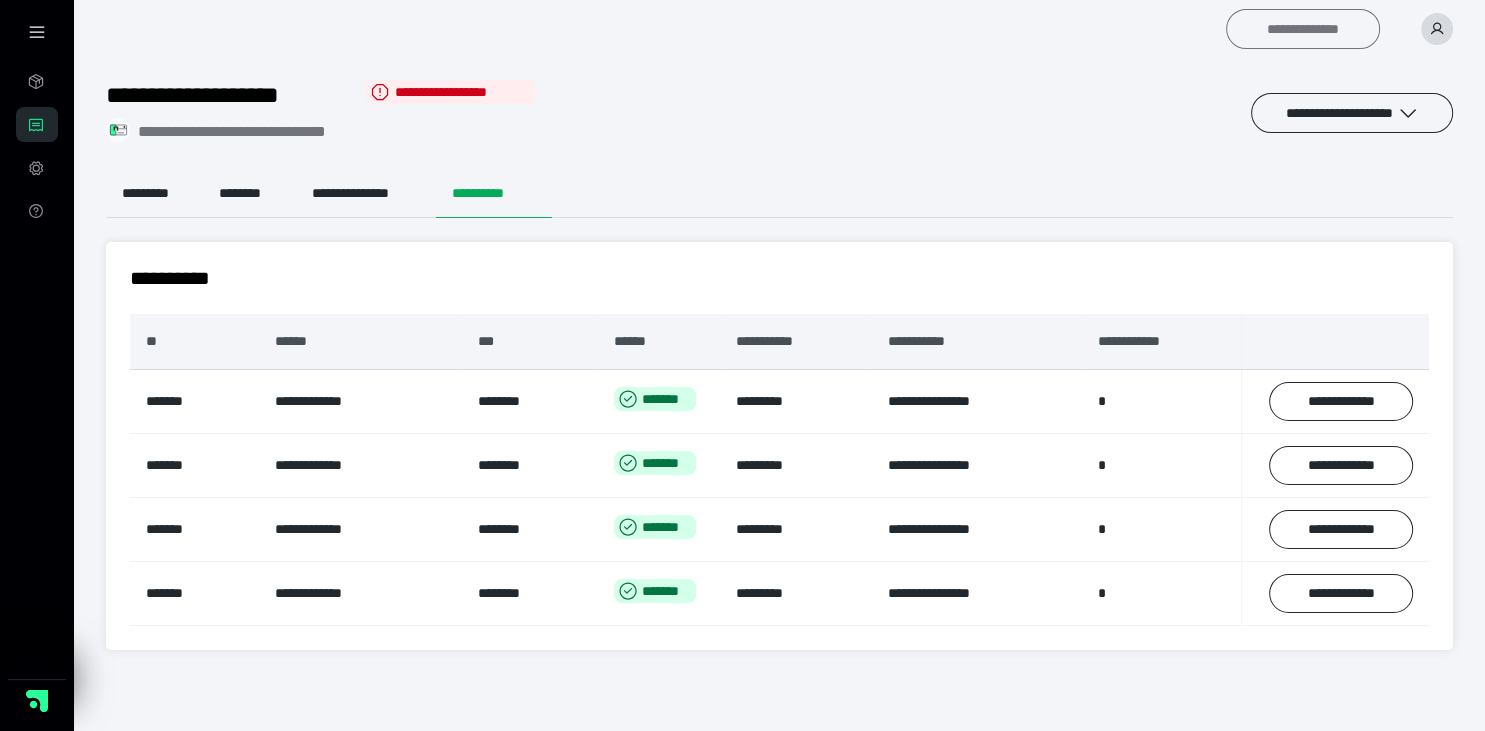 click on "**********" at bounding box center [1303, 29] 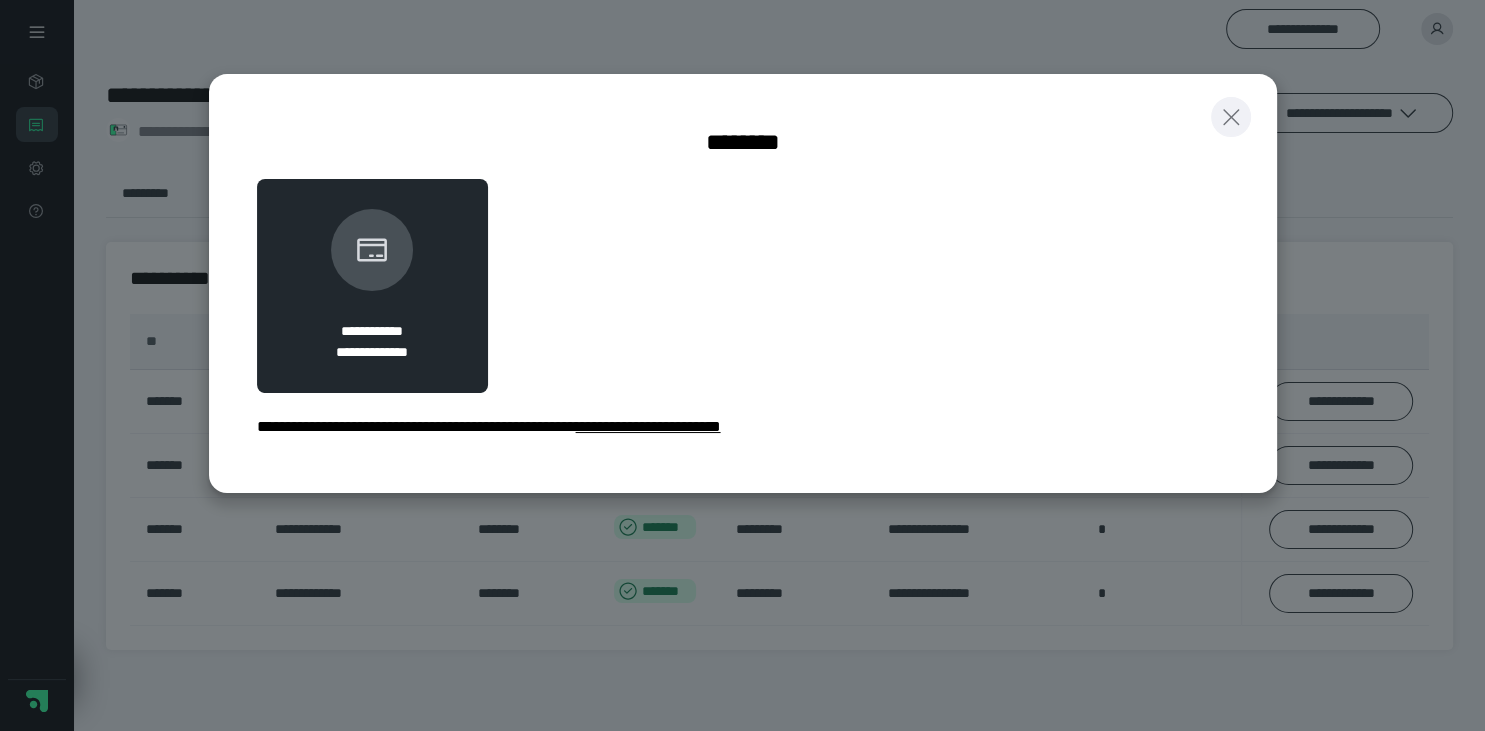click 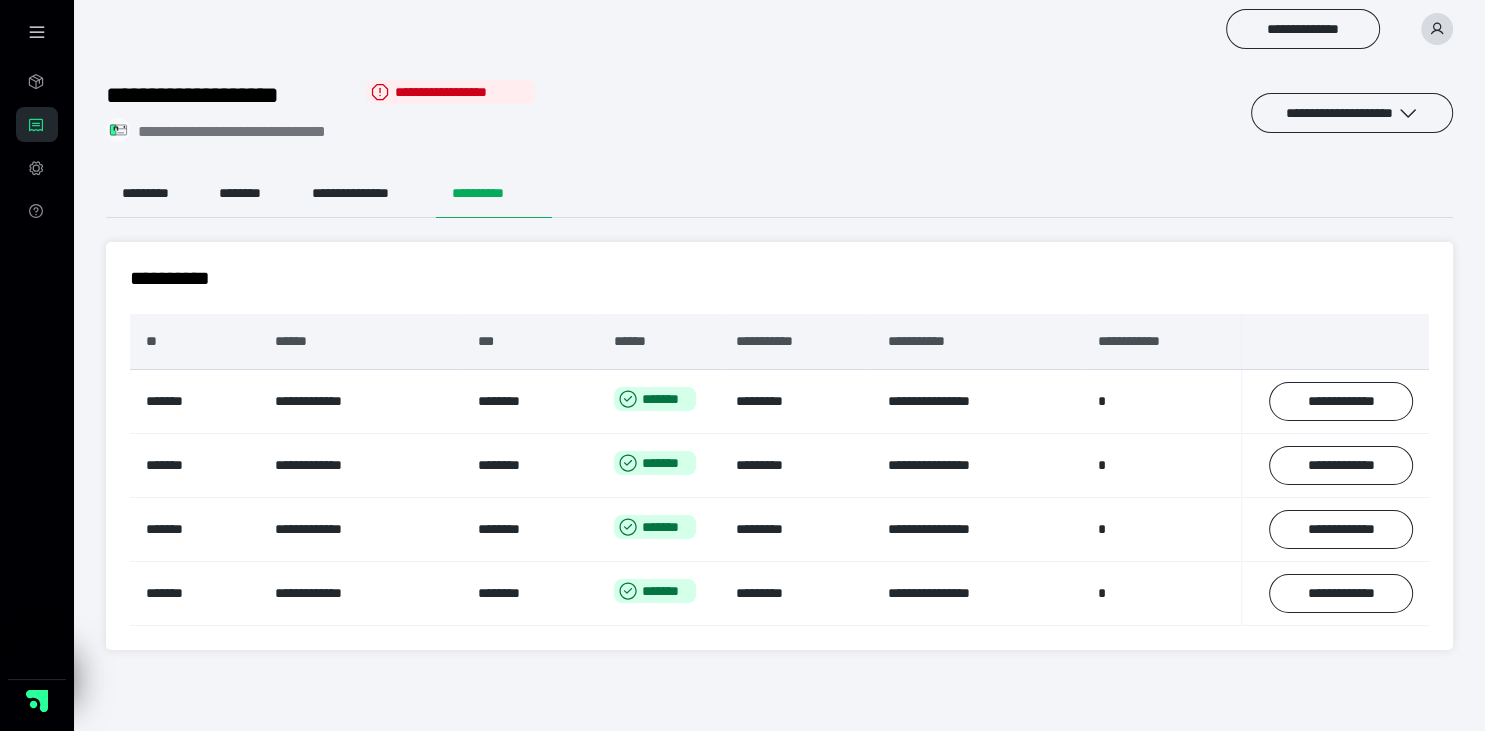 click 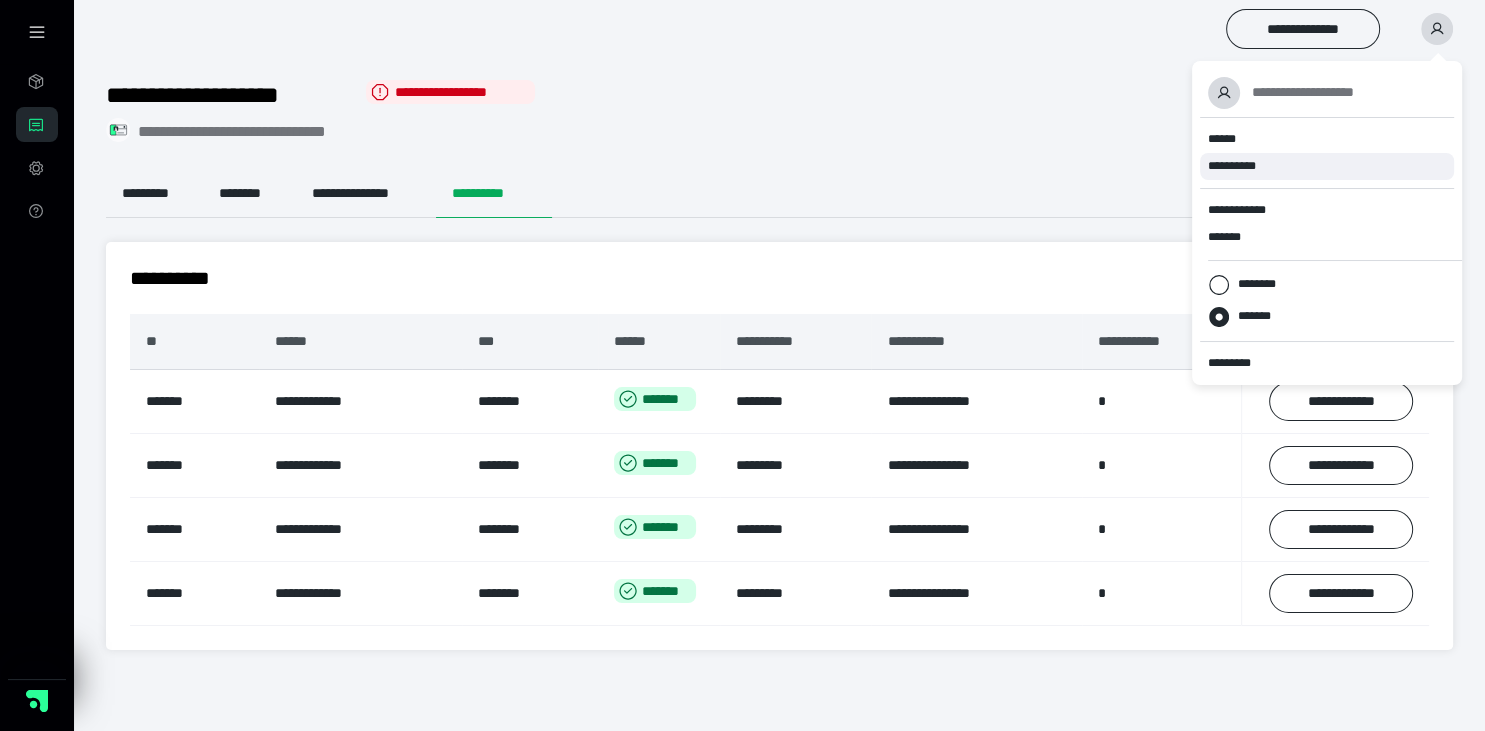 click on "**********" at bounding box center (1241, 166) 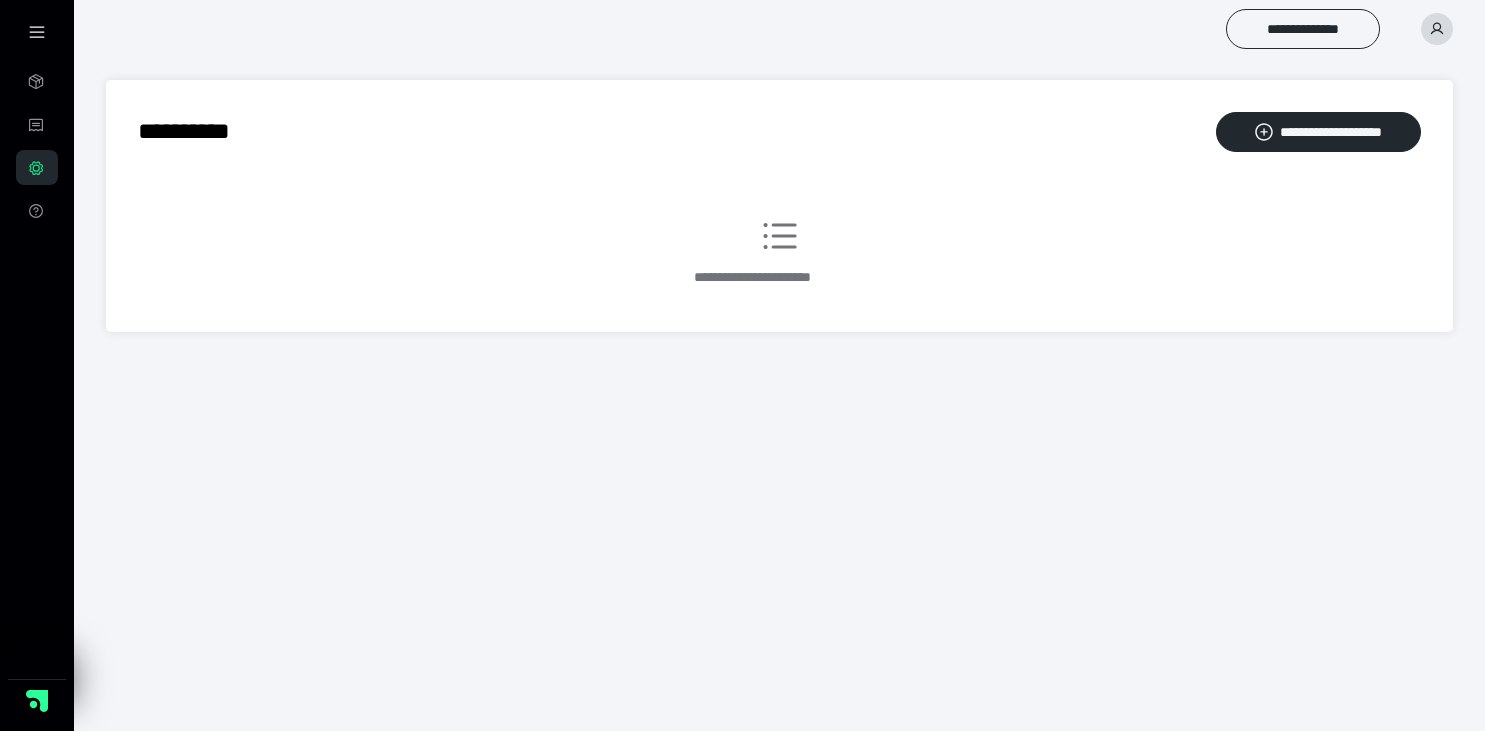 scroll, scrollTop: 0, scrollLeft: 0, axis: both 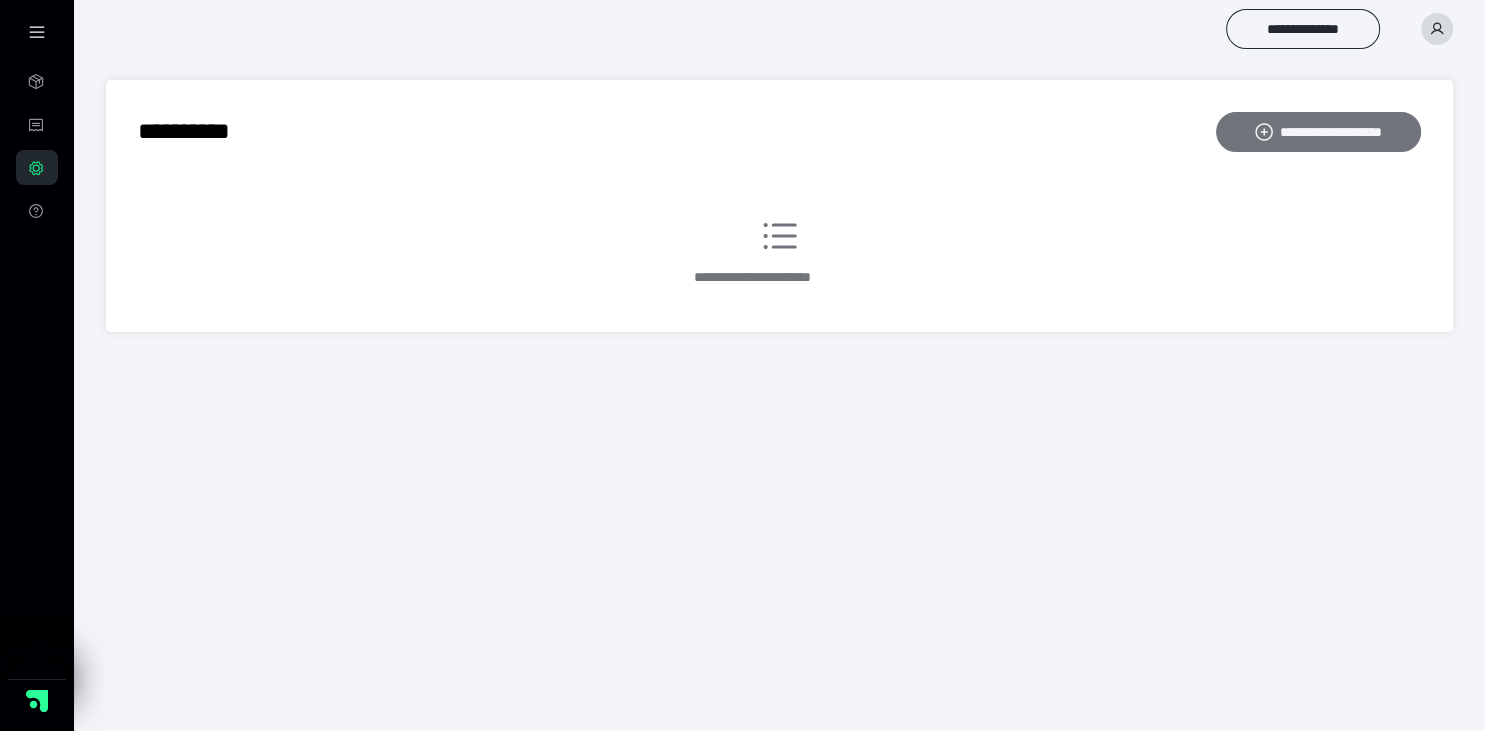 click on "**********" at bounding box center (1318, 132) 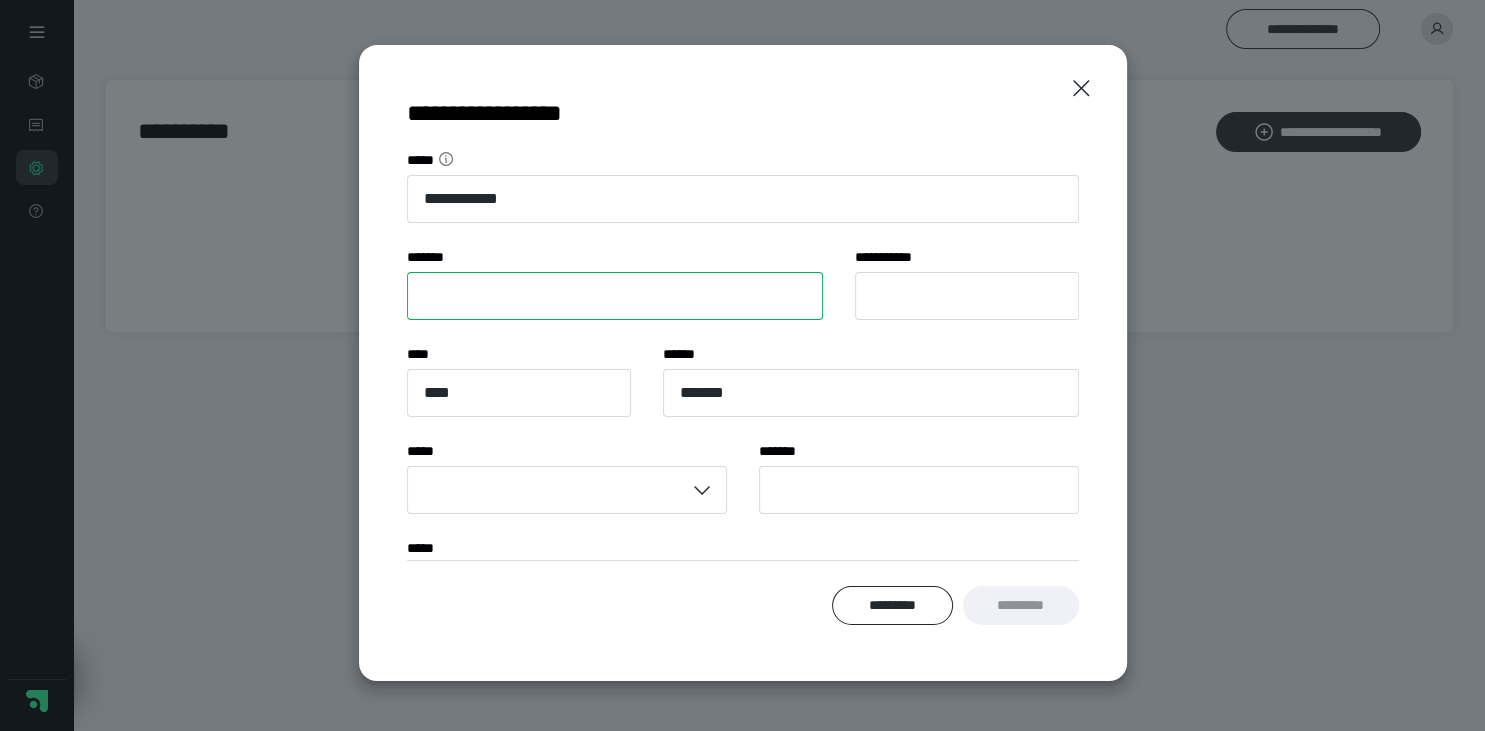 click on "****** *" at bounding box center [615, 296] 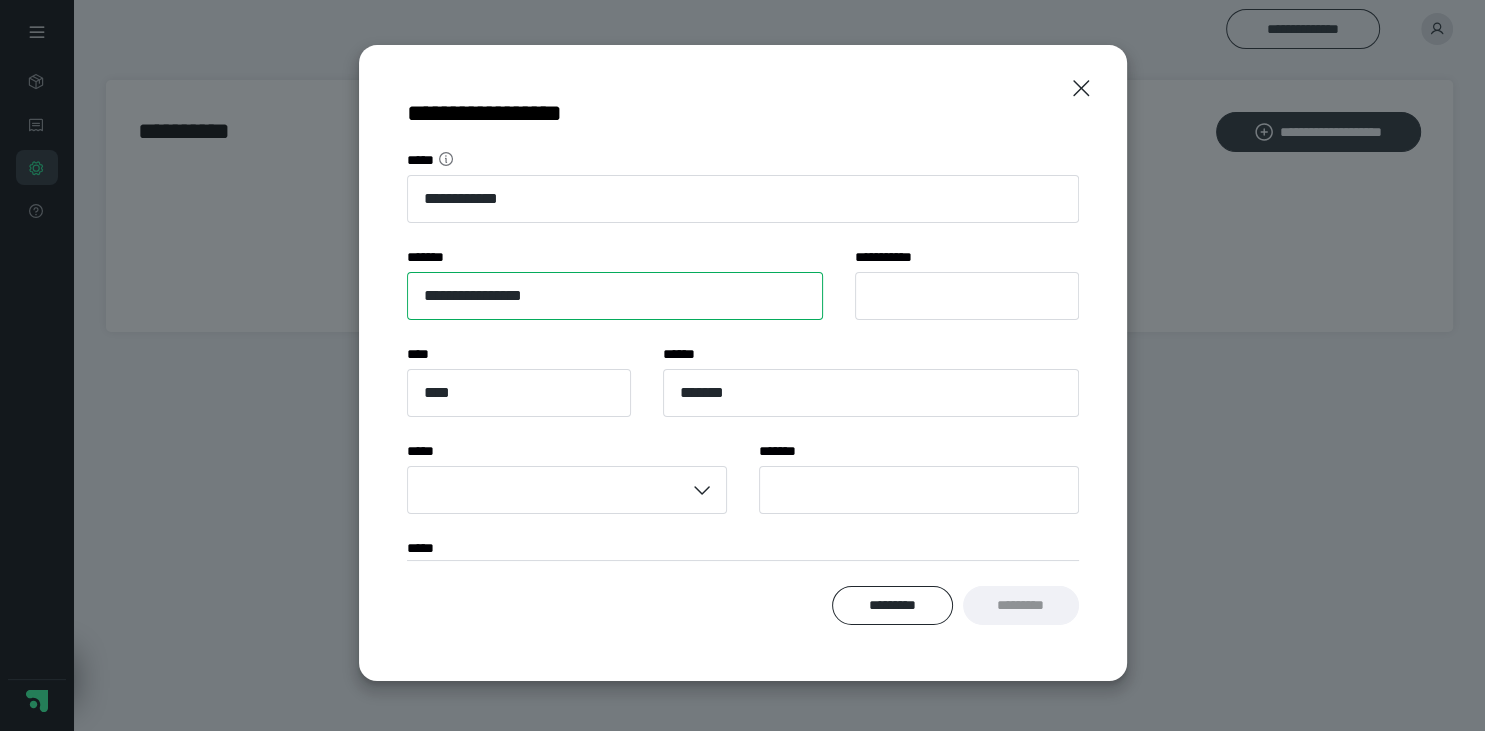 type on "**********" 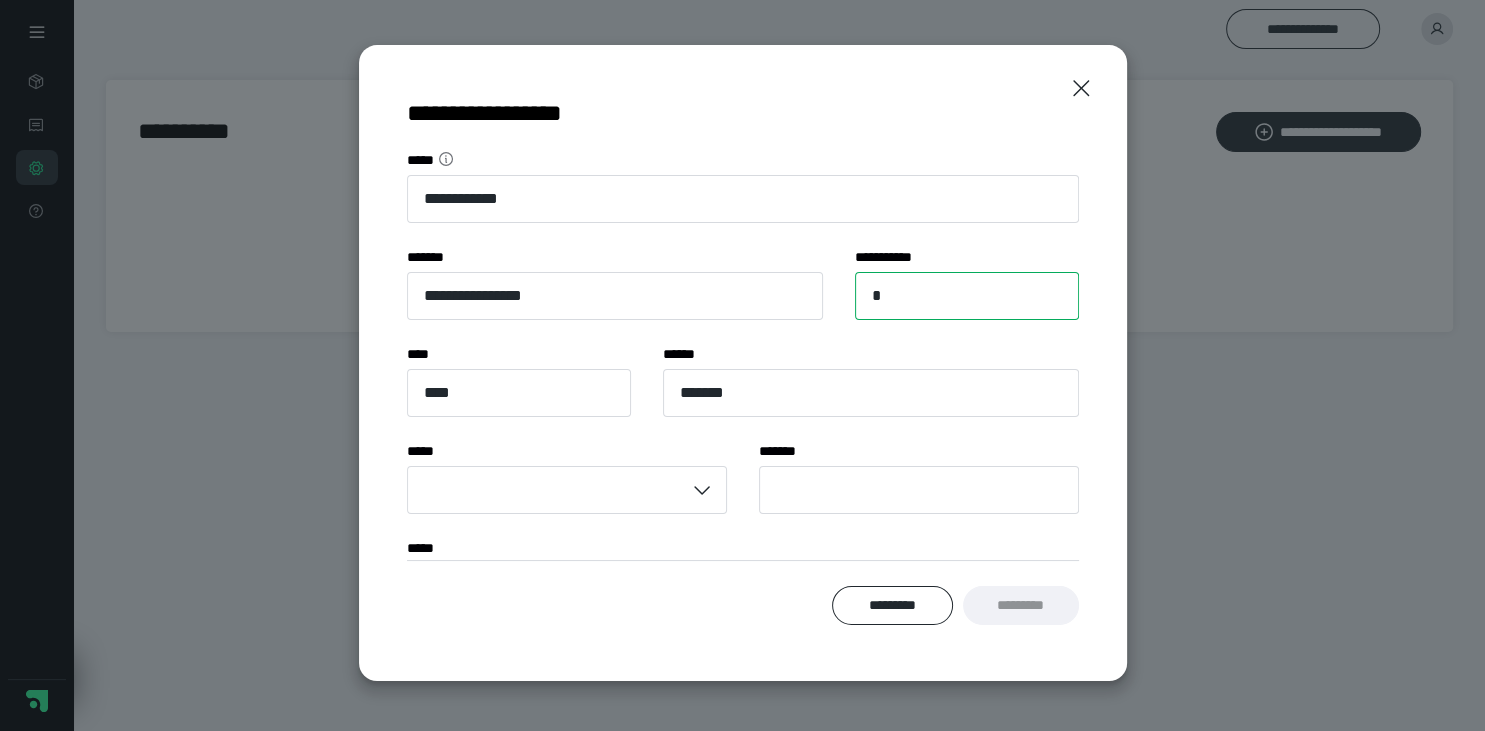type on "*" 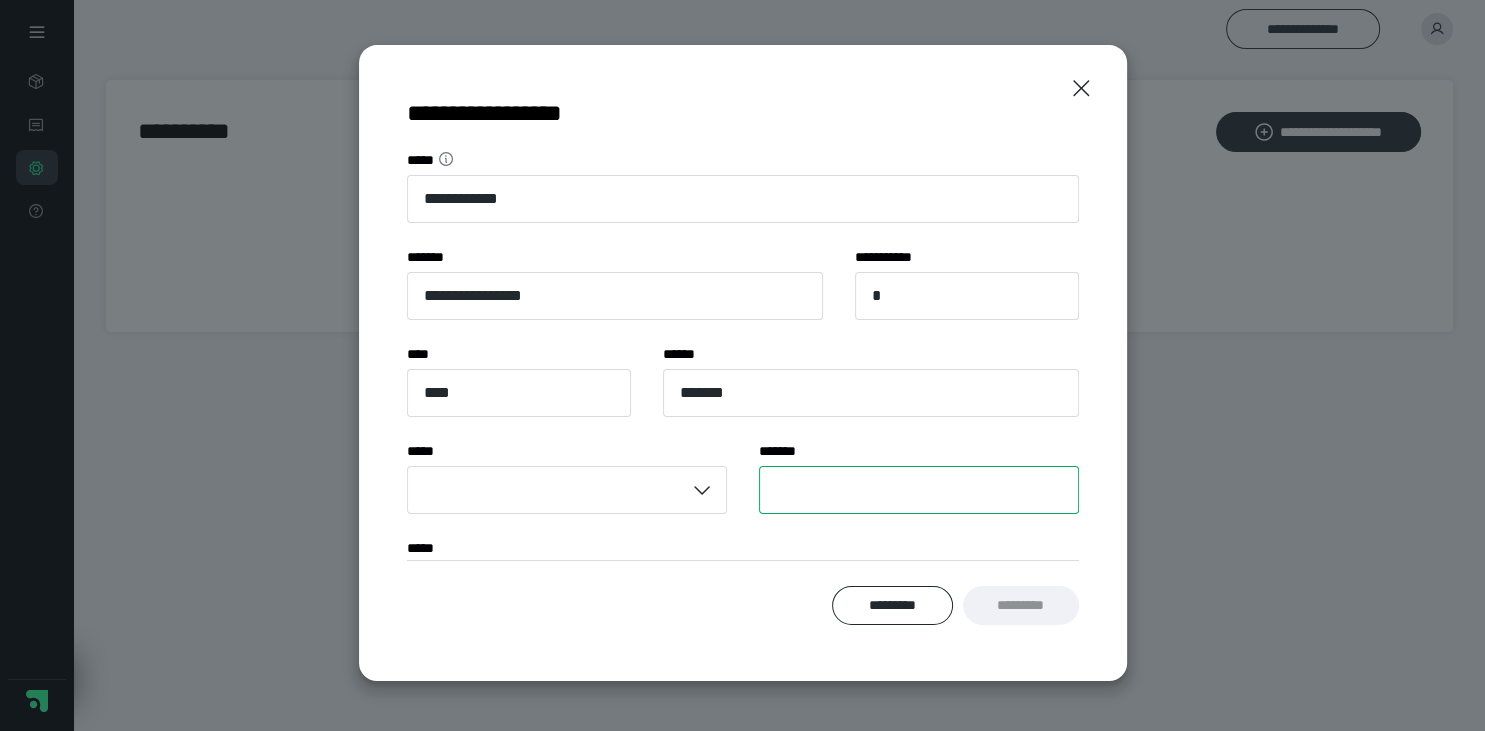 click on "****** *" at bounding box center (919, 490) 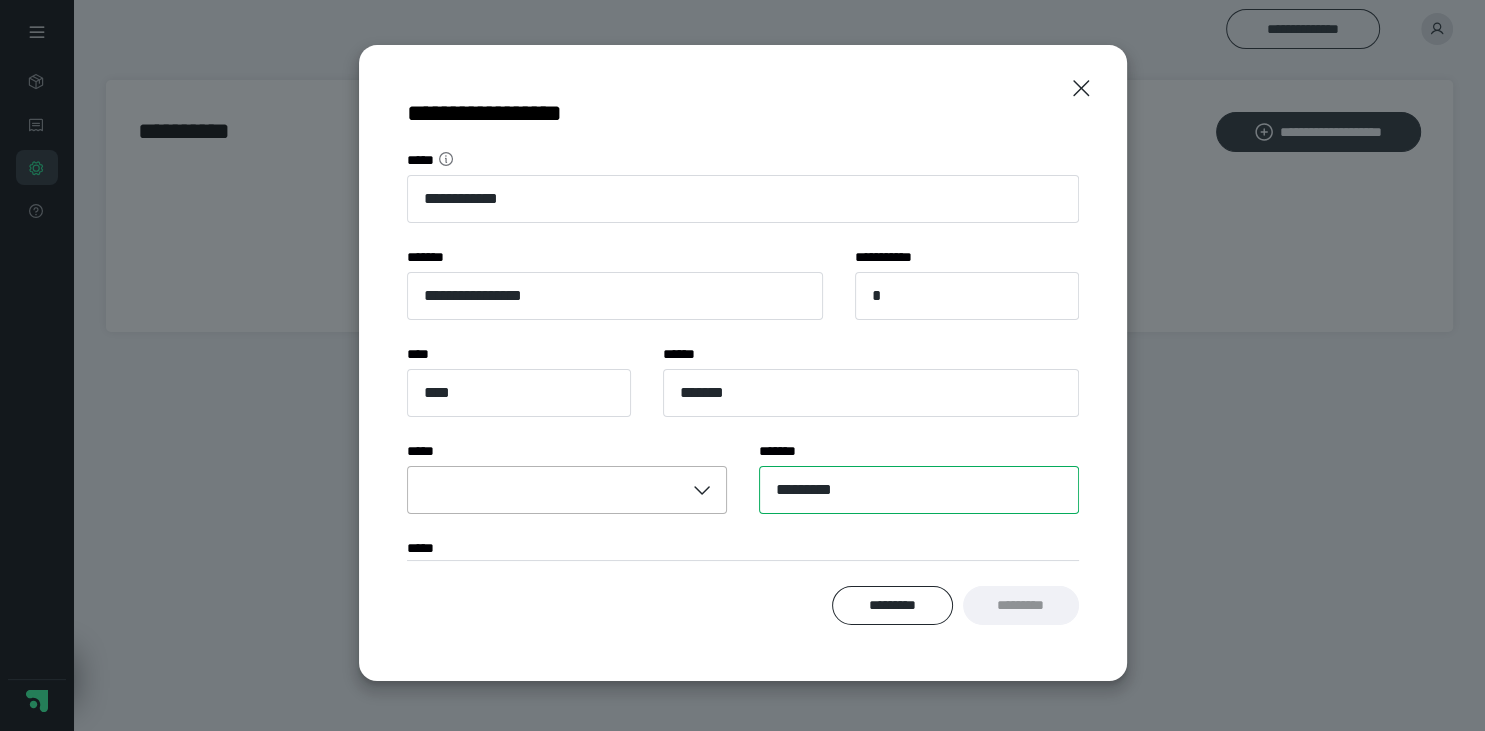 type on "*********" 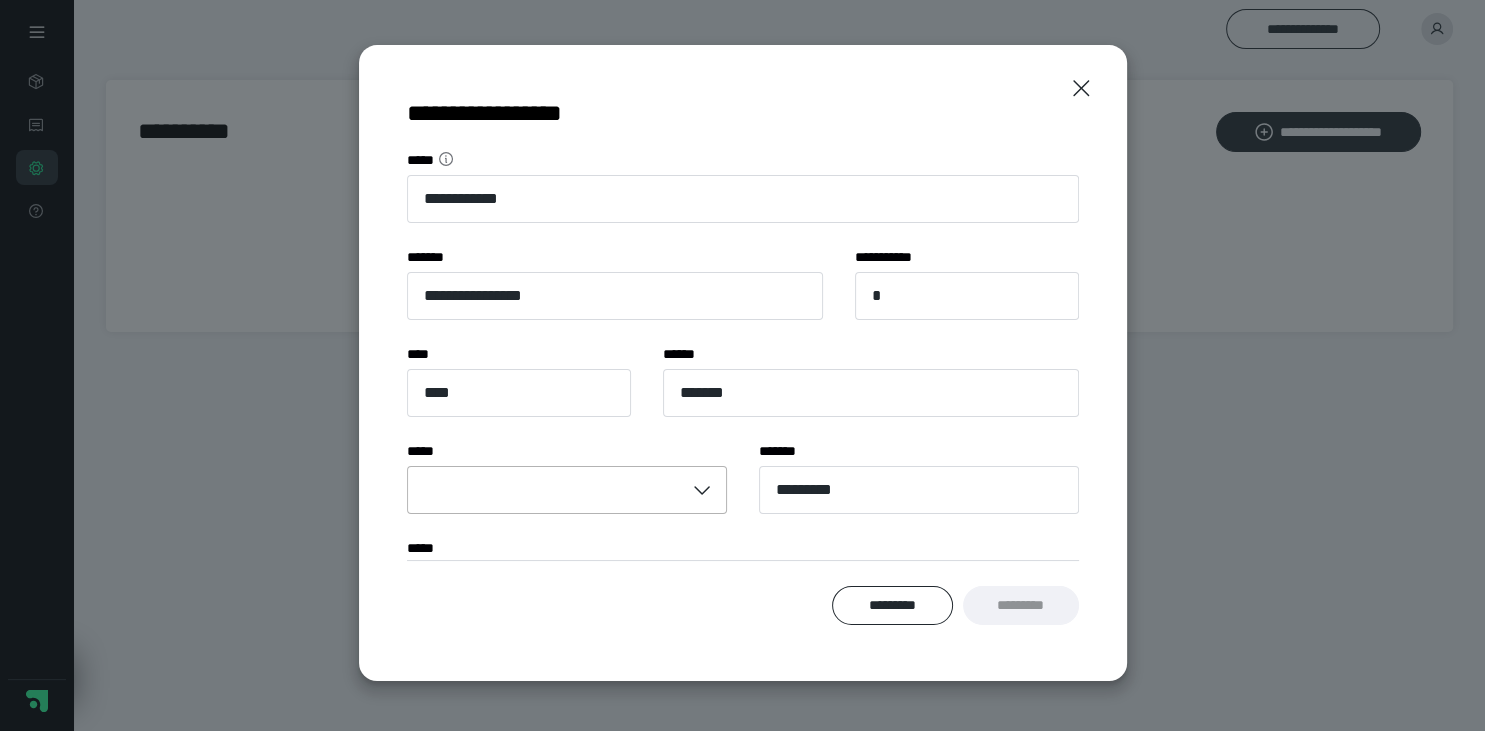 click at bounding box center [546, 490] 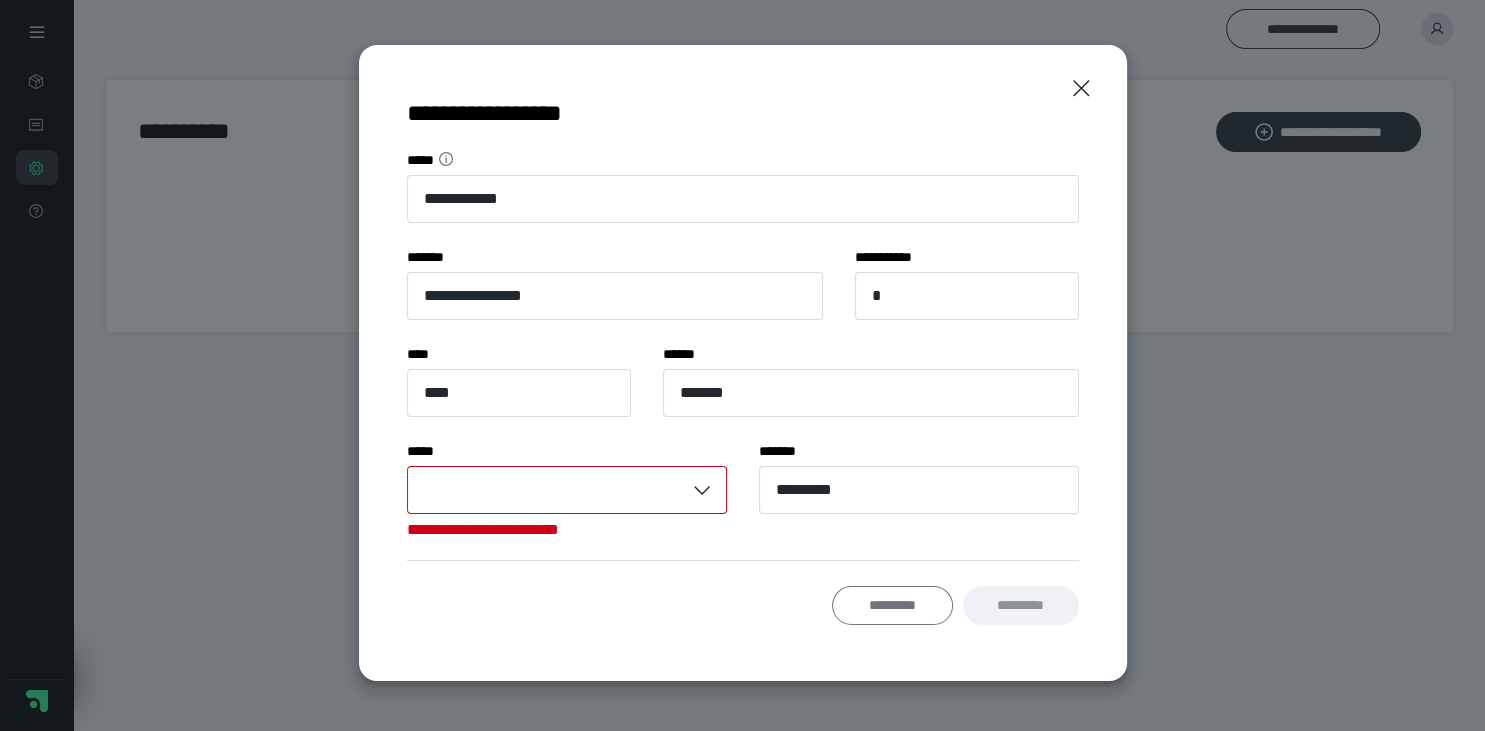 click on "*********" at bounding box center (892, 606) 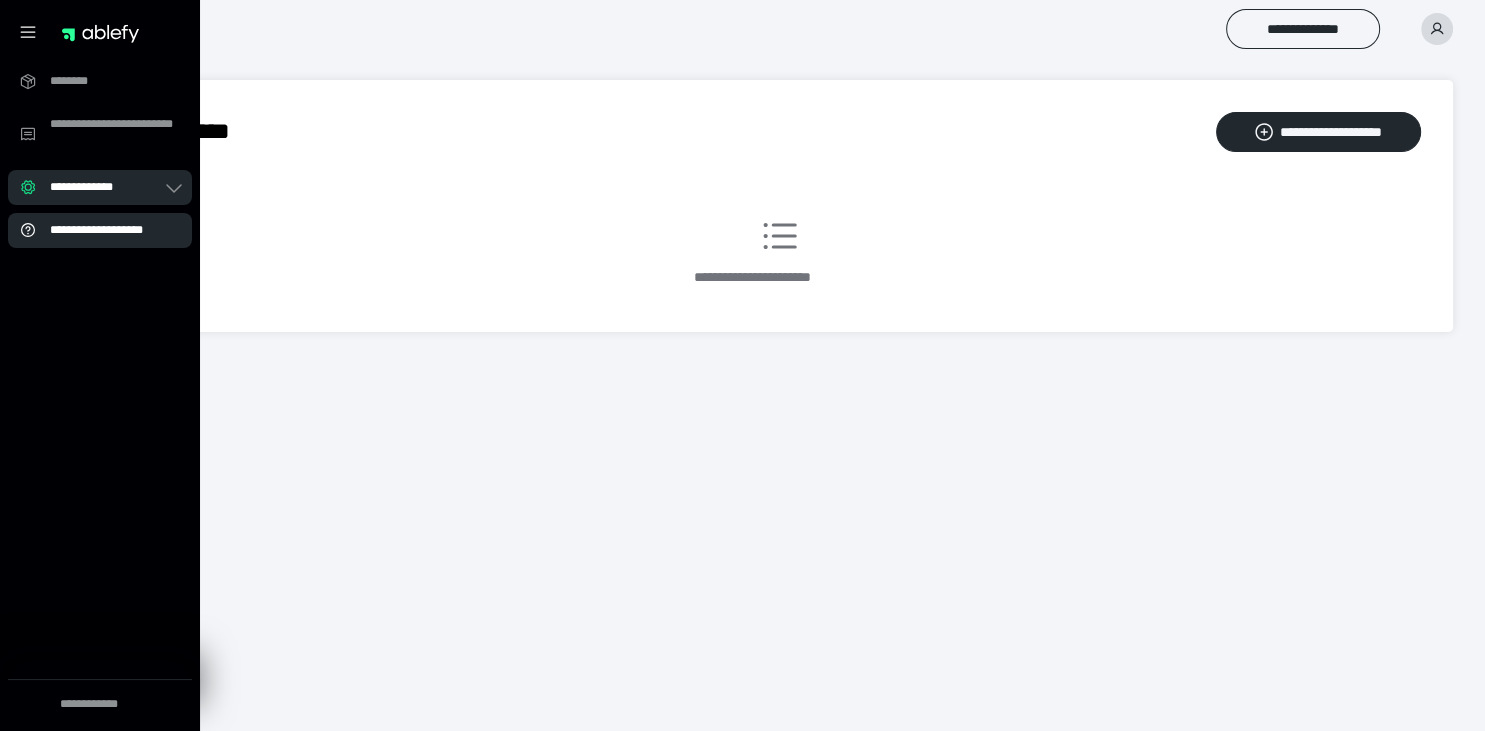 click on "**********" at bounding box center [106, 230] 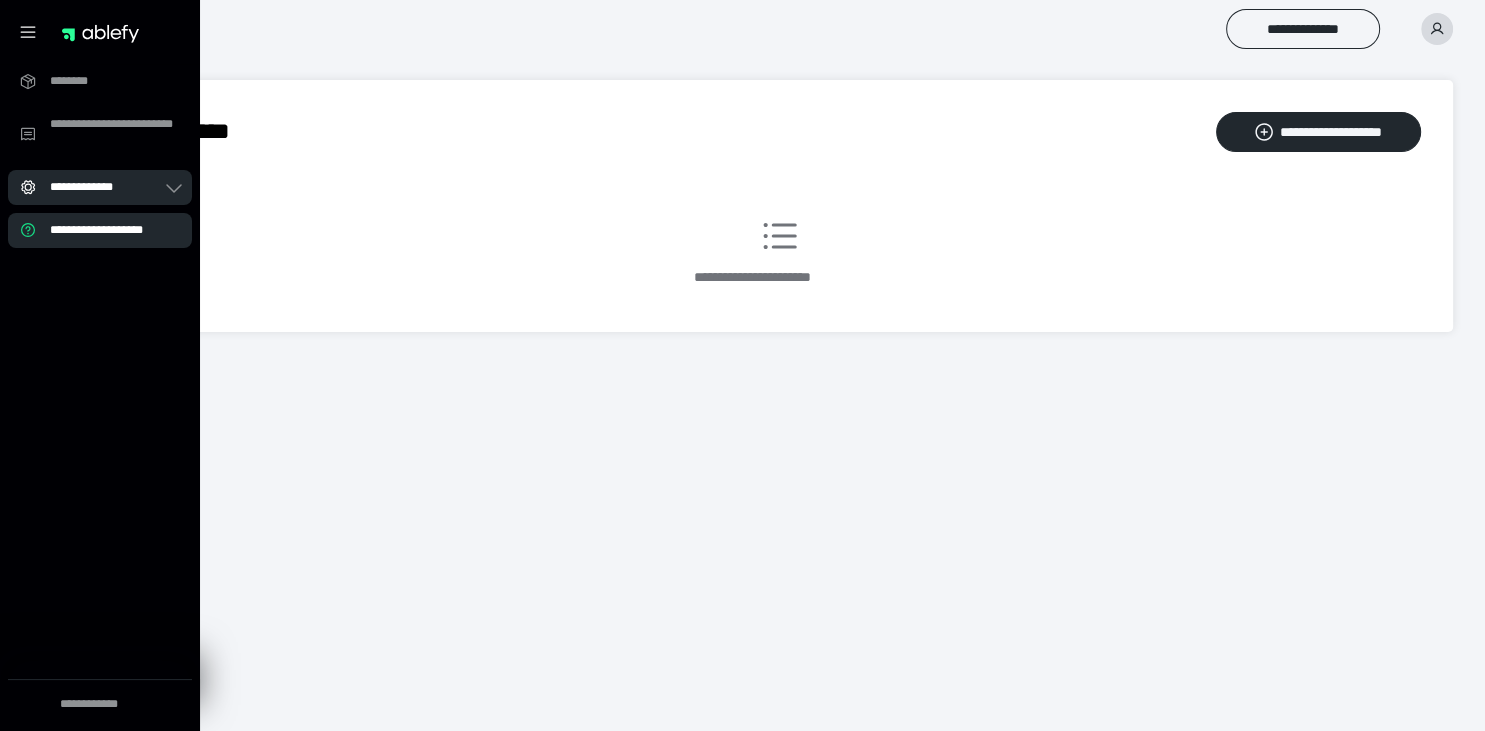 click on "**********" at bounding box center [106, 187] 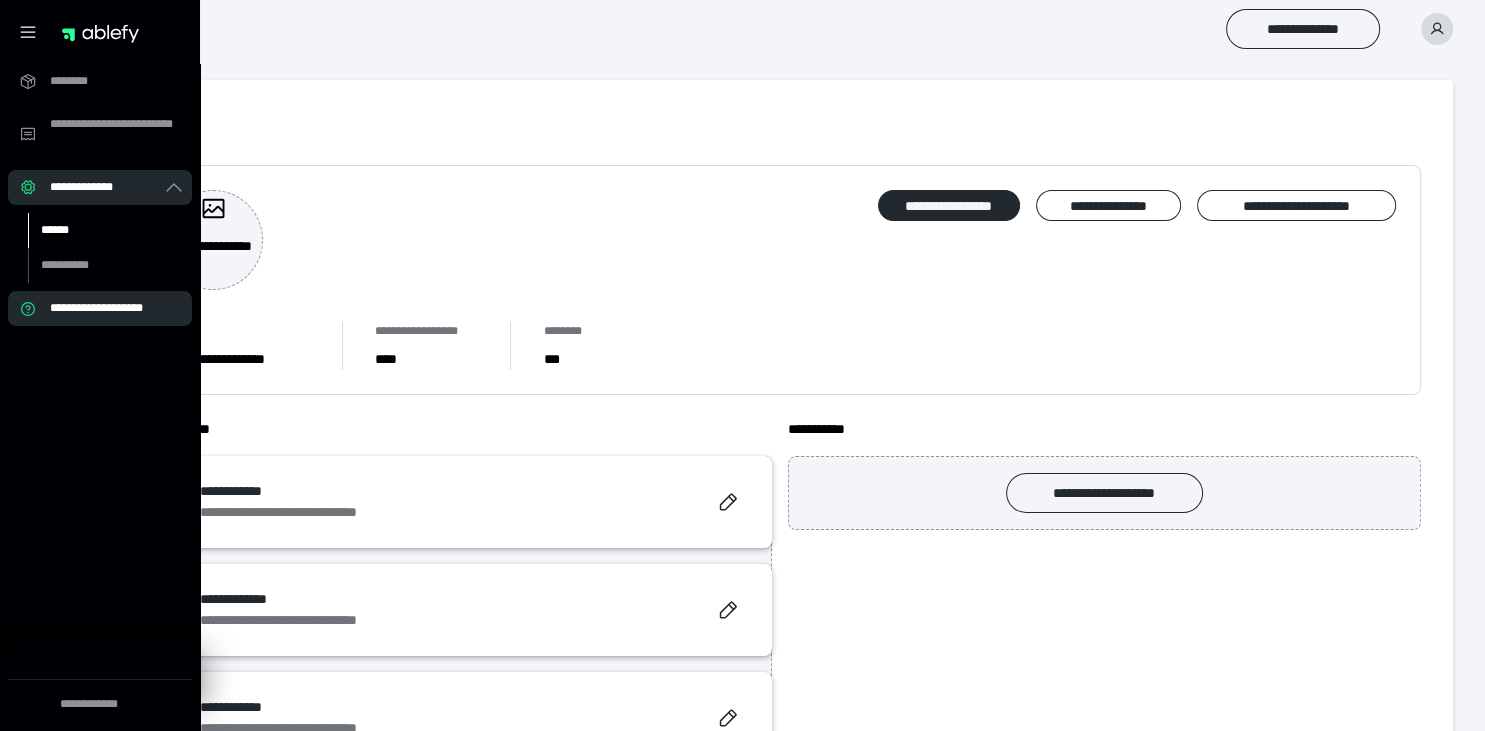 click on "******" at bounding box center [97, 230] 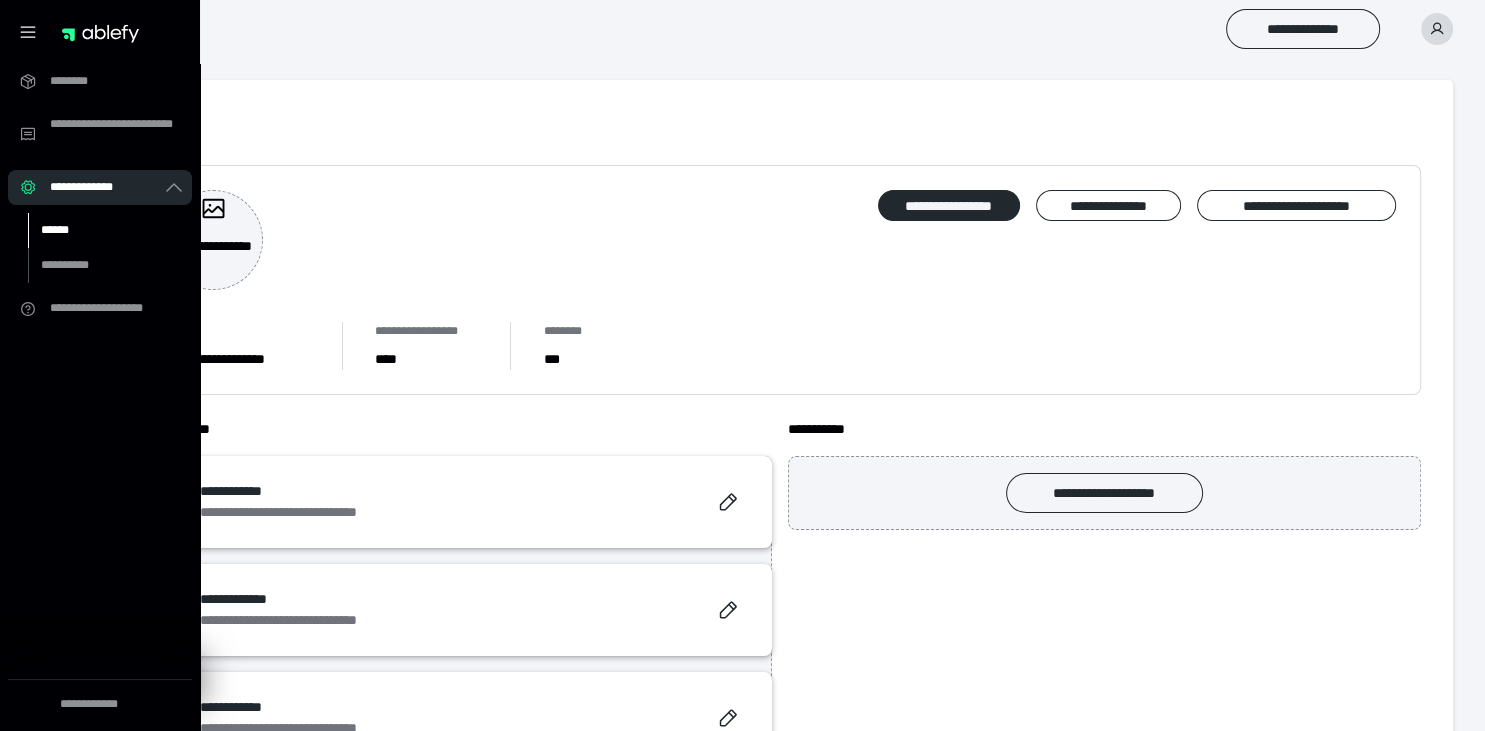 click on "******" at bounding box center (97, 230) 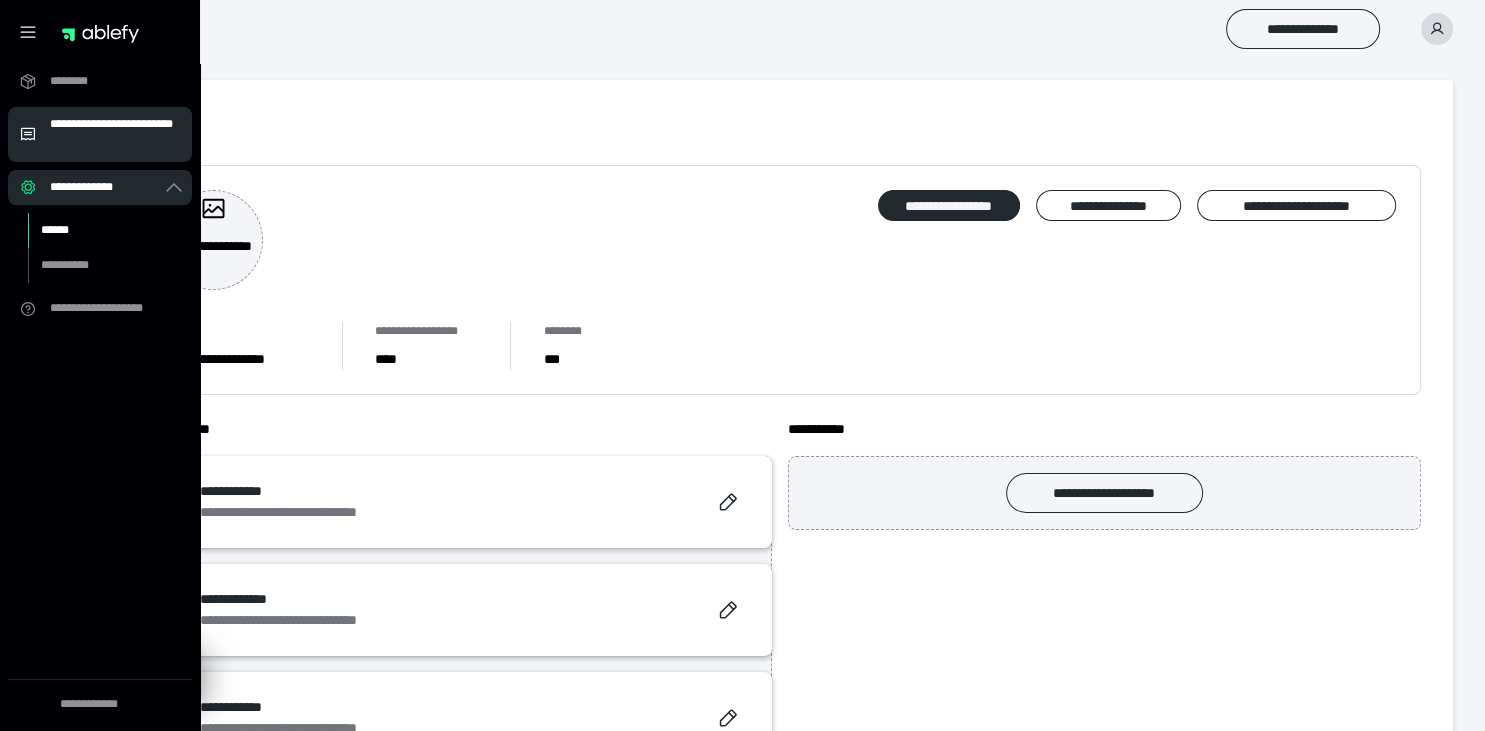 click on "**********" at bounding box center [115, 134] 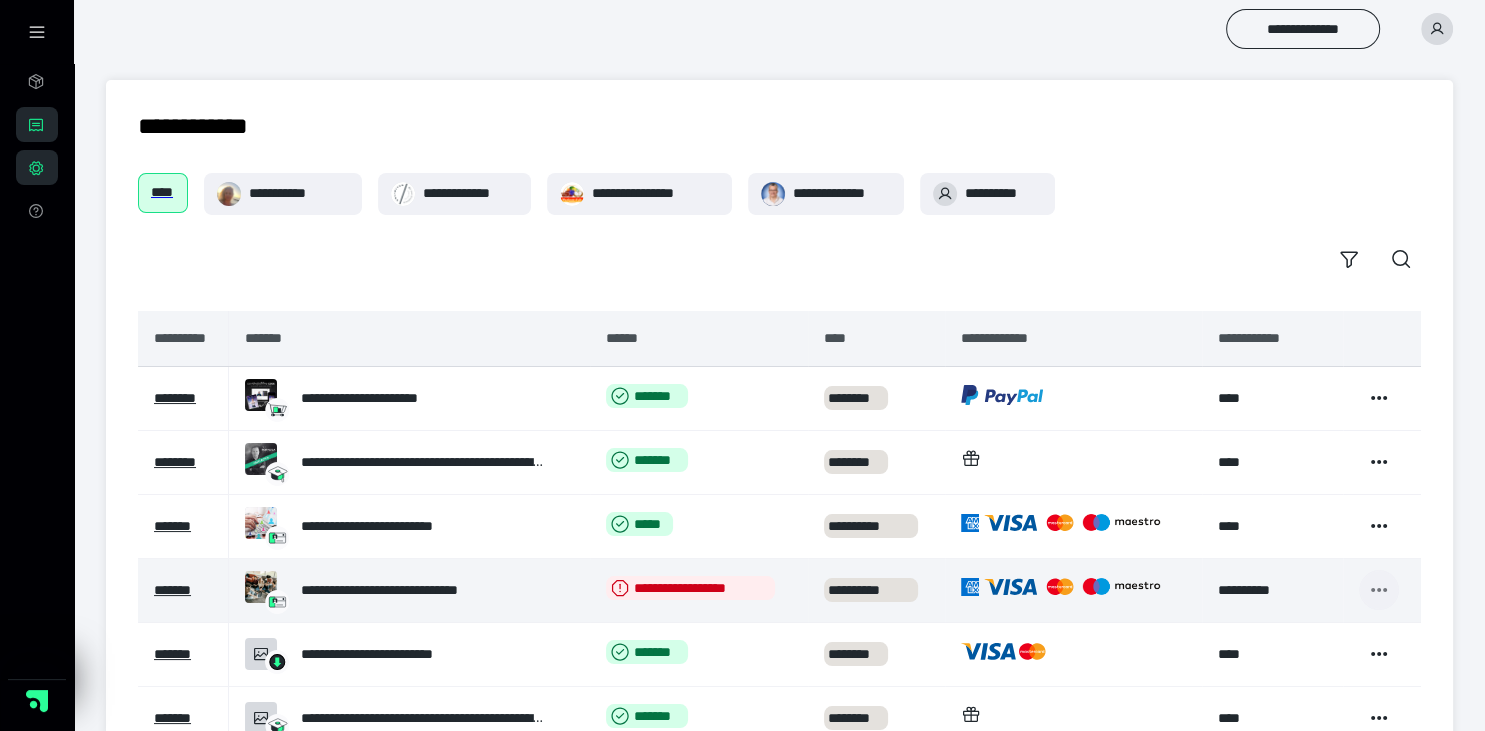 click 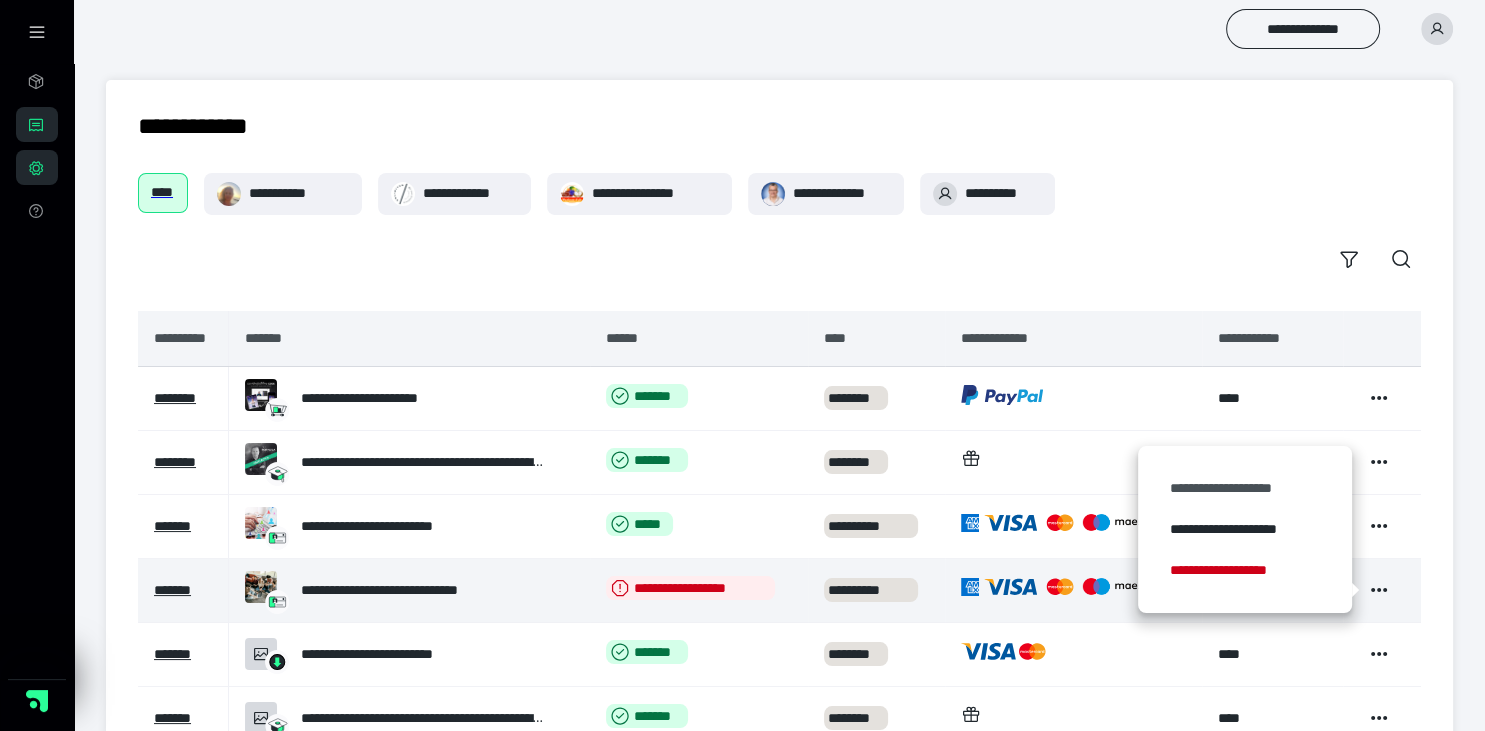 click on "**********" at bounding box center (1244, 488) 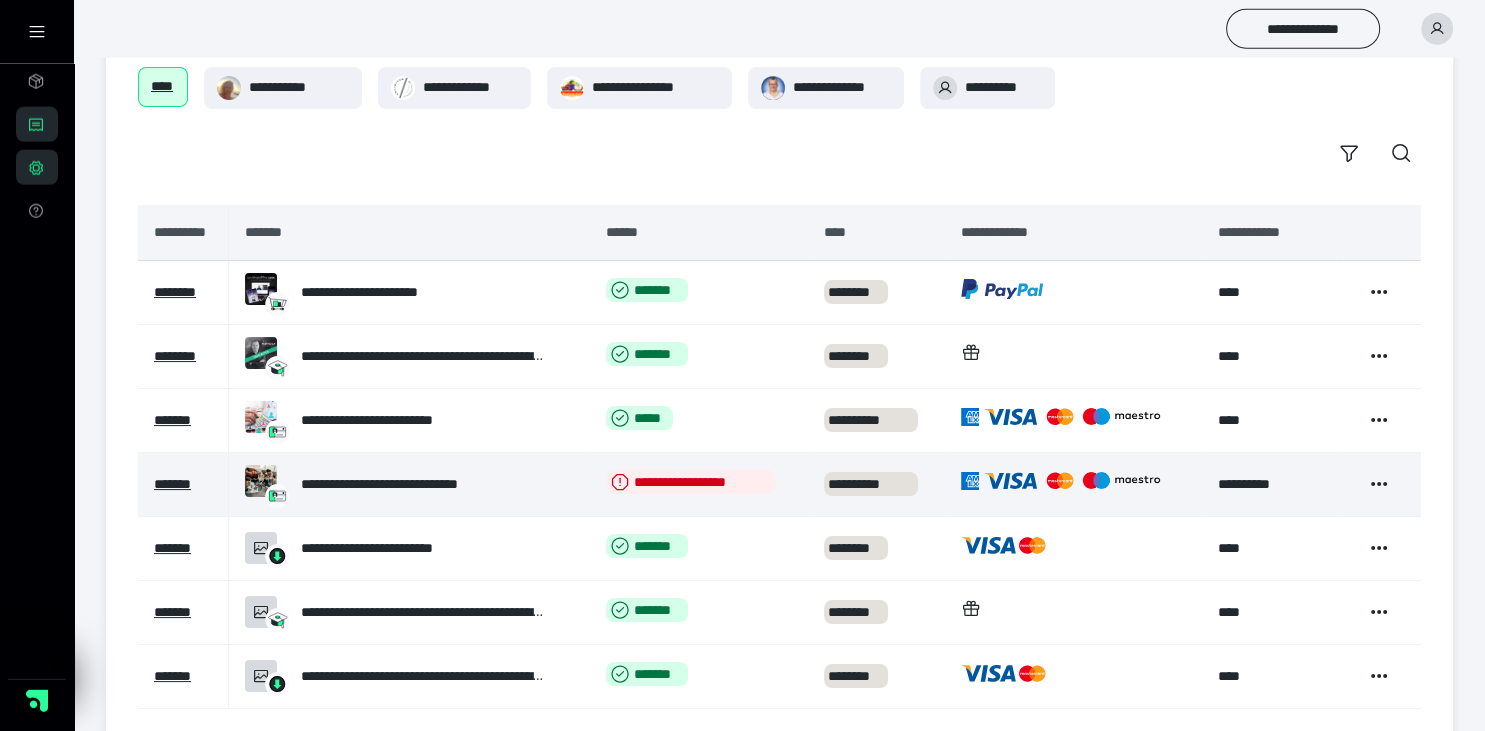 scroll, scrollTop: 139, scrollLeft: 0, axis: vertical 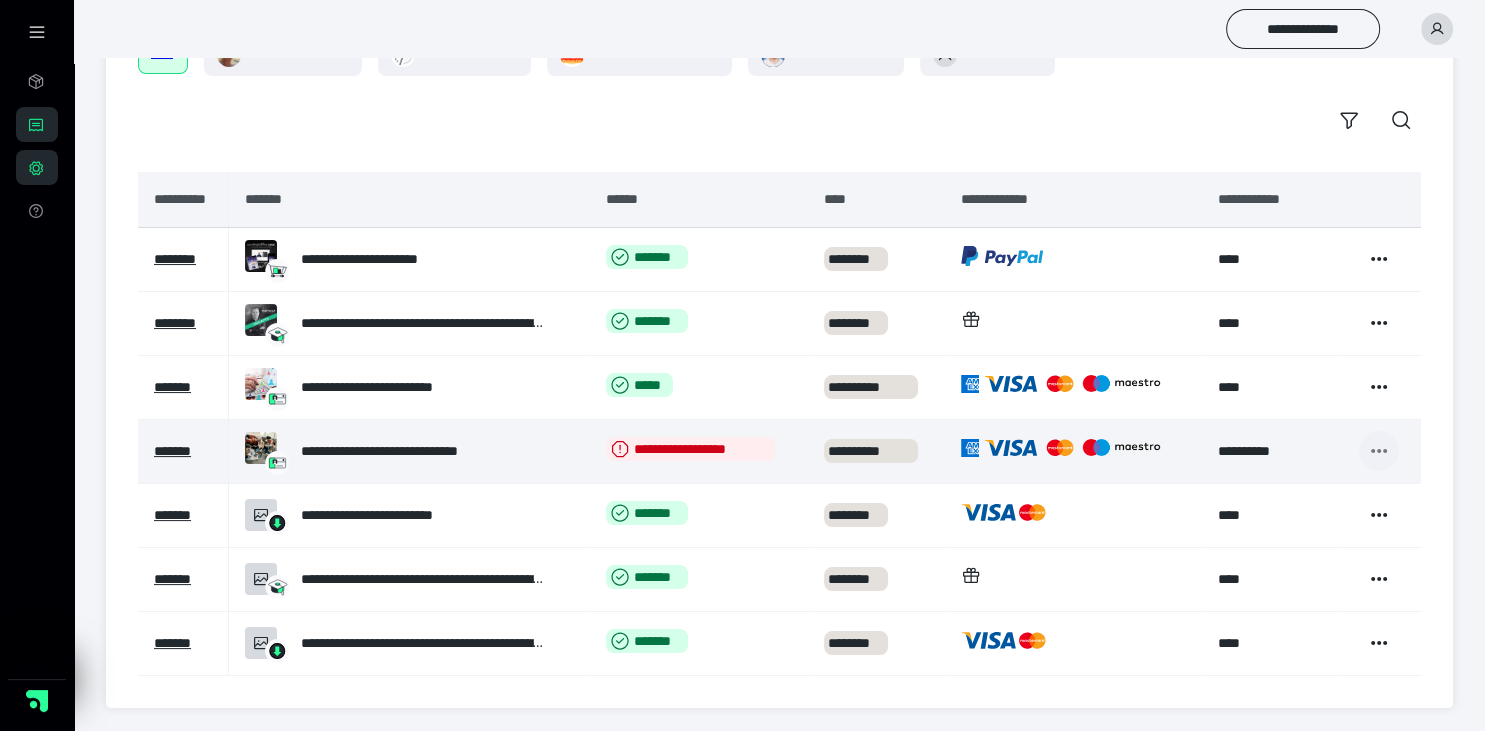 click 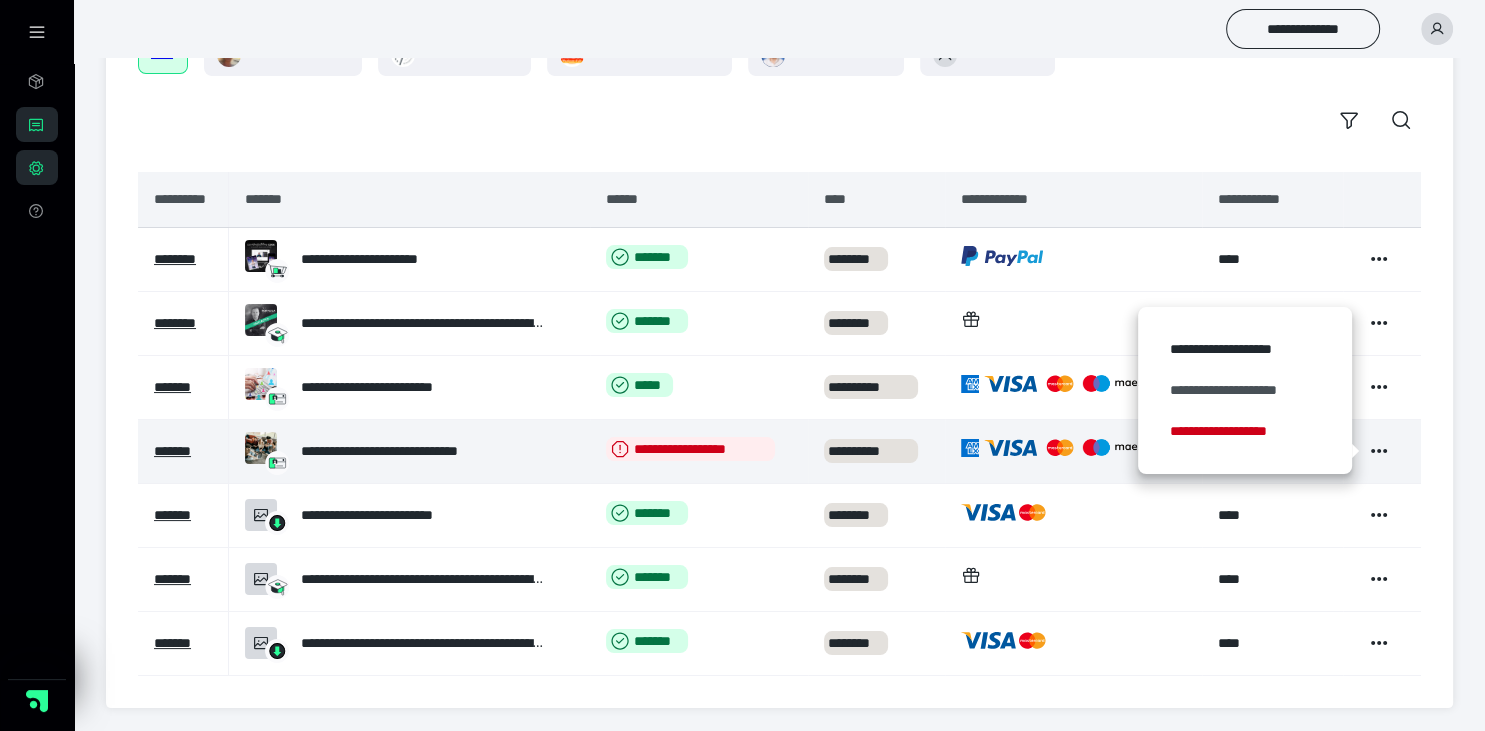 click on "**********" at bounding box center (1244, 390) 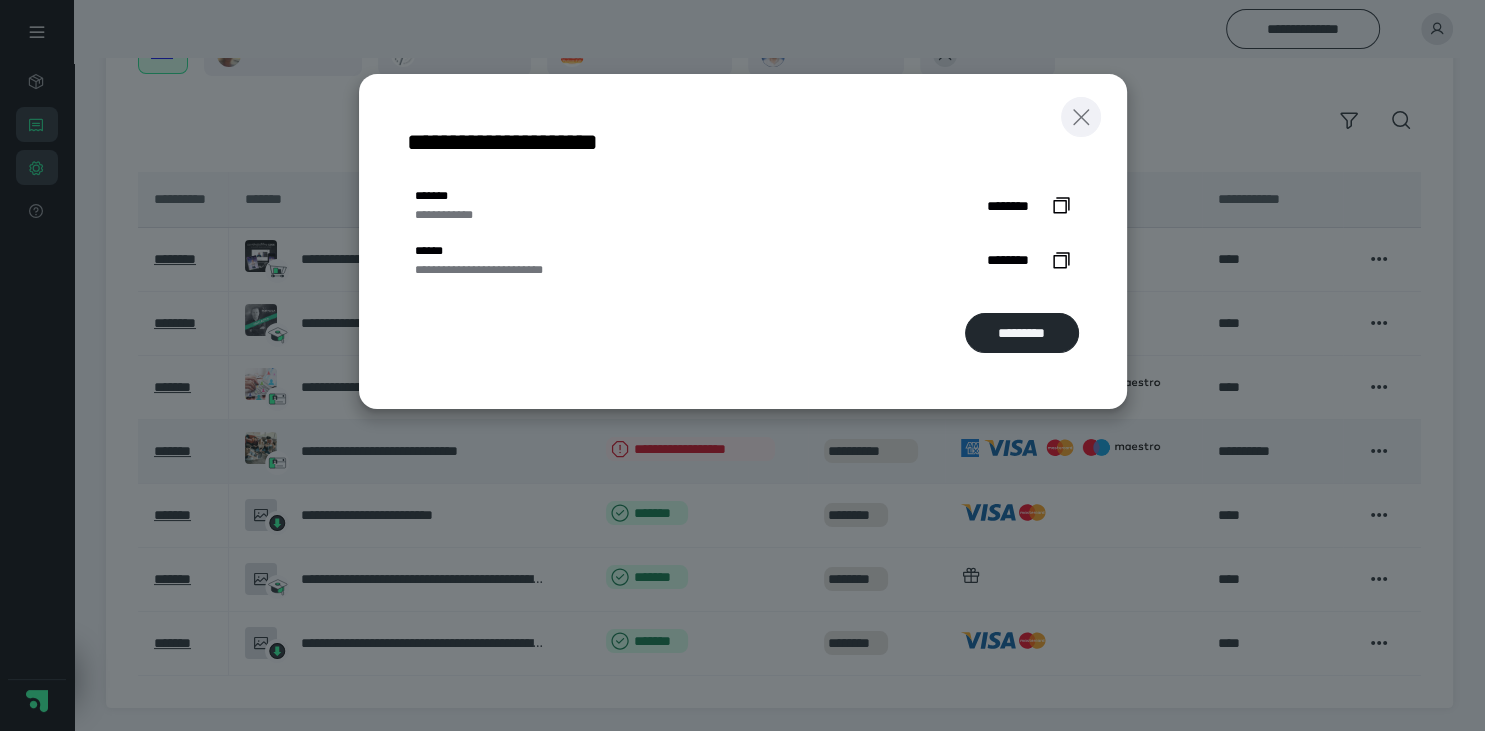 click at bounding box center [1081, 117] 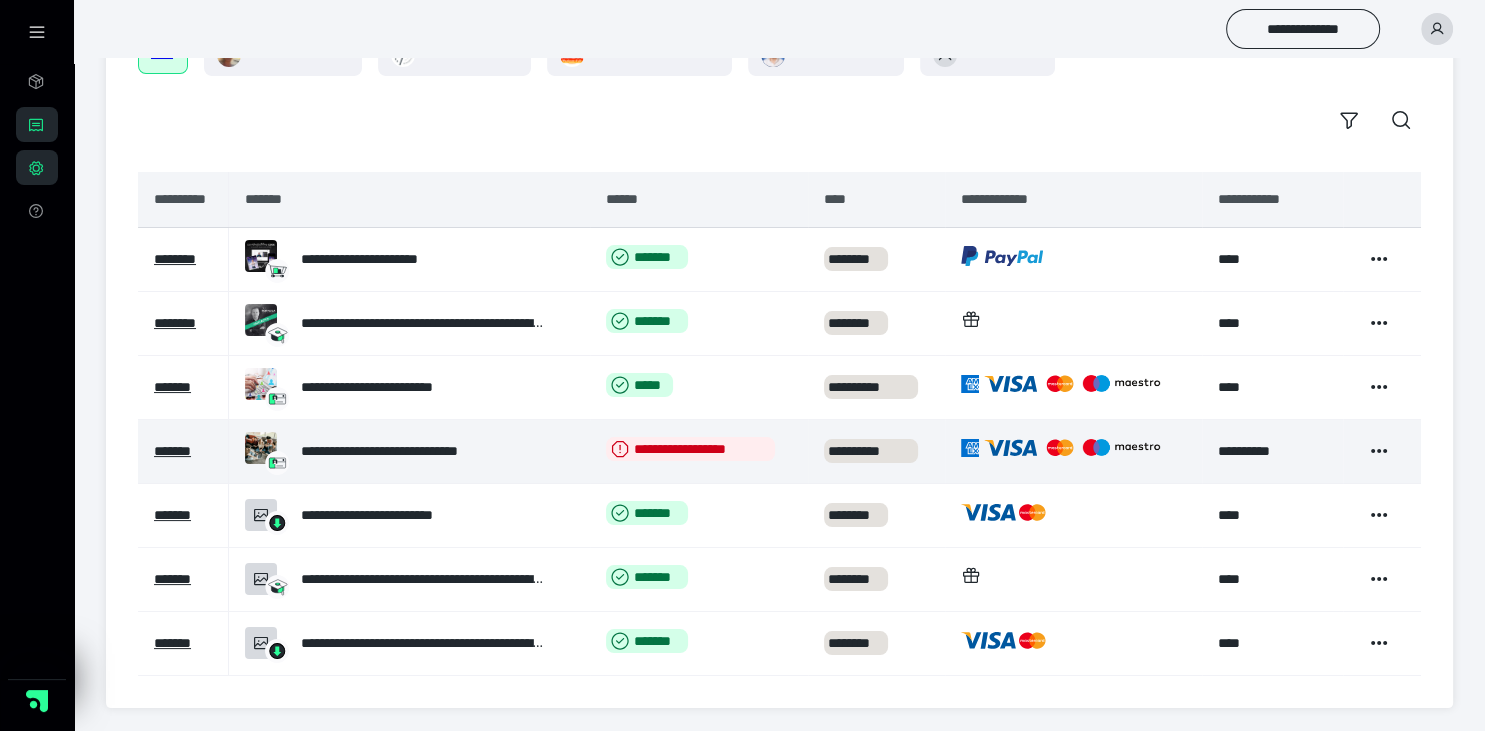 click 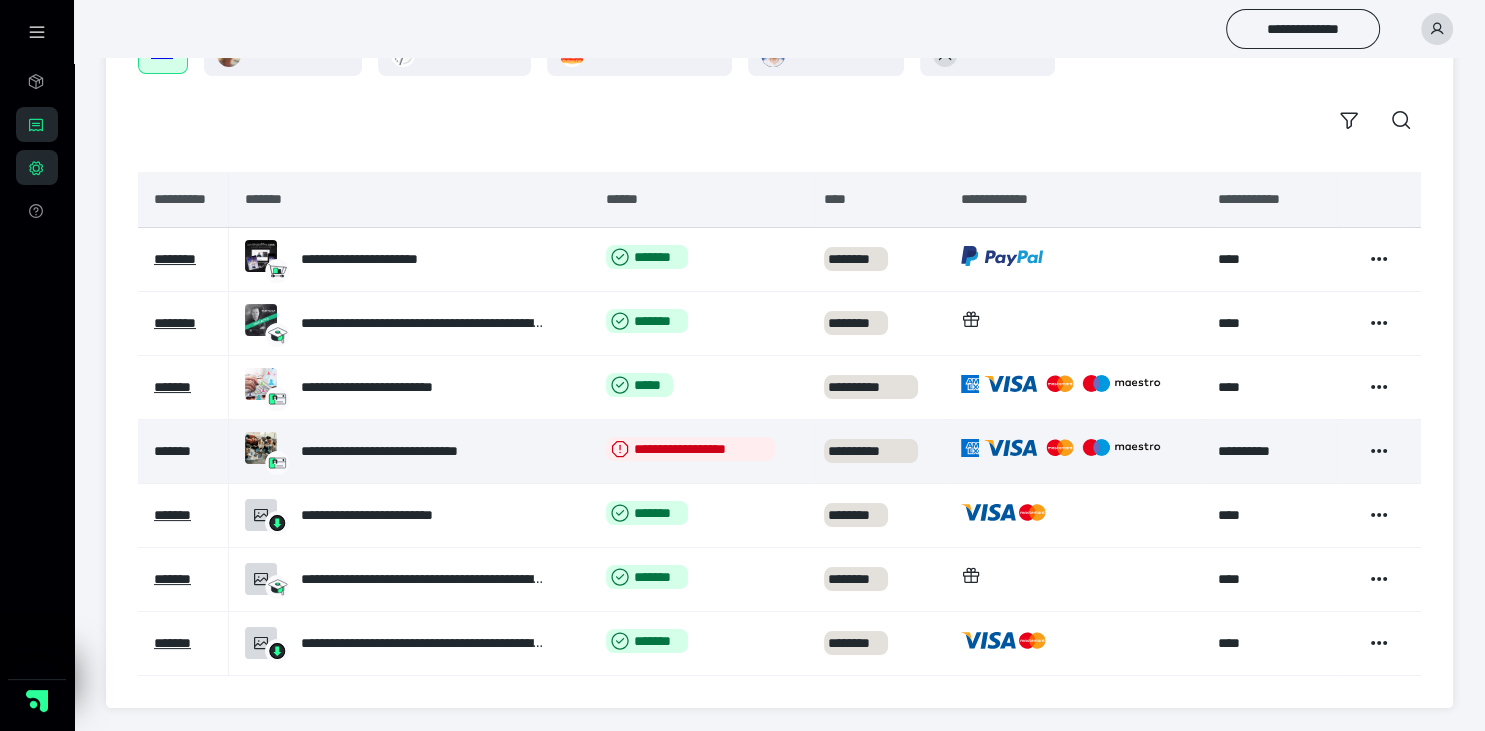 click on "*******" at bounding box center (172, 451) 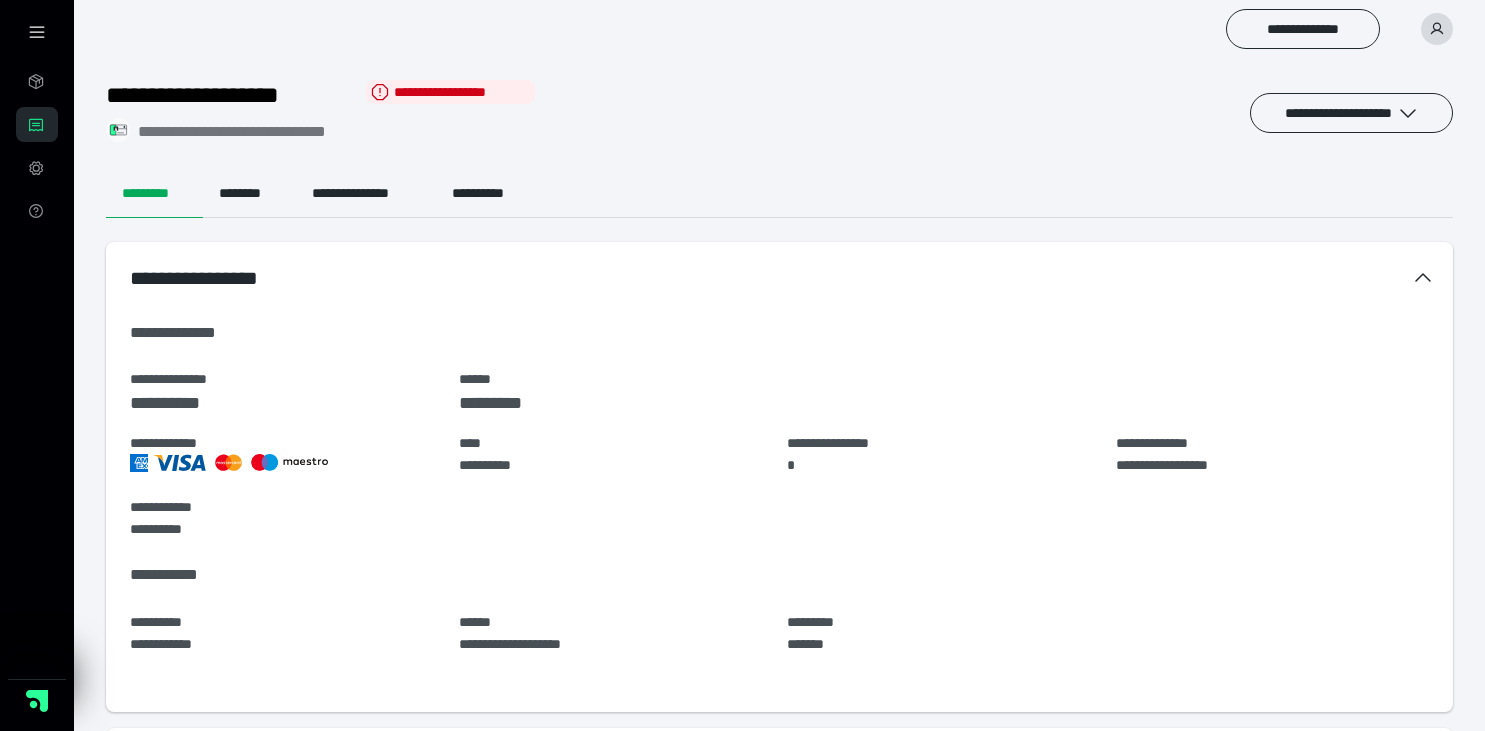 scroll, scrollTop: 0, scrollLeft: 0, axis: both 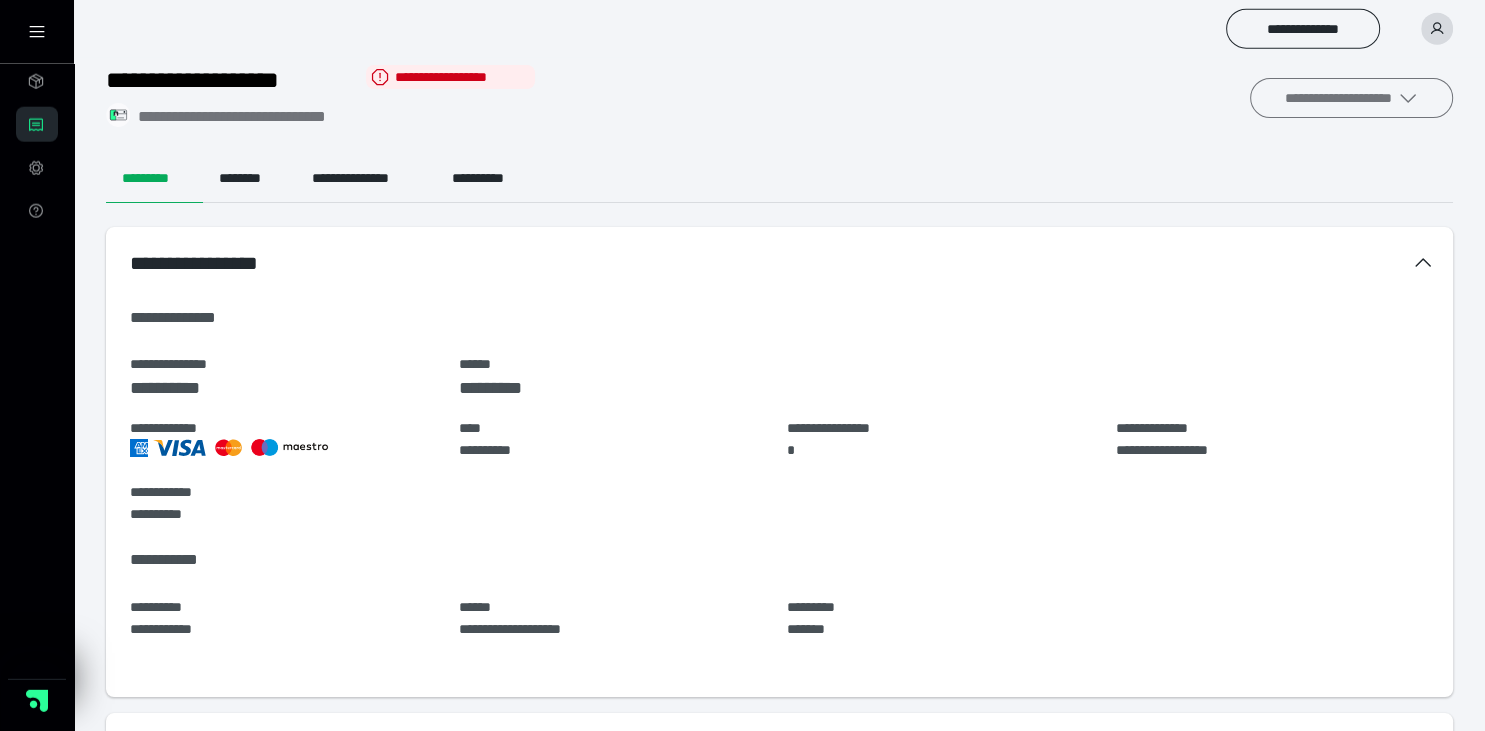 click on "**********" at bounding box center (1351, 98) 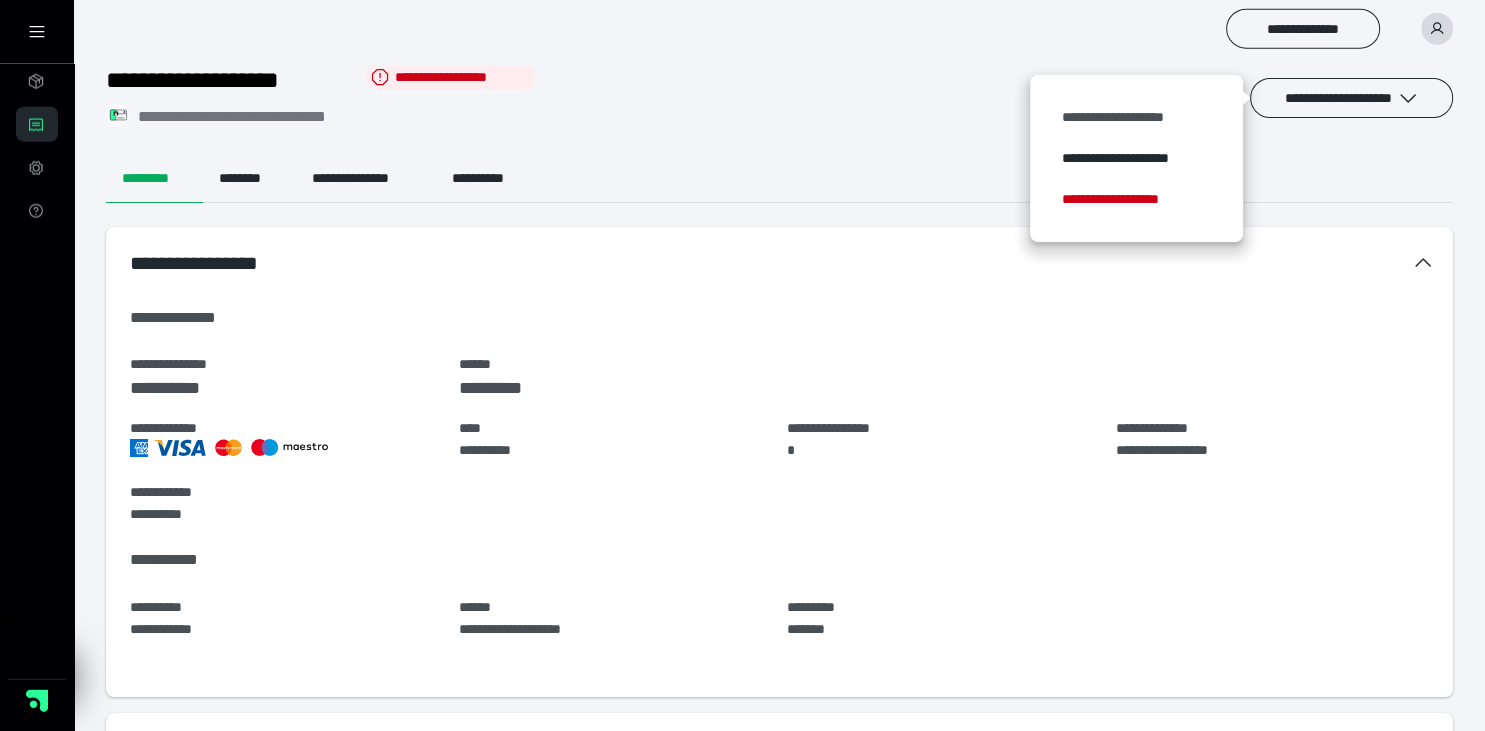 click on "**********" at bounding box center [1136, 117] 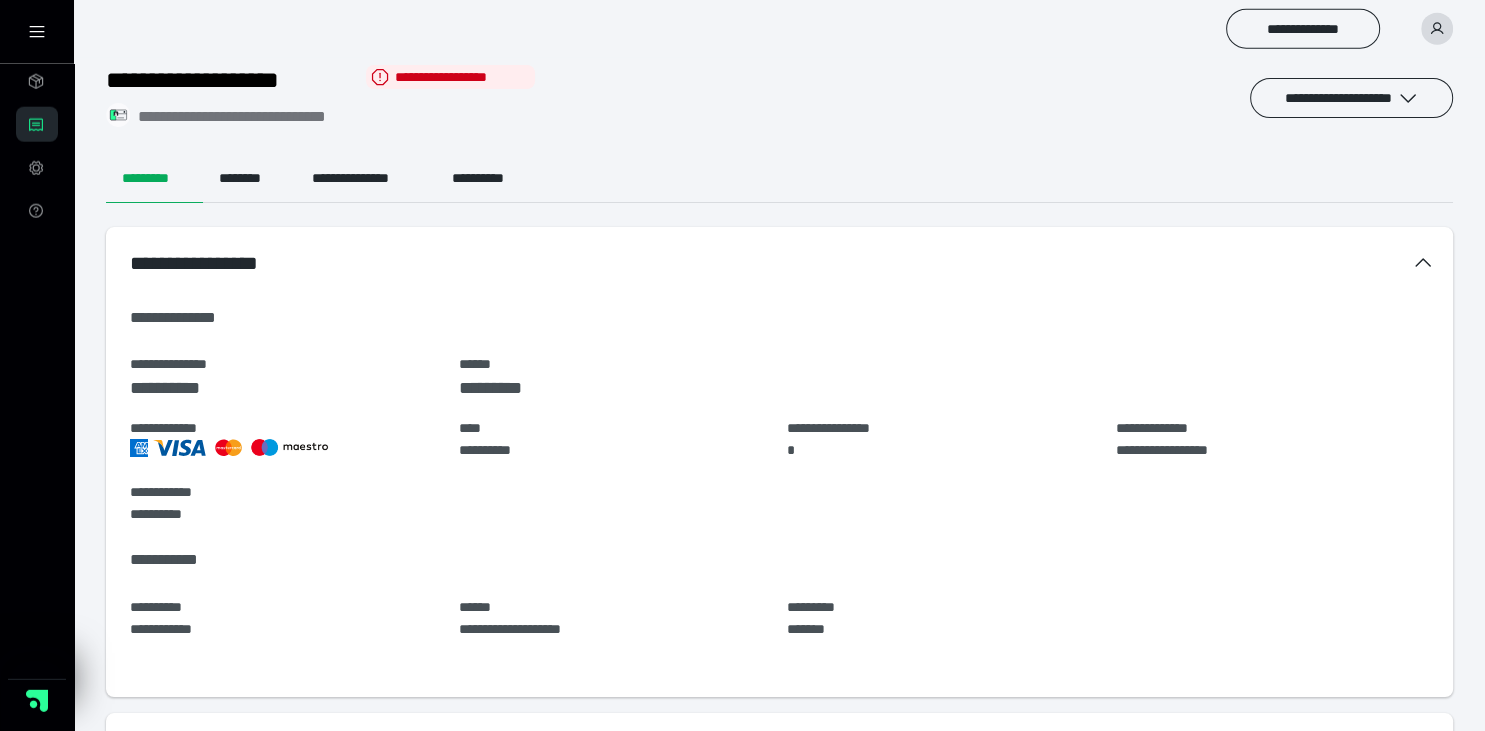 click at bounding box center [1437, 29] 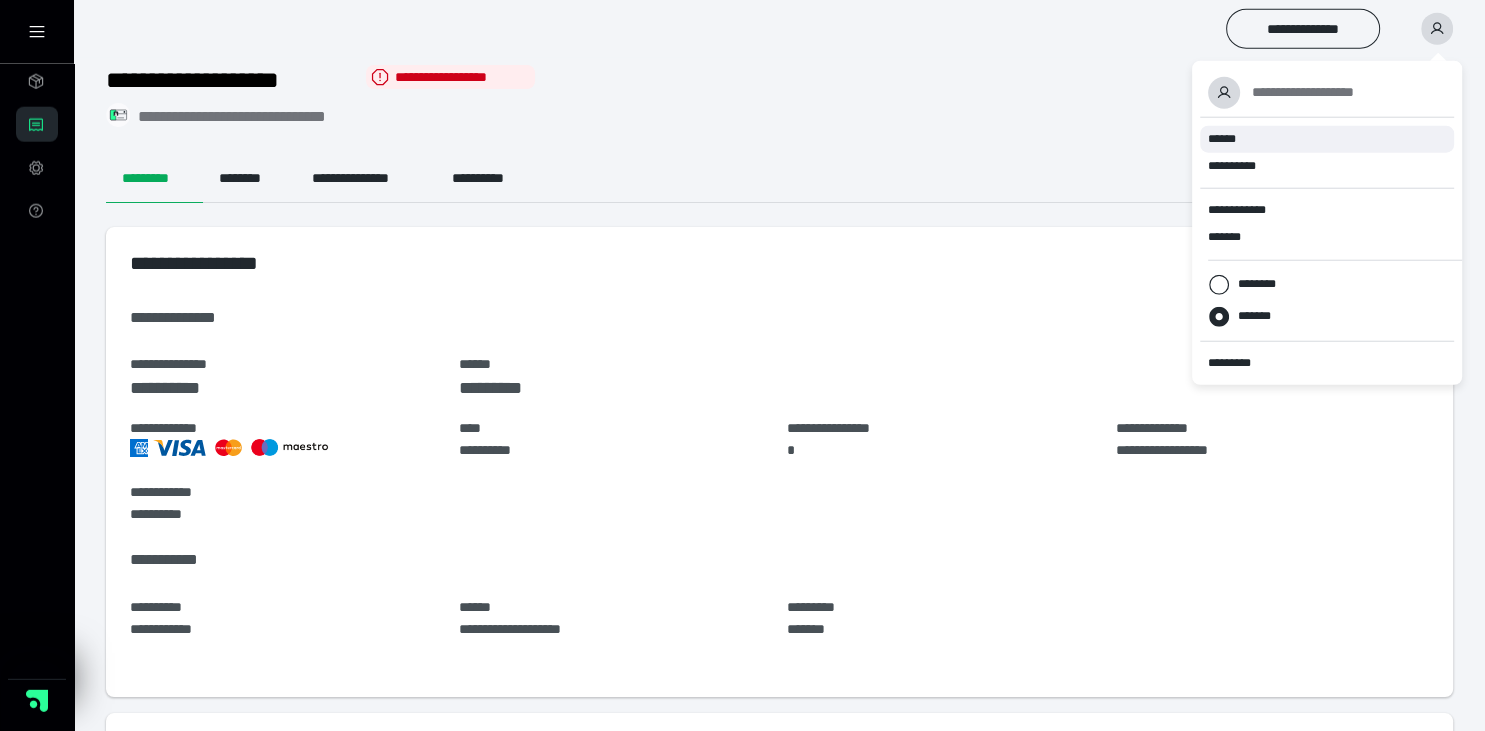 click on "******" at bounding box center [1222, 139] 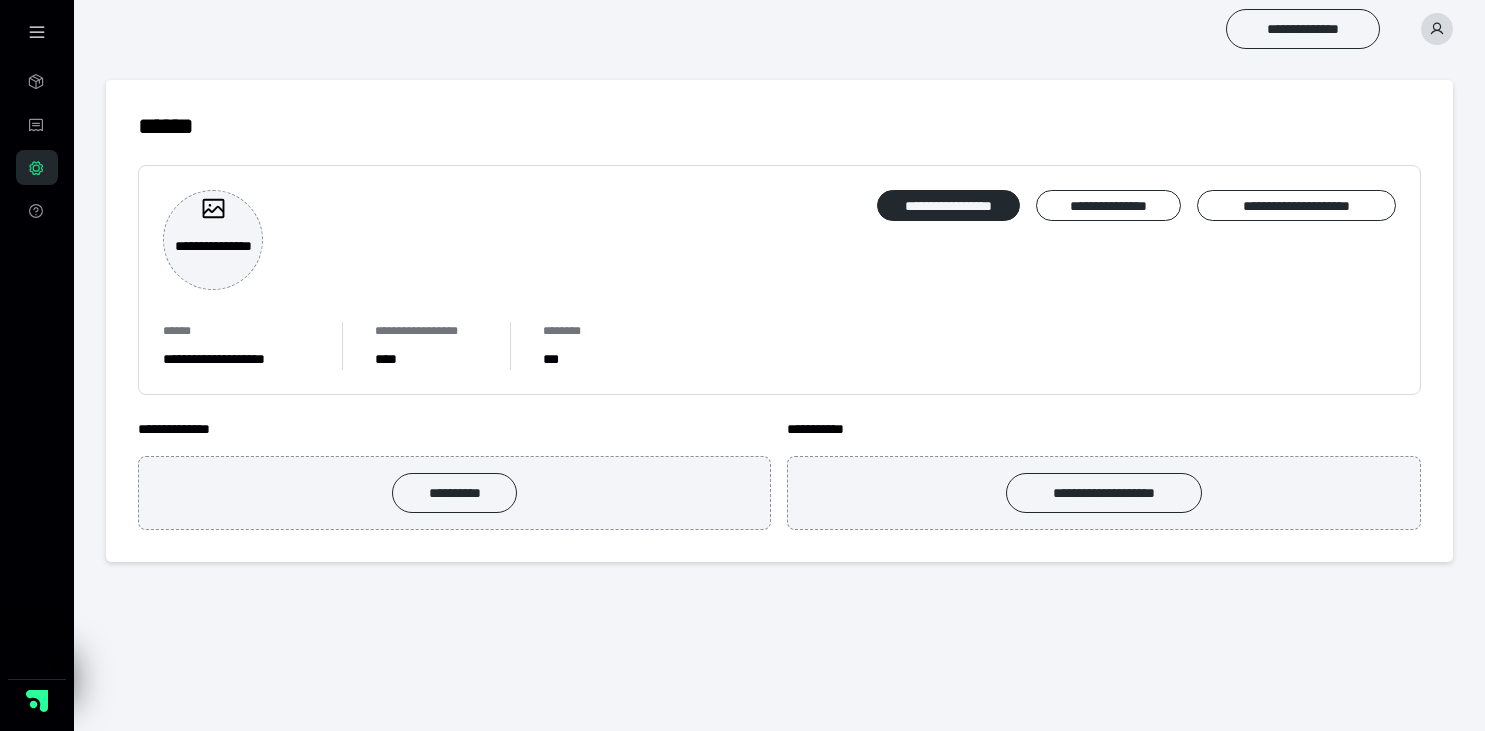 scroll, scrollTop: 0, scrollLeft: 0, axis: both 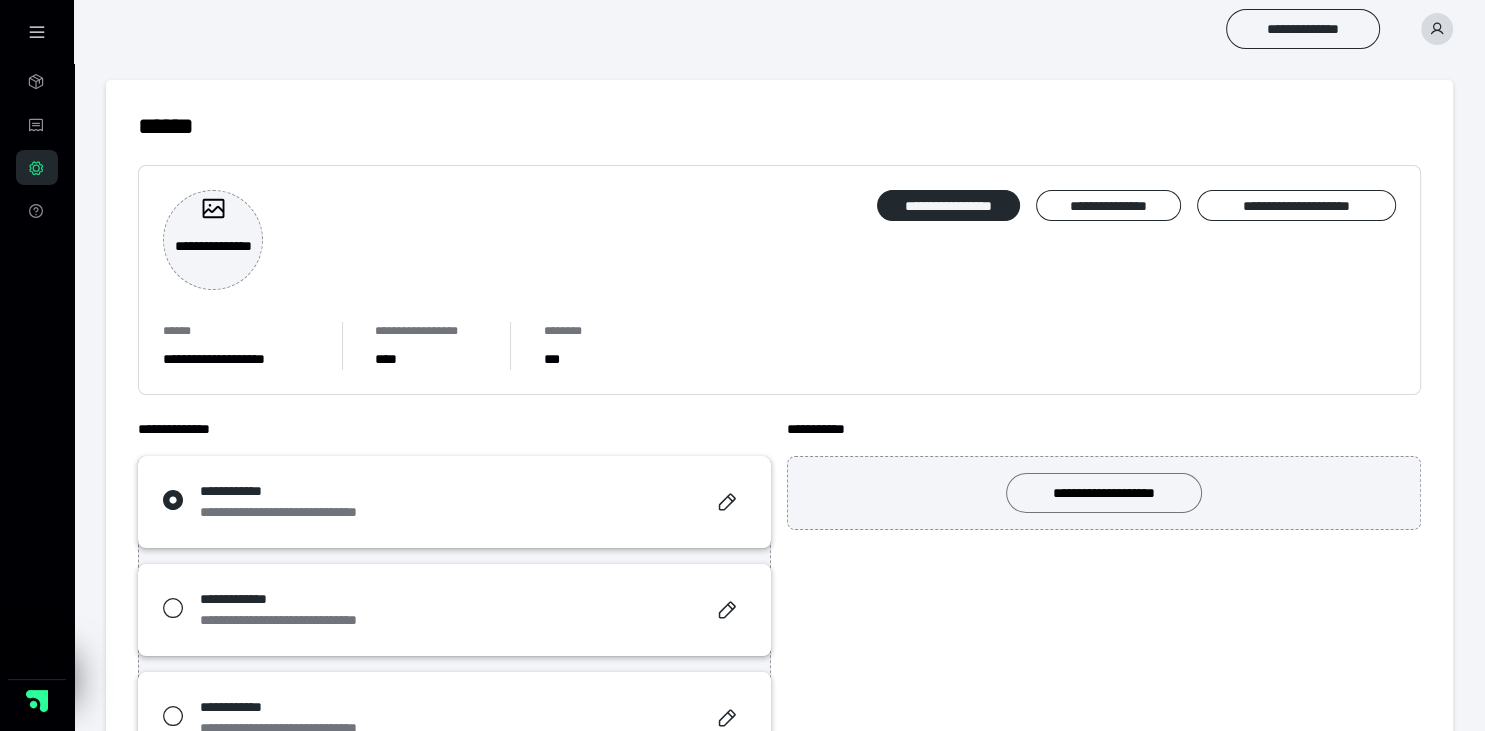 click on "**********" at bounding box center (1104, 493) 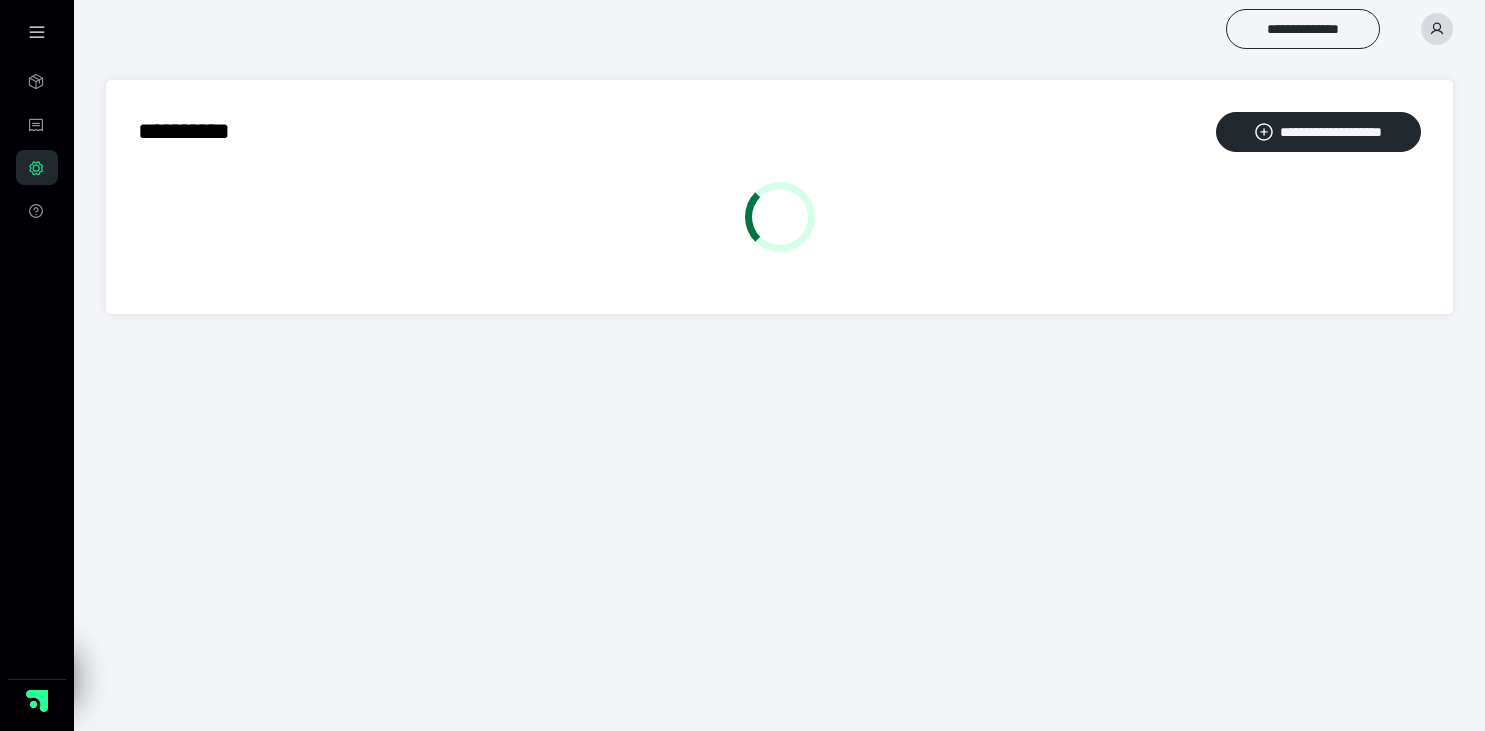 scroll, scrollTop: 0, scrollLeft: 0, axis: both 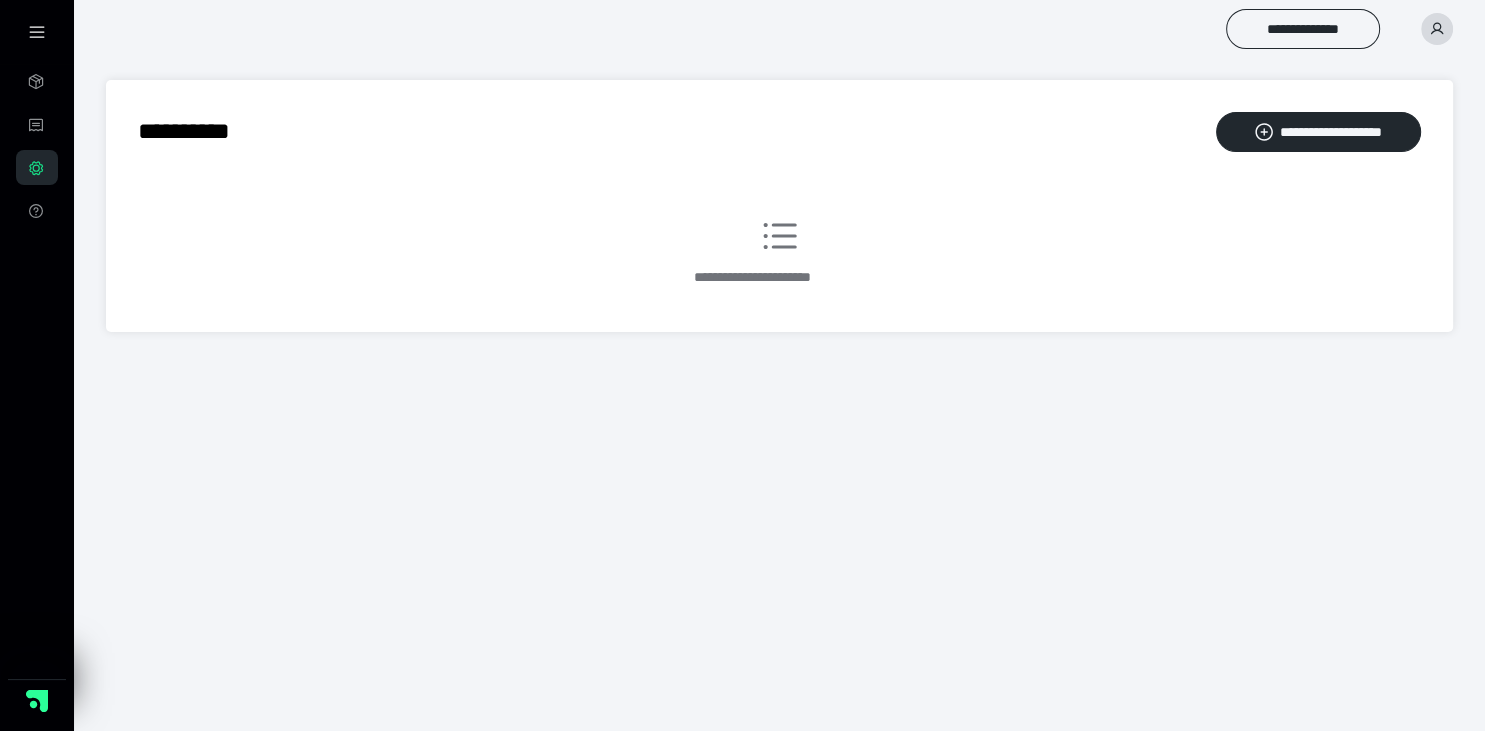 click on "**********" at bounding box center [779, 258] 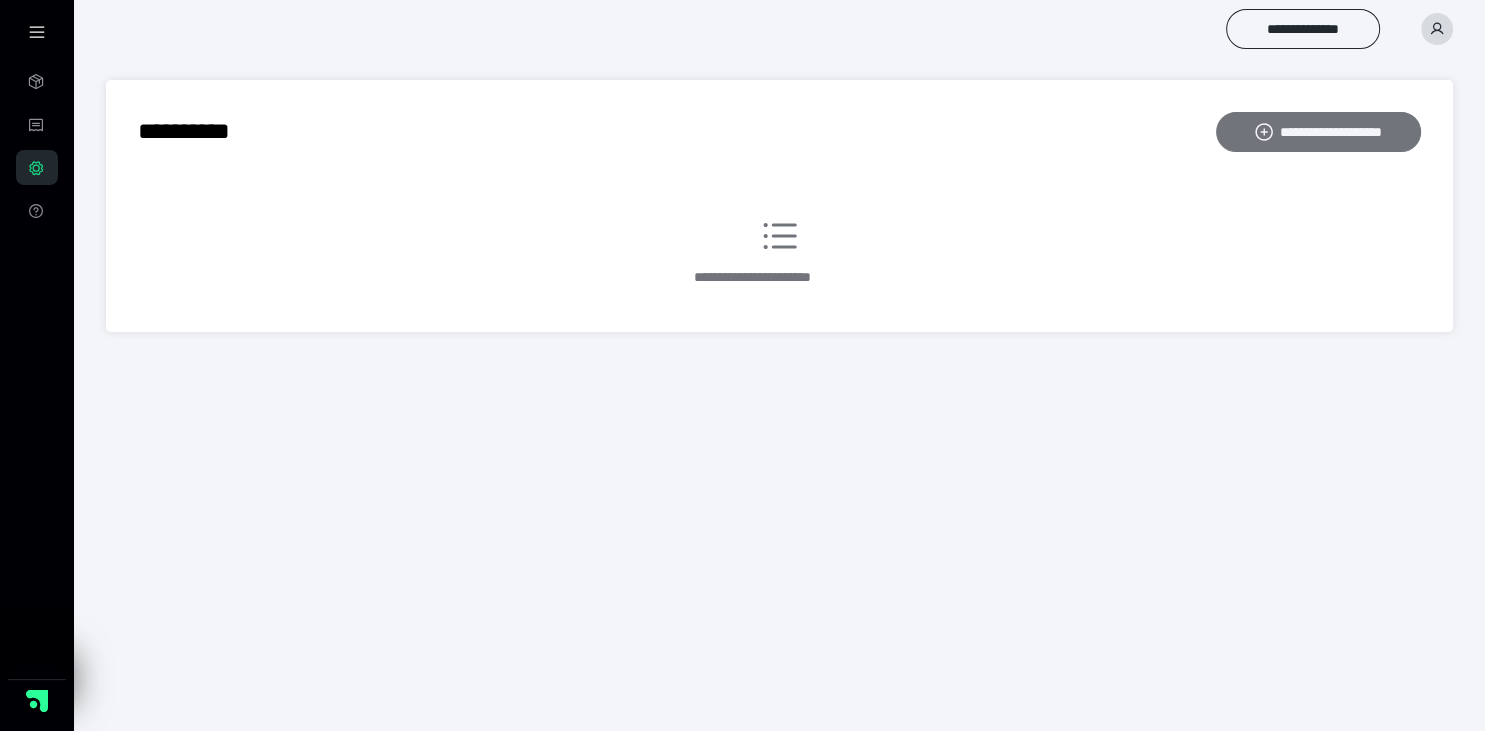 click on "**********" at bounding box center [1318, 132] 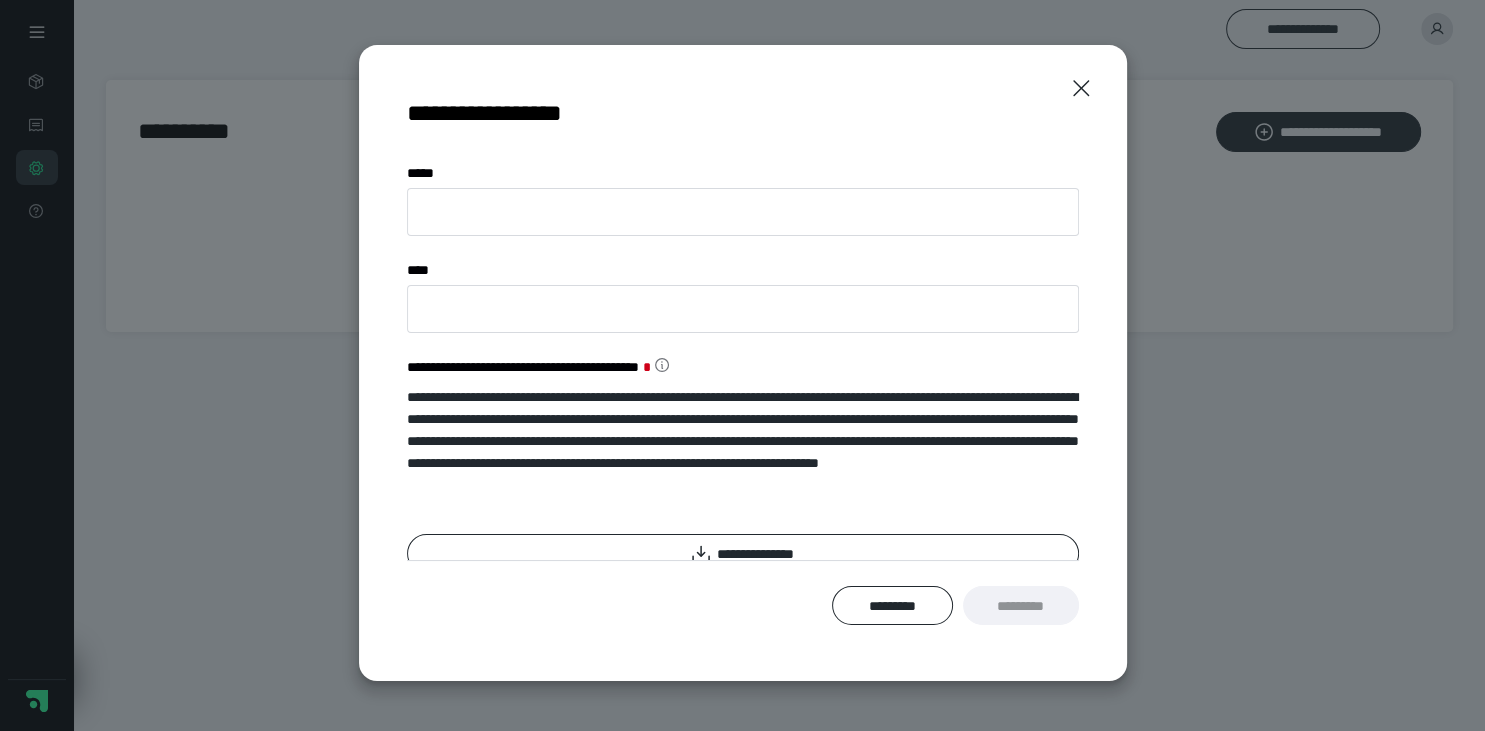 scroll, scrollTop: 377, scrollLeft: 0, axis: vertical 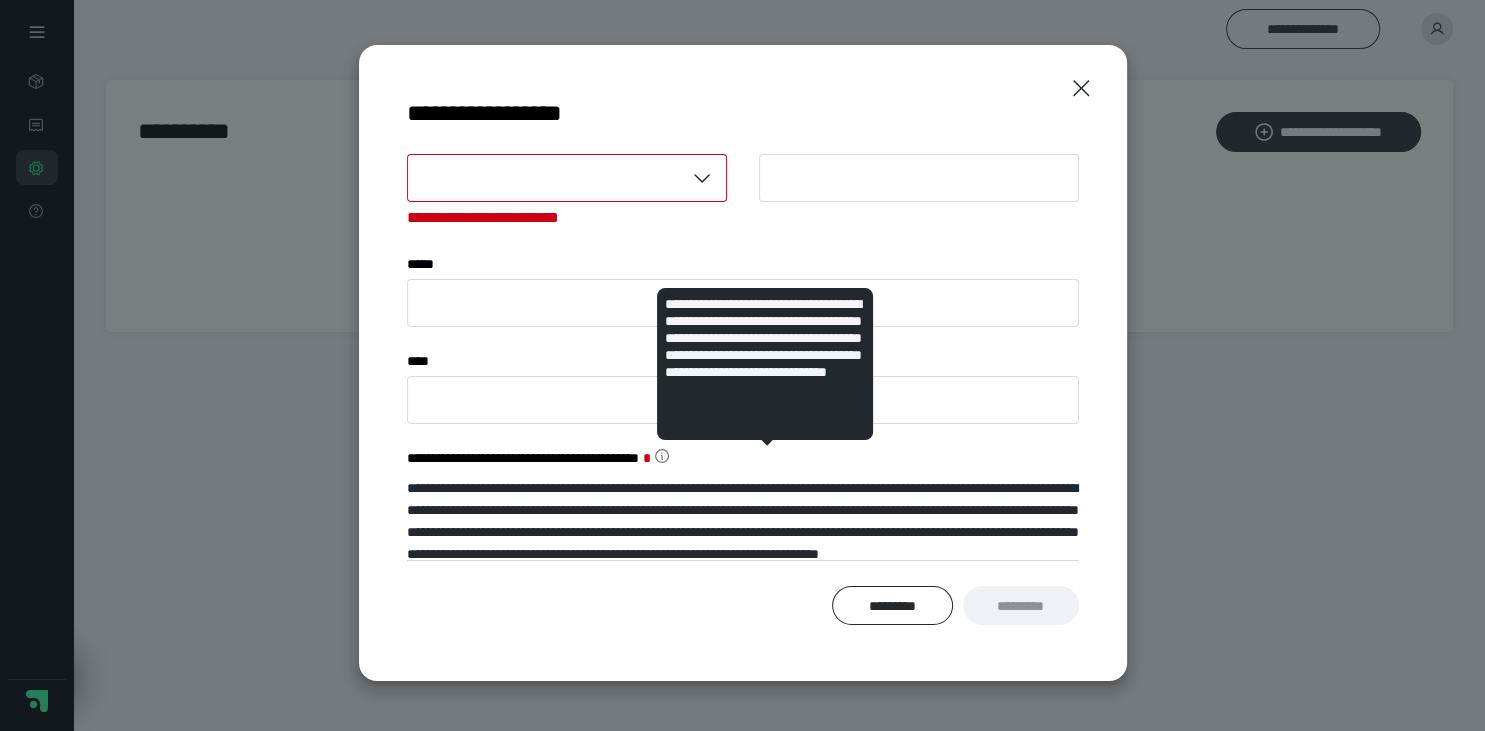 click 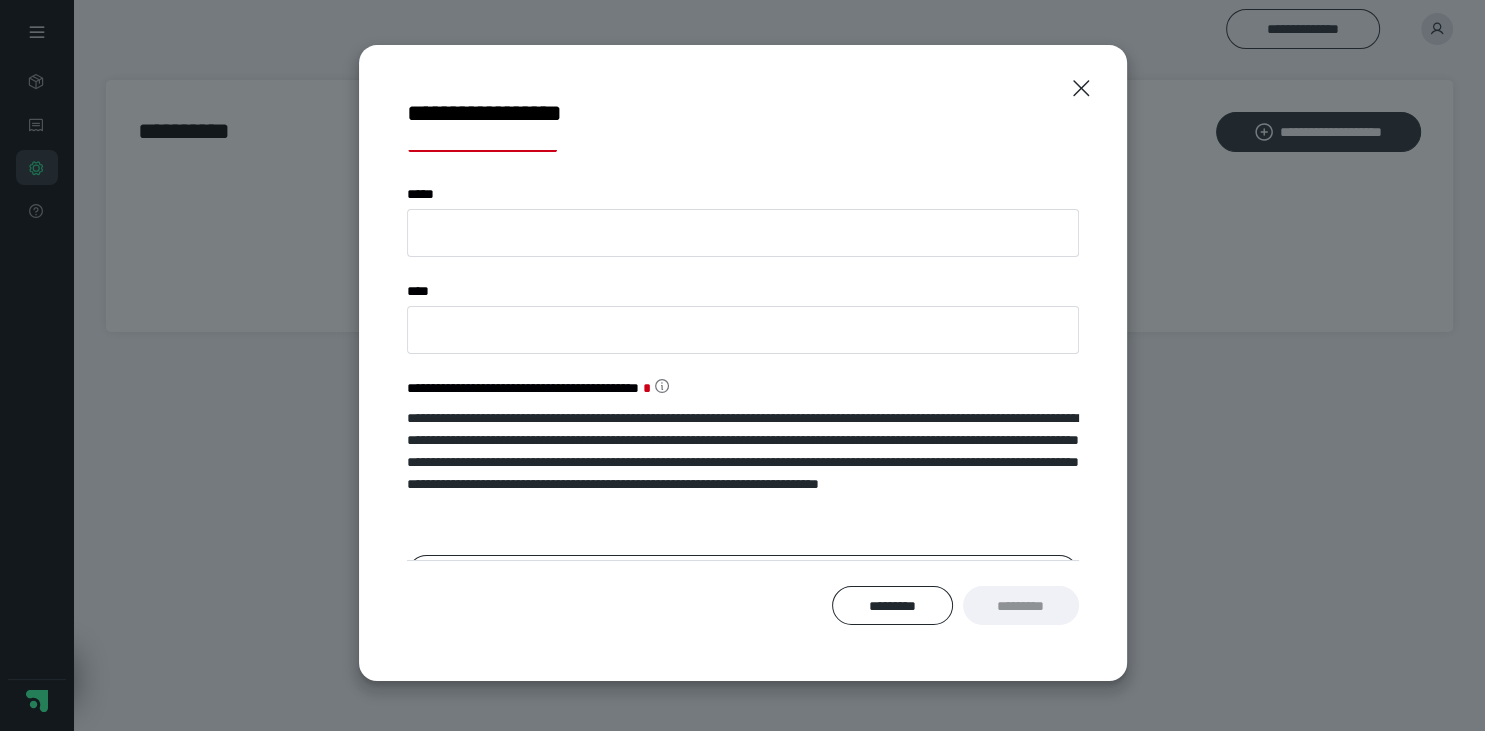 scroll, scrollTop: 383, scrollLeft: 0, axis: vertical 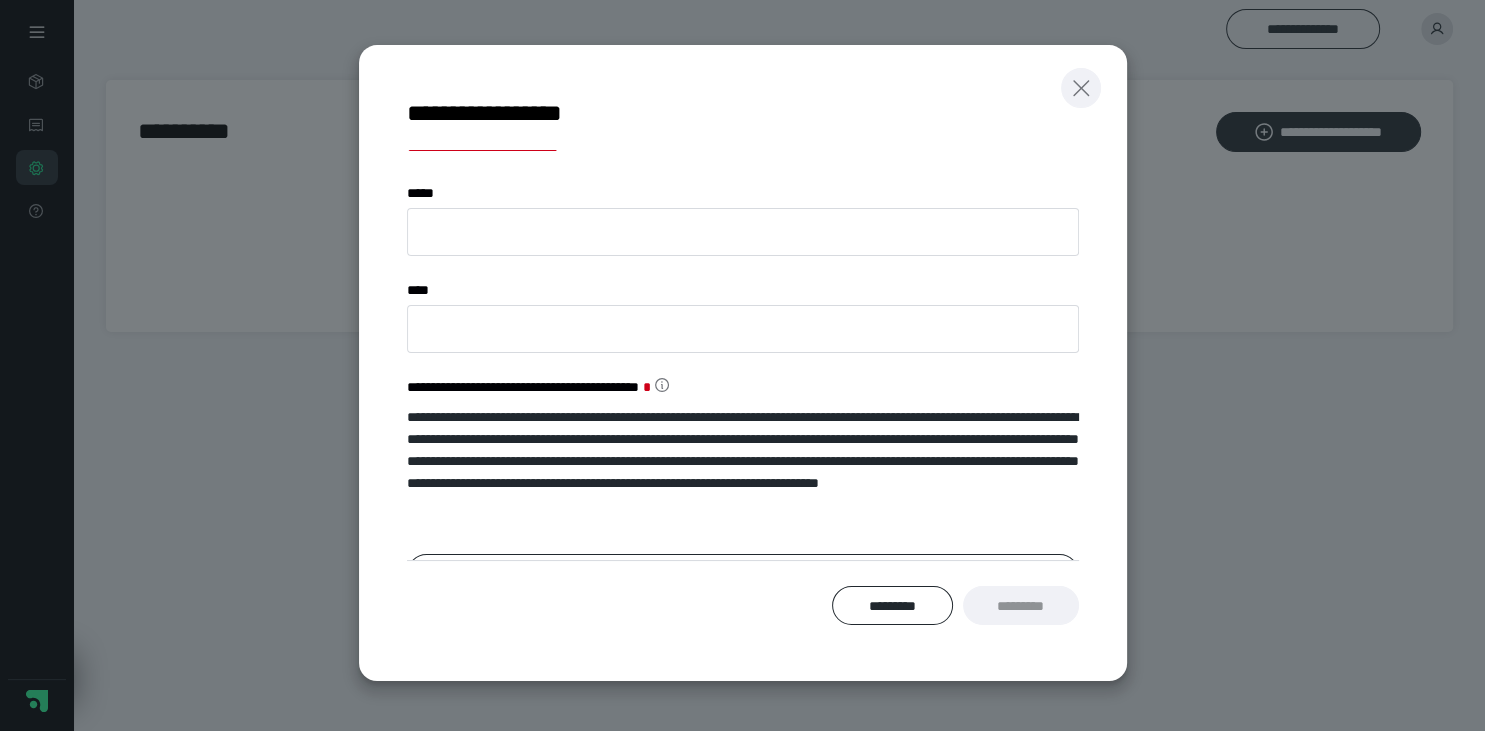 click 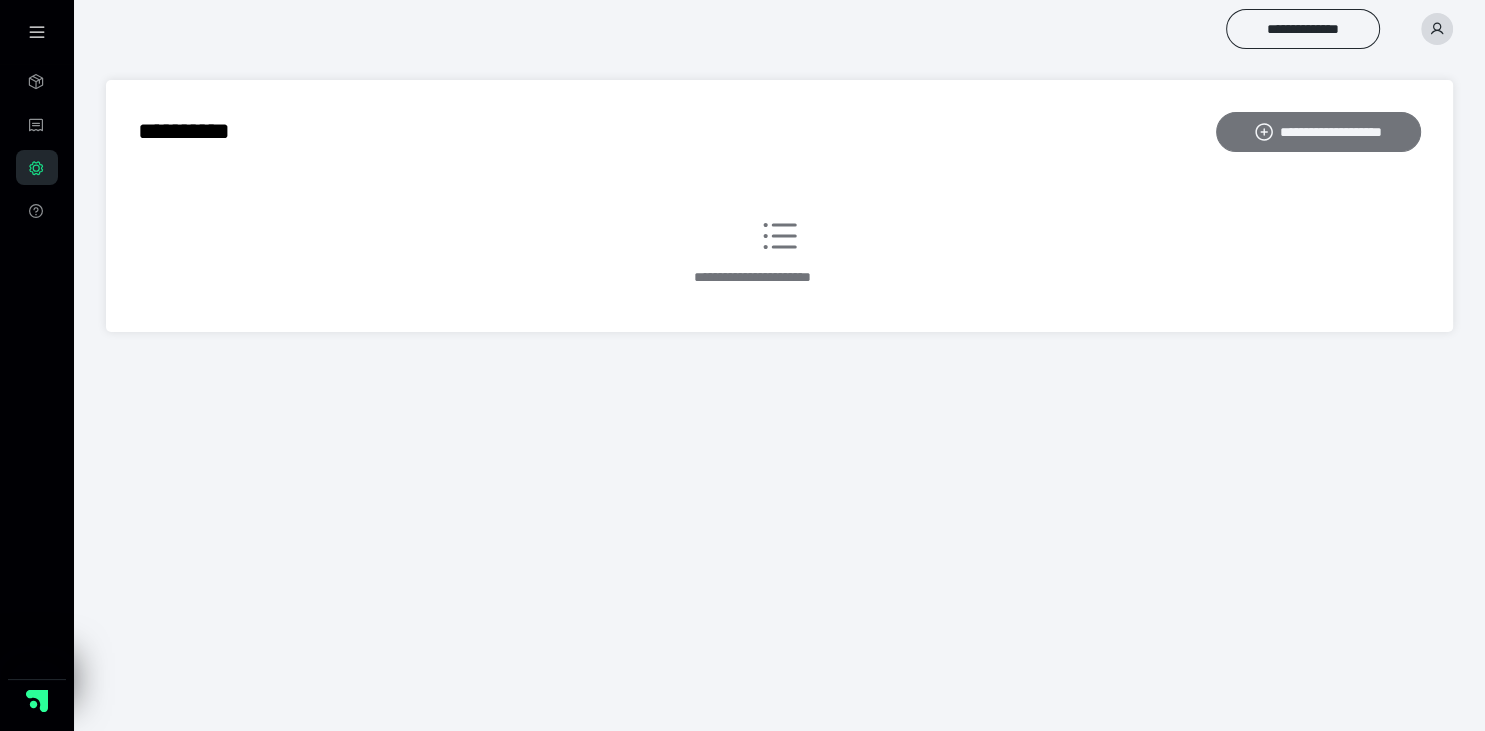click on "**********" at bounding box center [1318, 132] 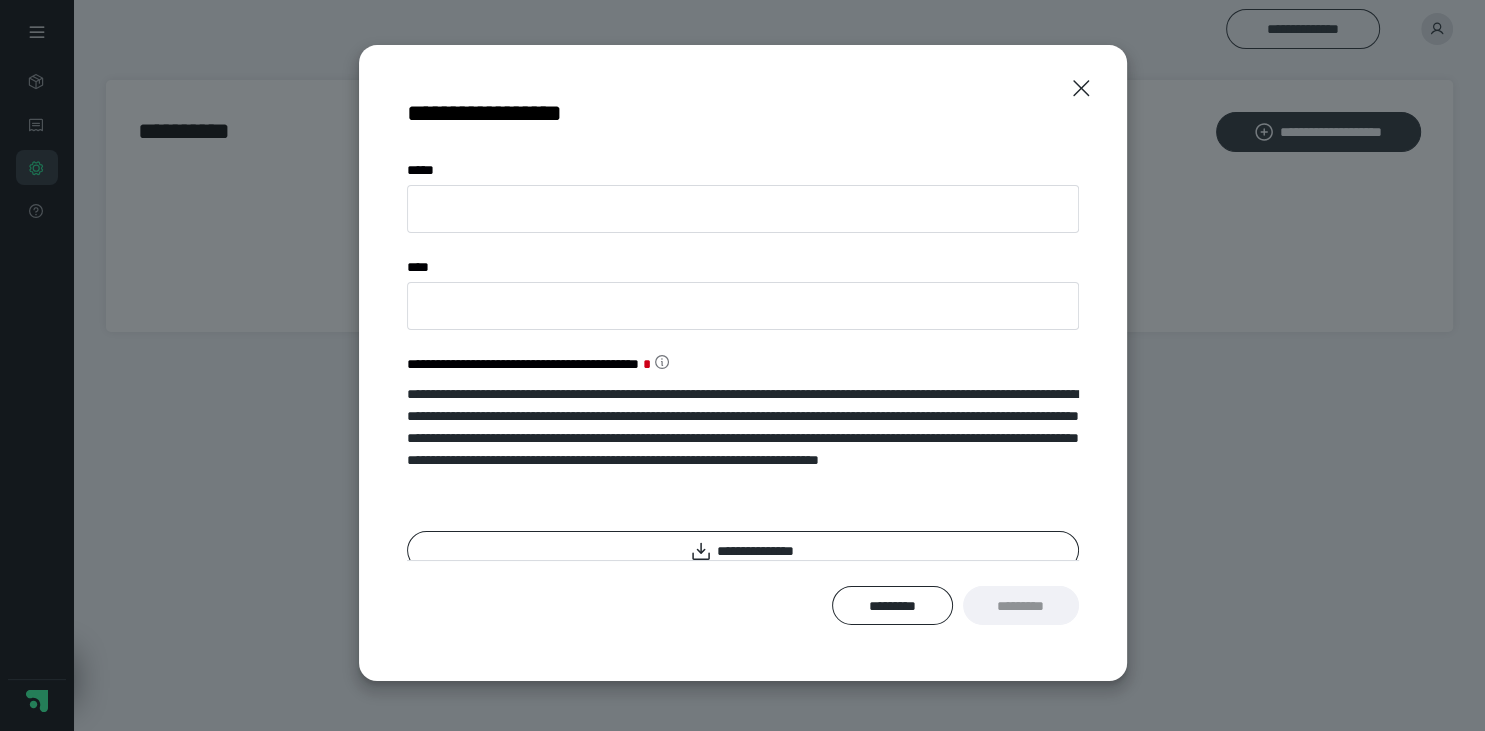 scroll, scrollTop: 381, scrollLeft: 0, axis: vertical 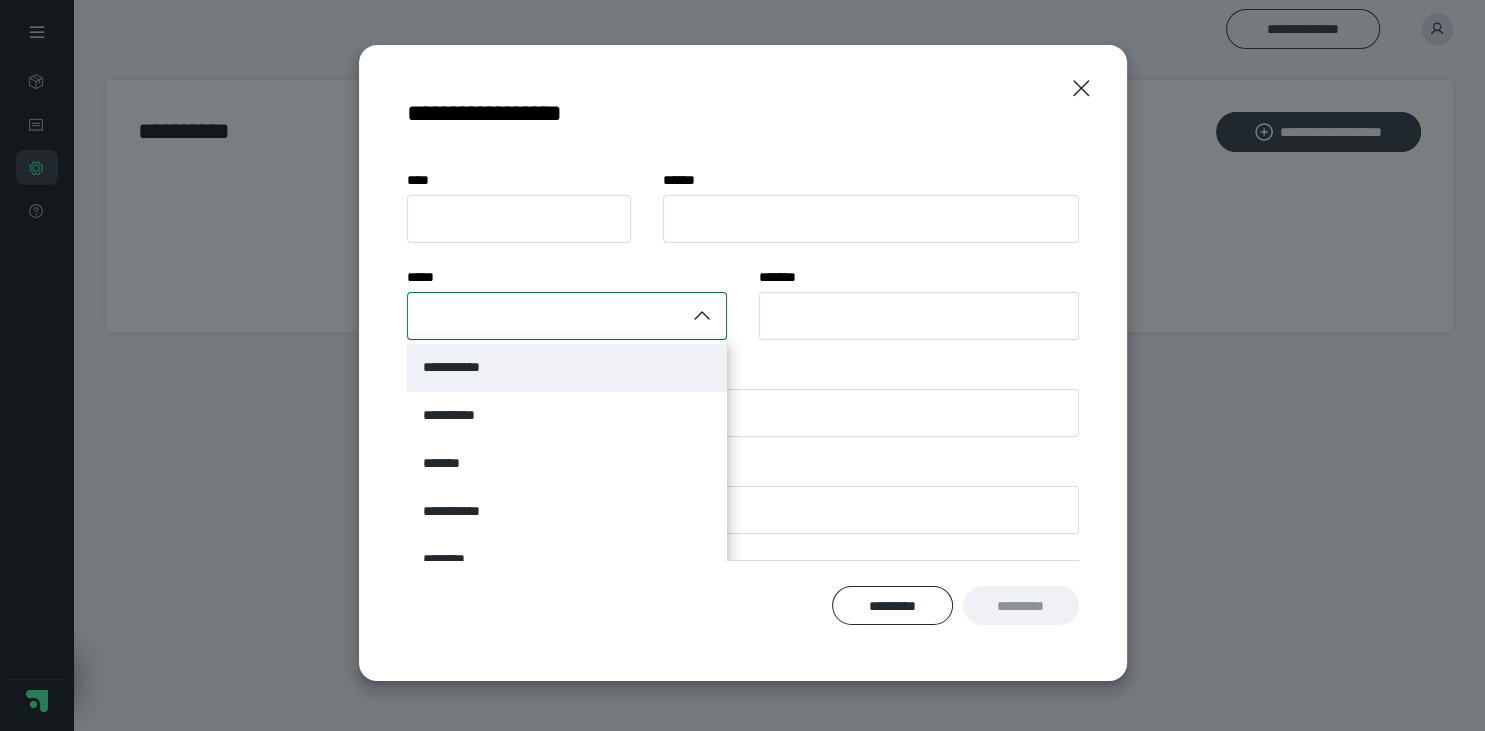 drag, startPoint x: 720, startPoint y: 351, endPoint x: 722, endPoint y: 371, distance: 20.09975 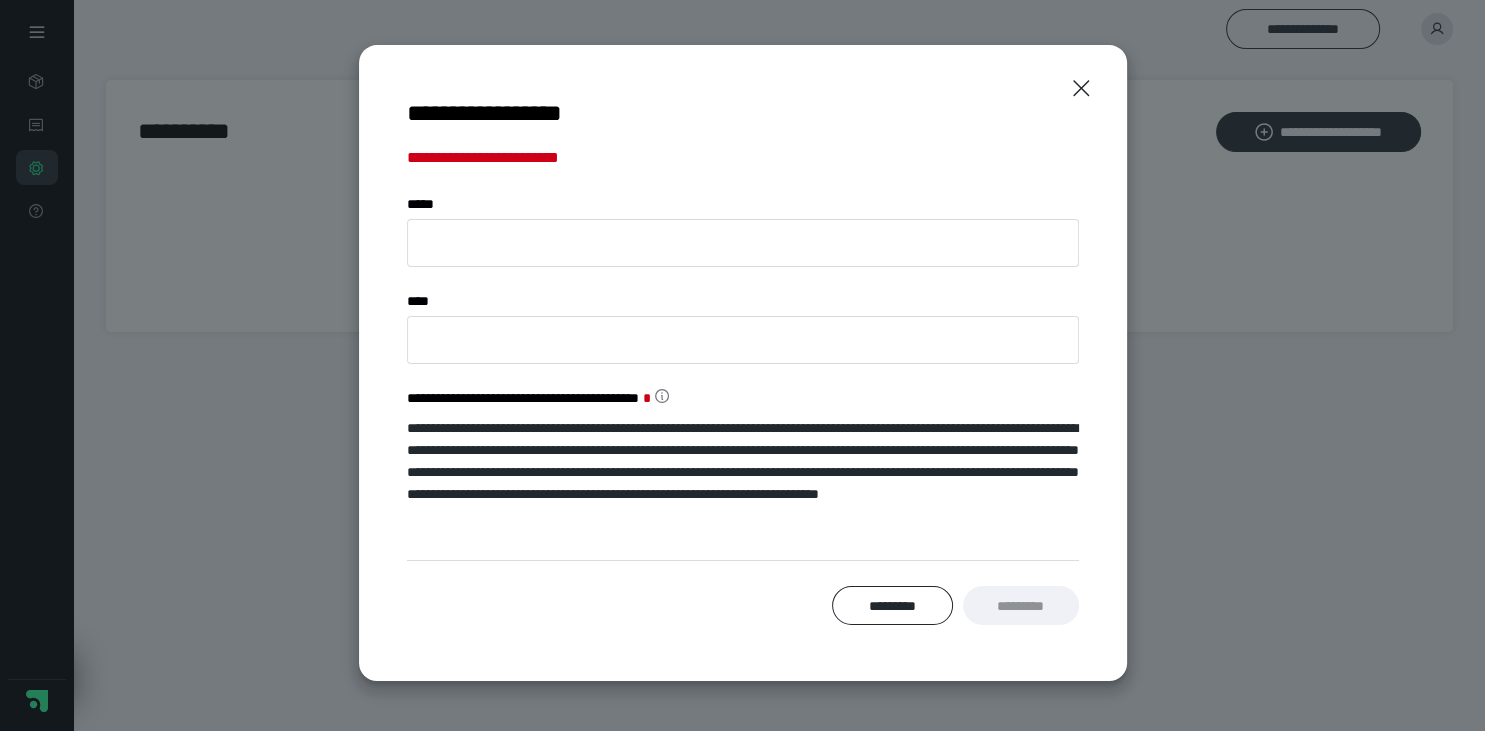 scroll, scrollTop: 372, scrollLeft: 0, axis: vertical 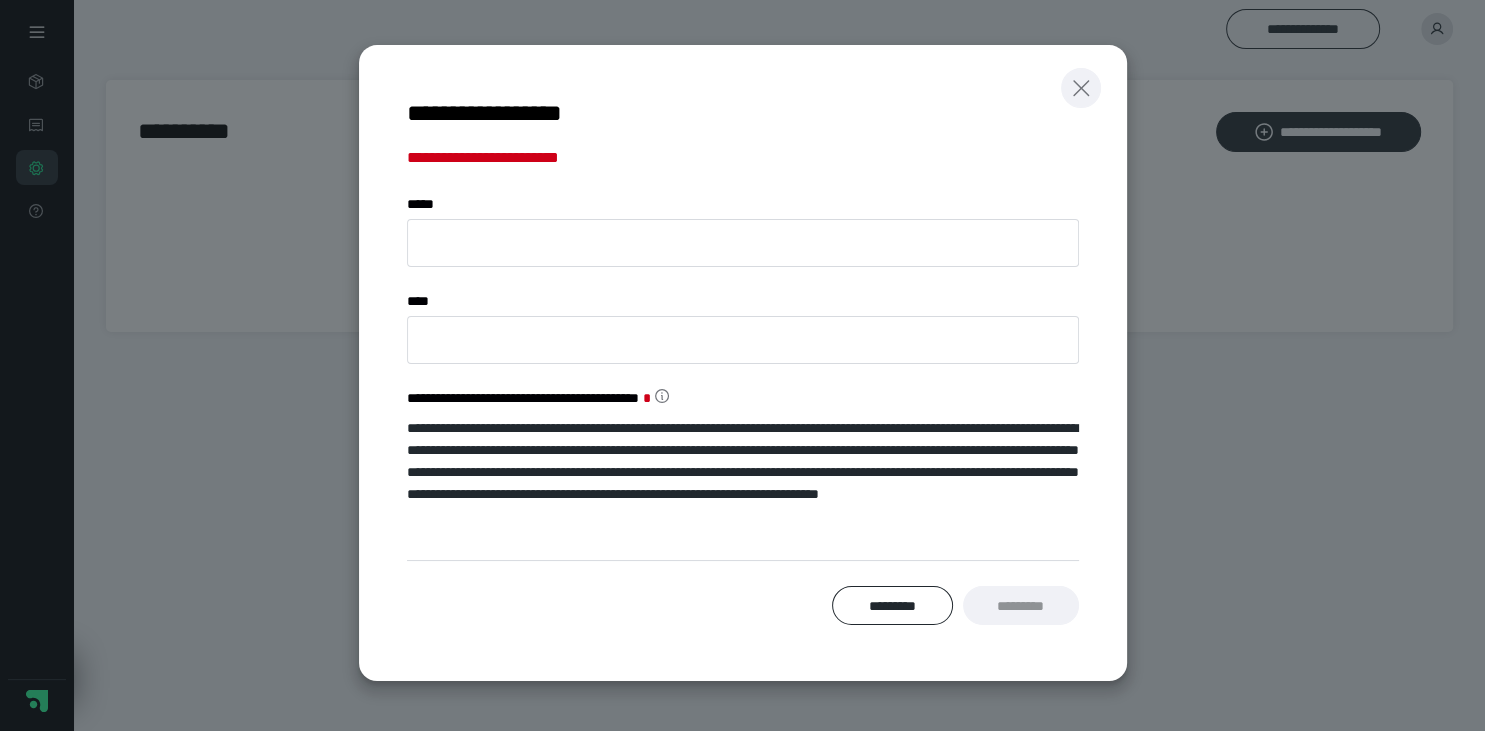 click at bounding box center (1081, 88) 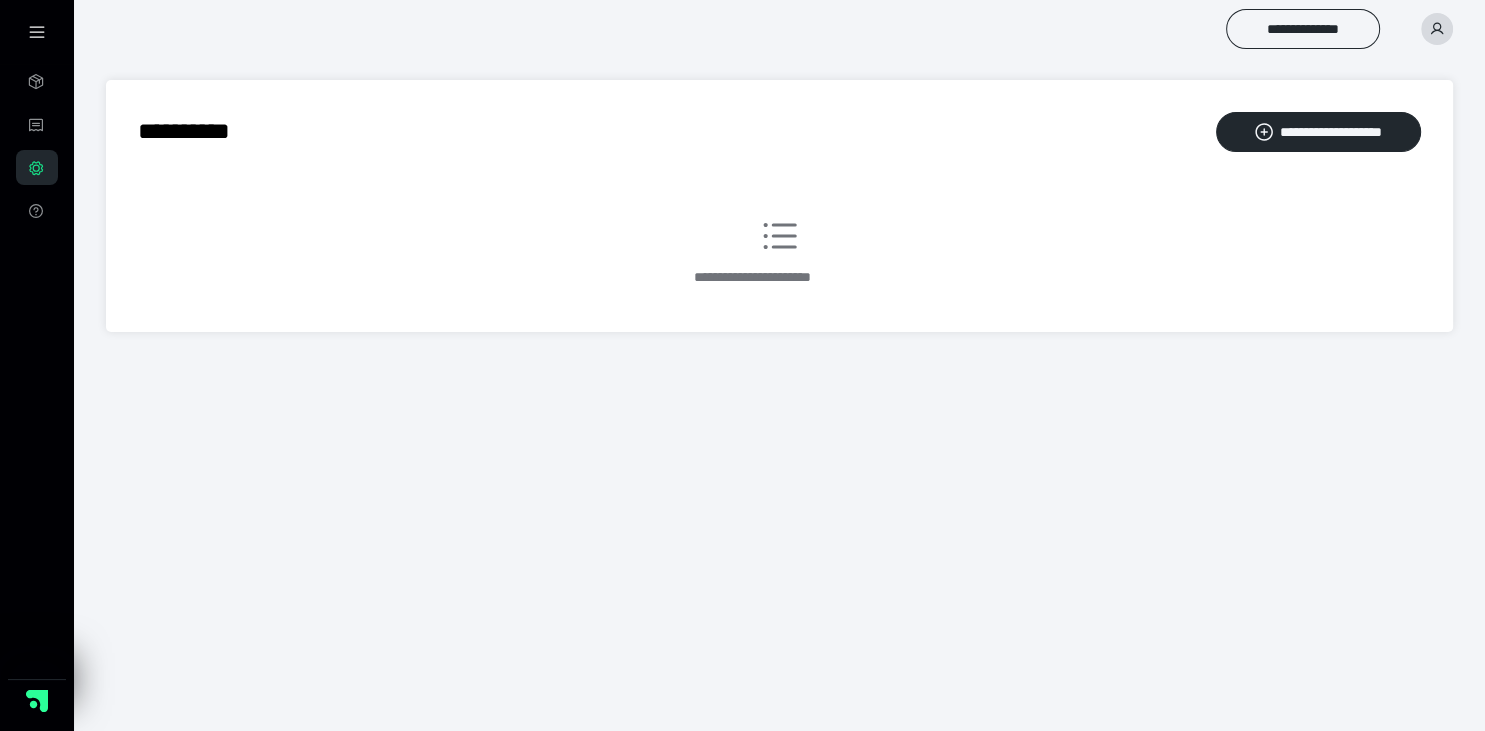 click at bounding box center [1437, 29] 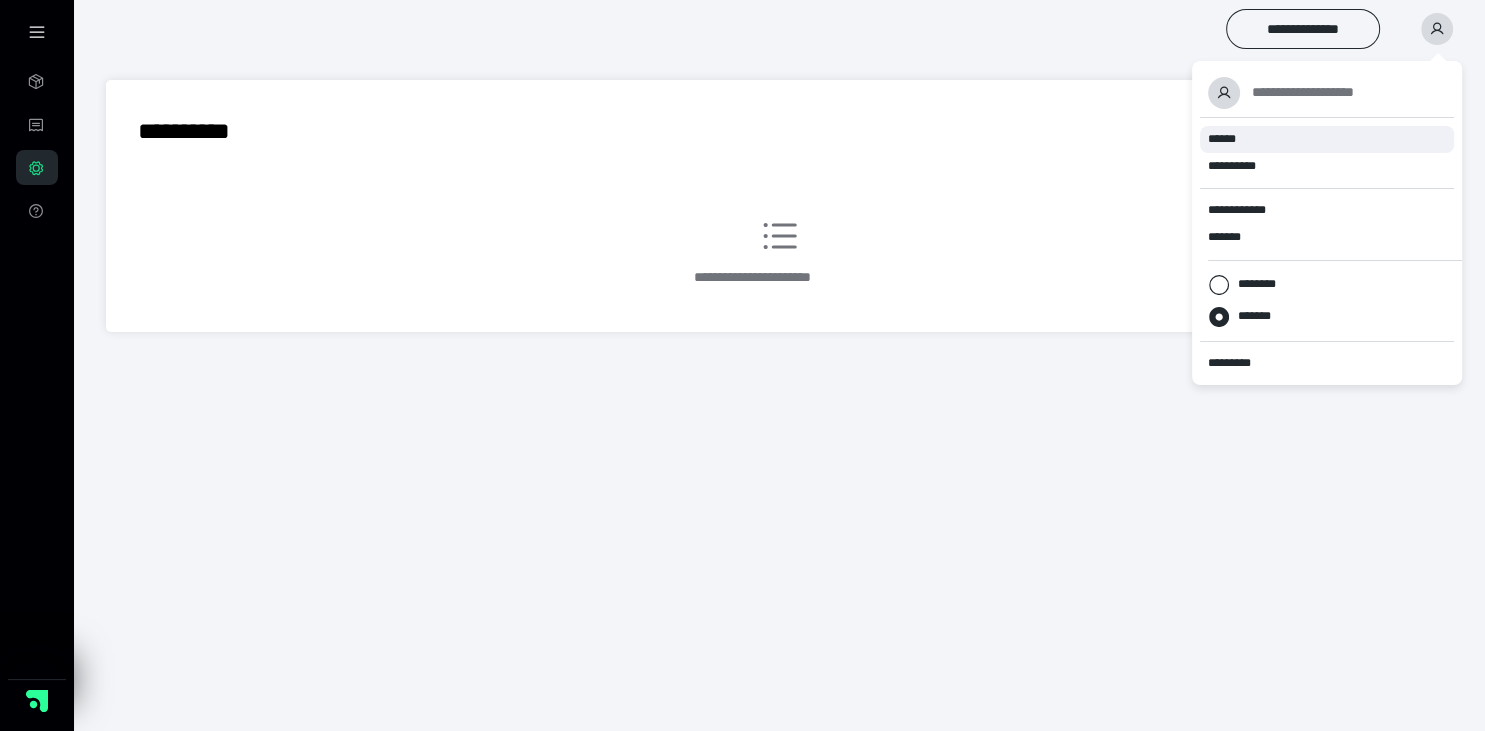 click on "******" at bounding box center [1327, 139] 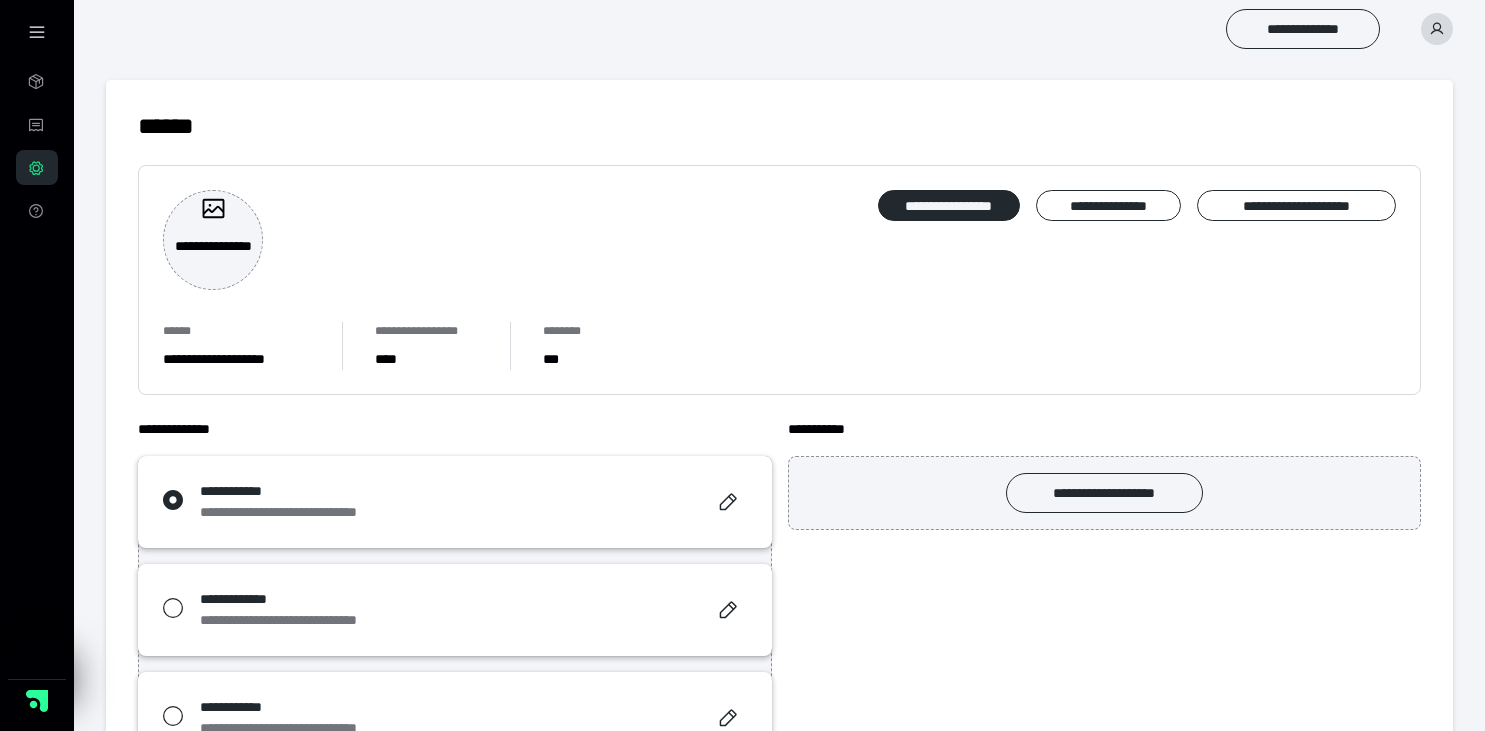 scroll, scrollTop: 0, scrollLeft: 0, axis: both 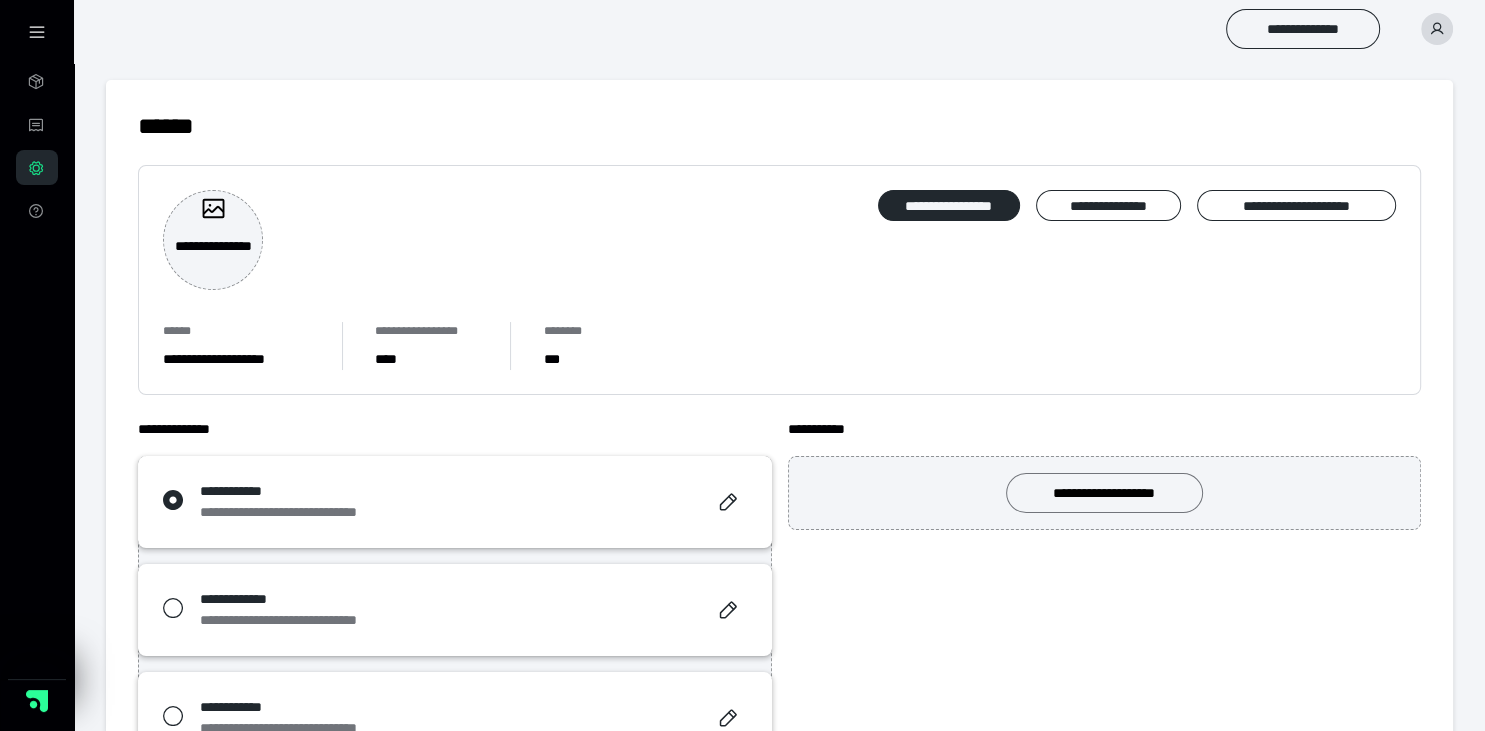 click on "**********" at bounding box center [1104, 493] 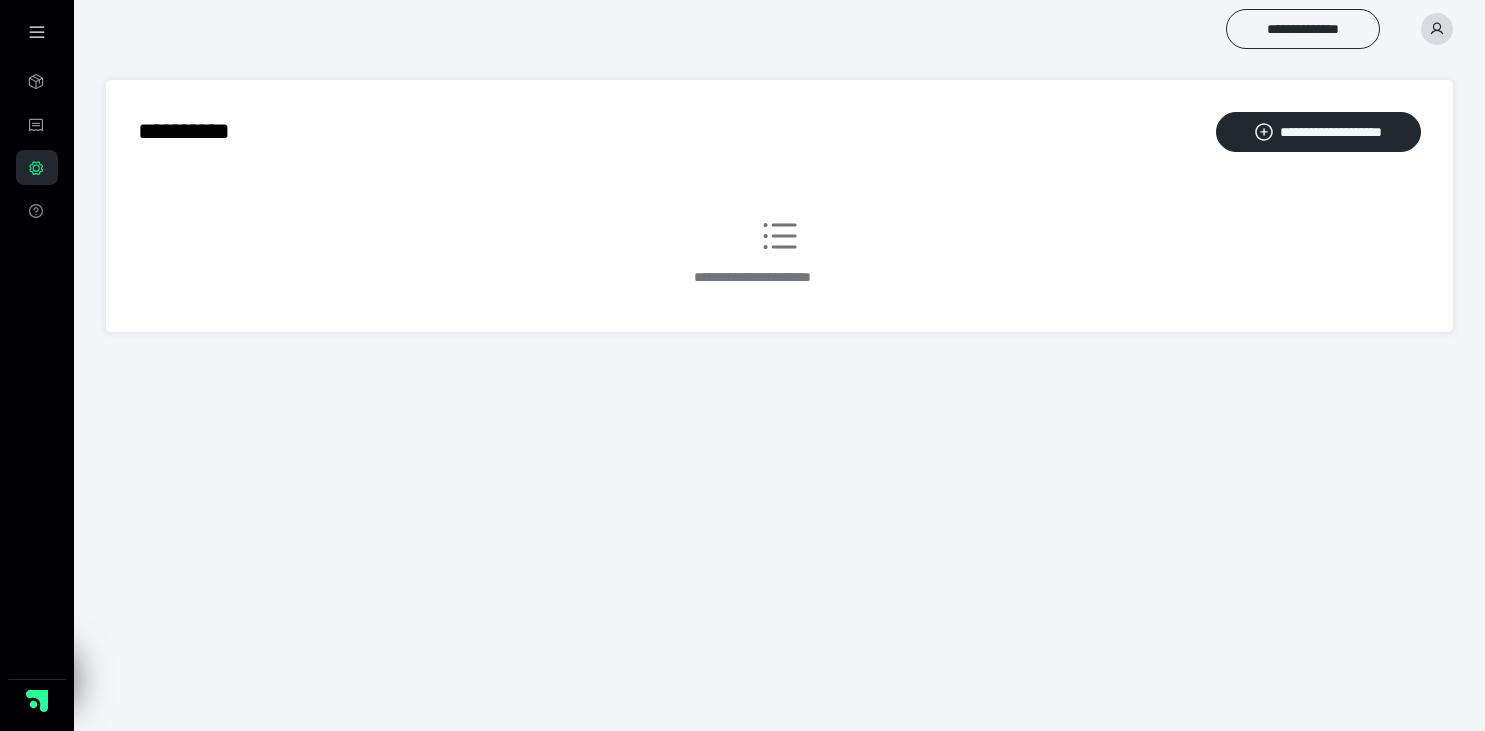scroll, scrollTop: 0, scrollLeft: 0, axis: both 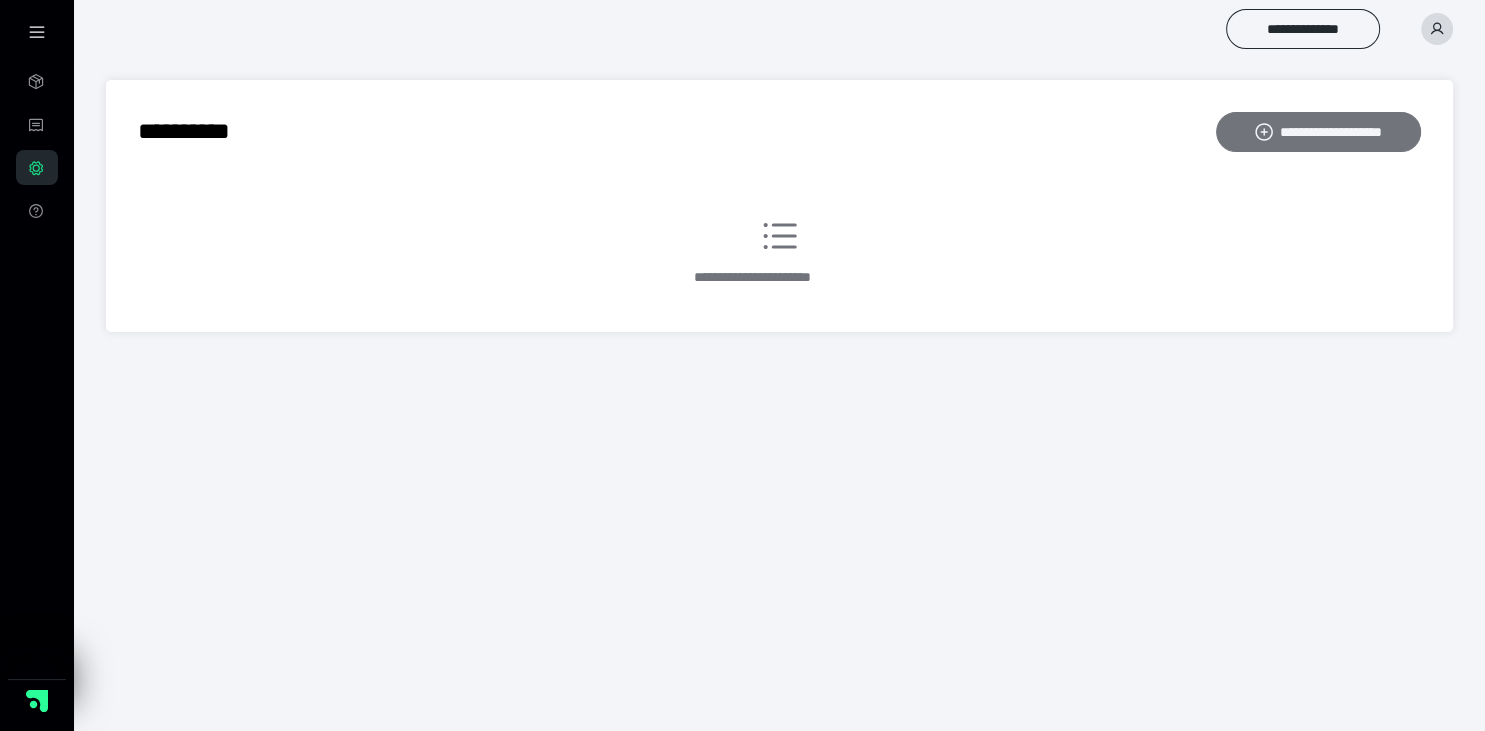 click on "**********" at bounding box center (1318, 132) 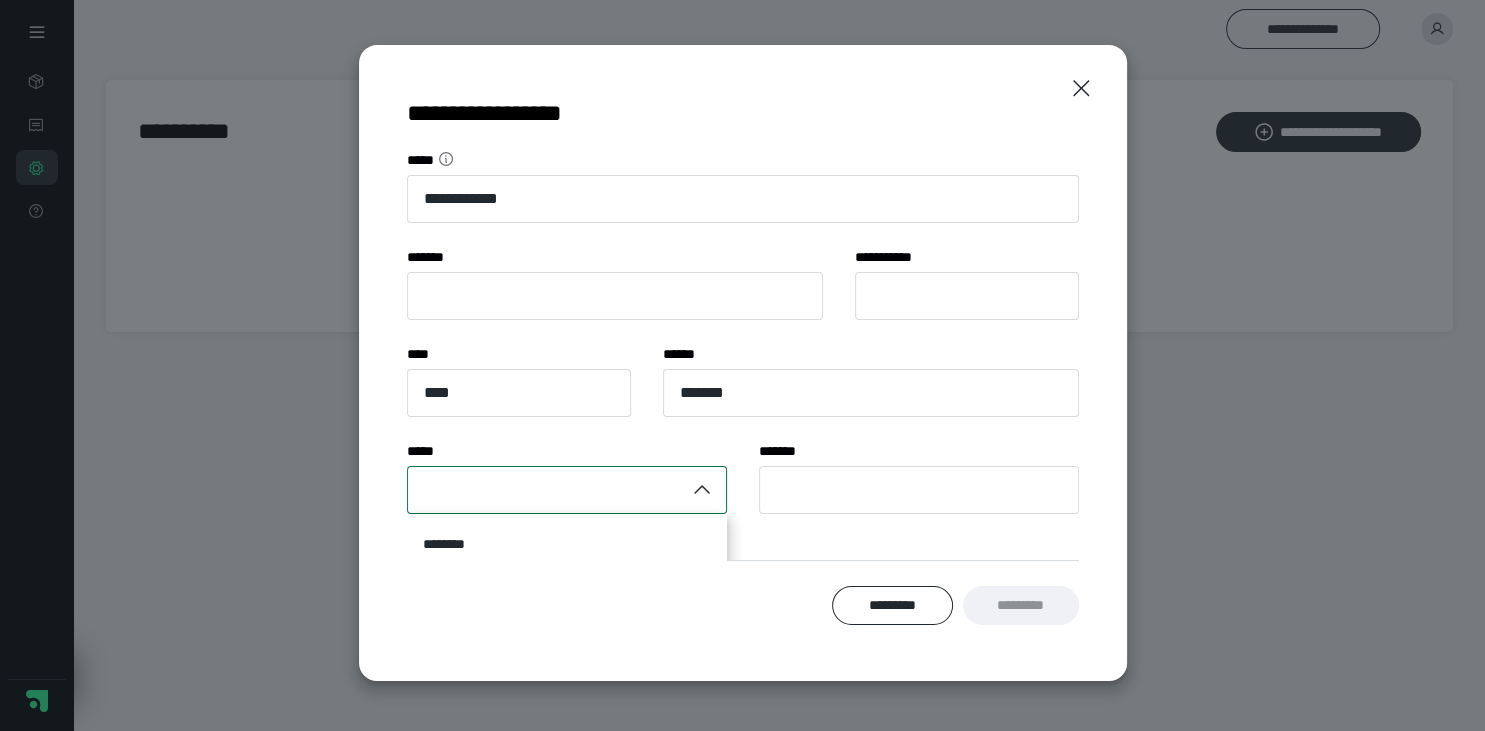 scroll, scrollTop: 774, scrollLeft: 0, axis: vertical 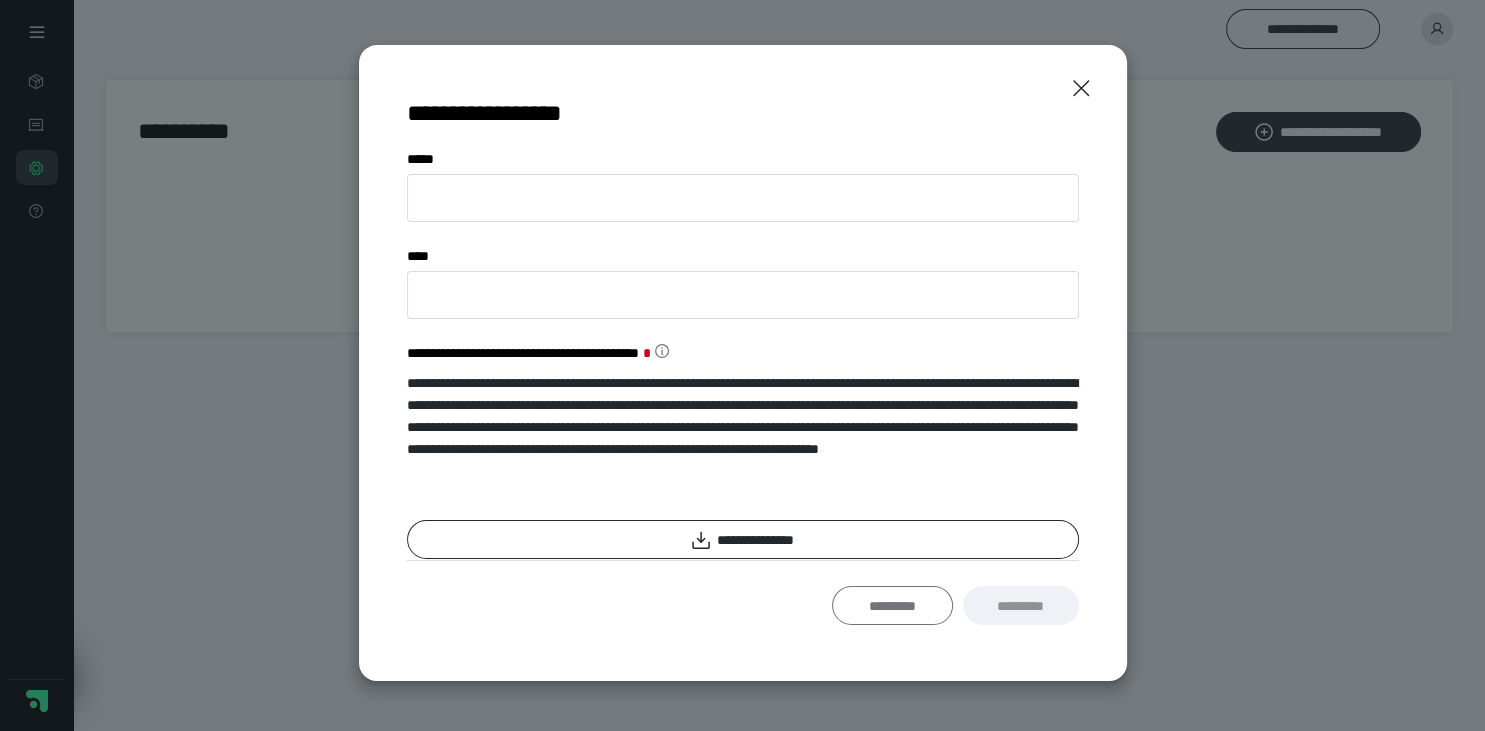 click on "*********" at bounding box center (892, 606) 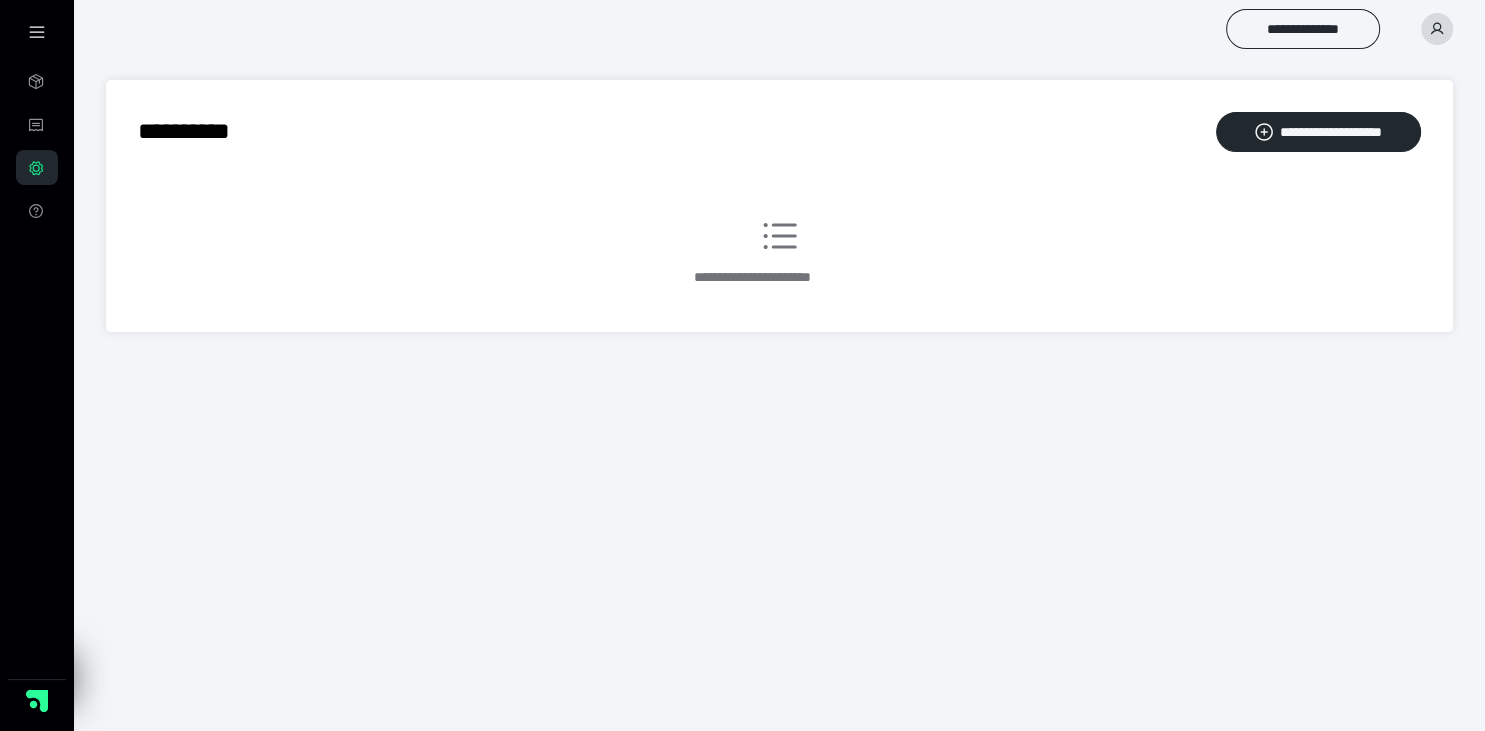 click 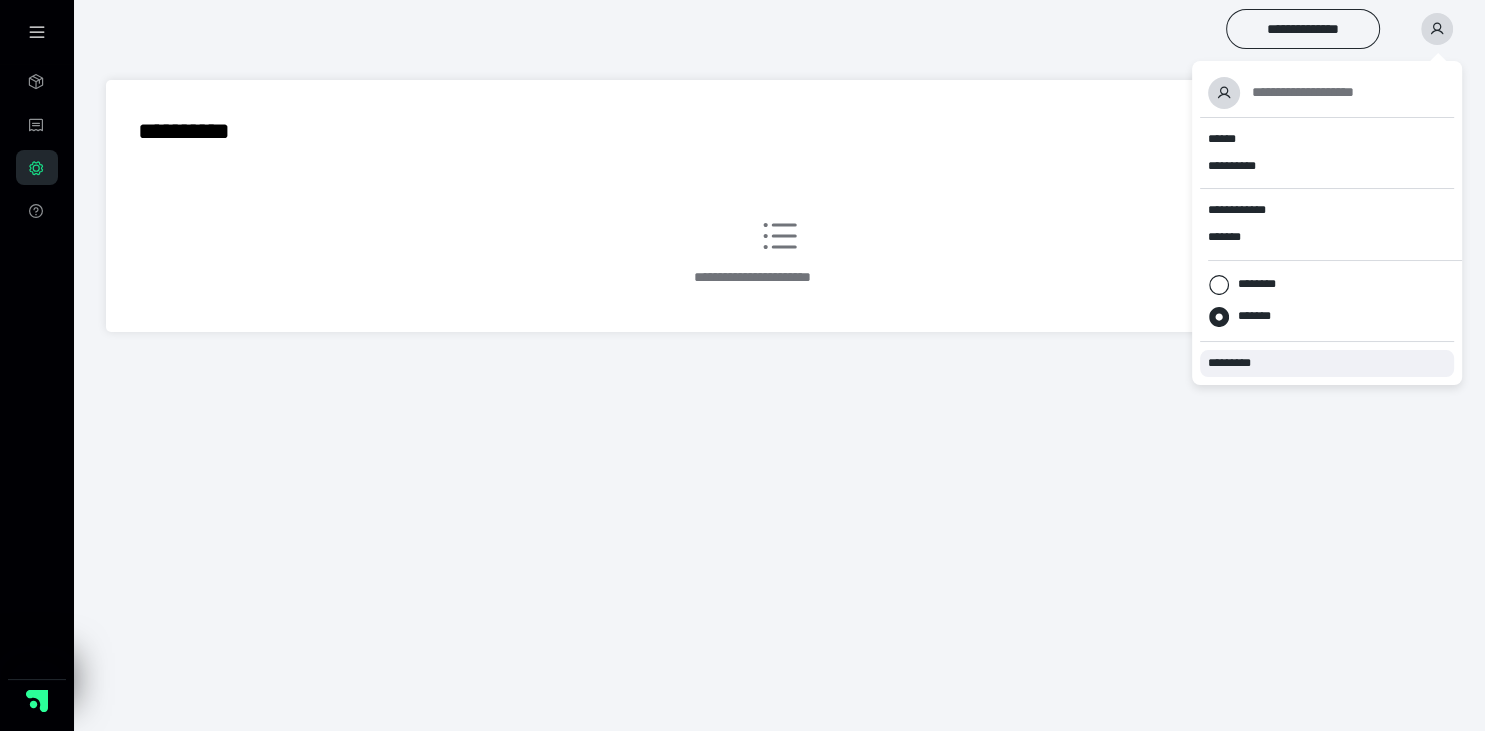 click on "*********" at bounding box center [1238, 363] 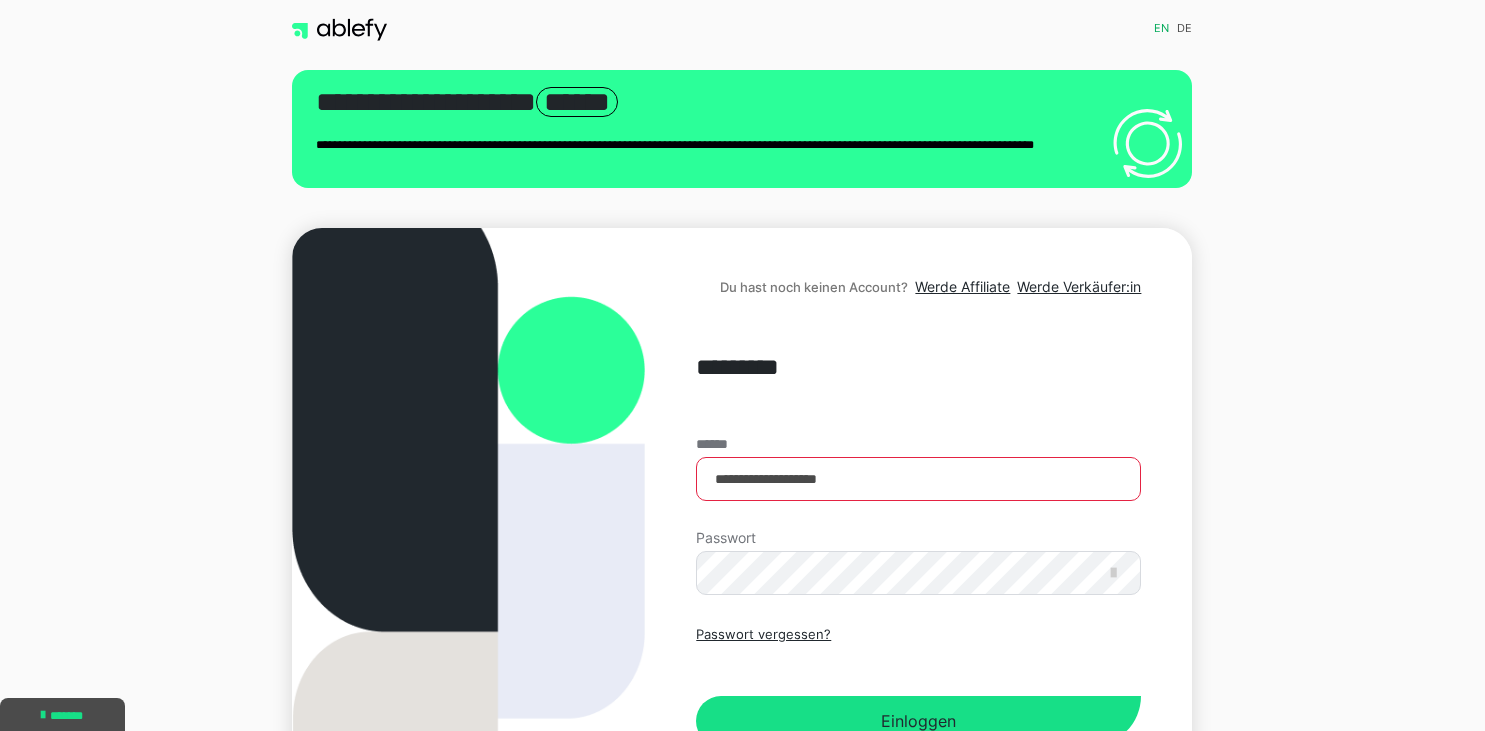 scroll, scrollTop: 0, scrollLeft: 0, axis: both 